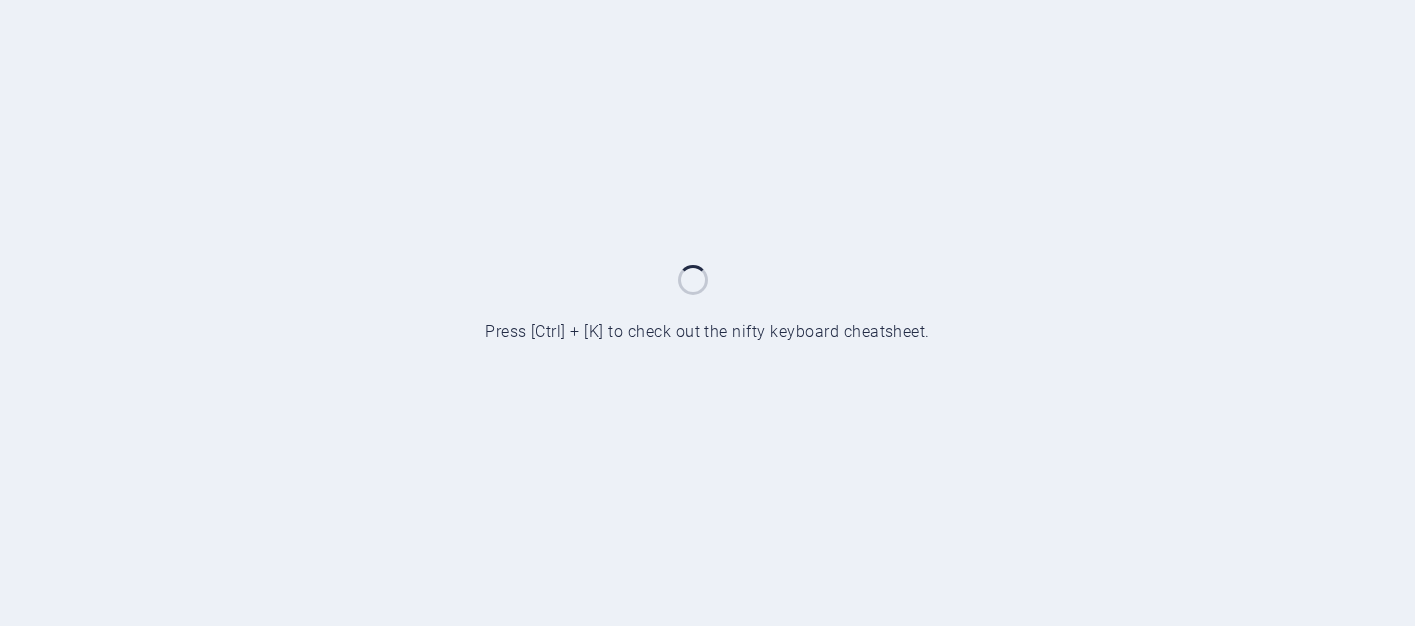 scroll, scrollTop: 0, scrollLeft: 0, axis: both 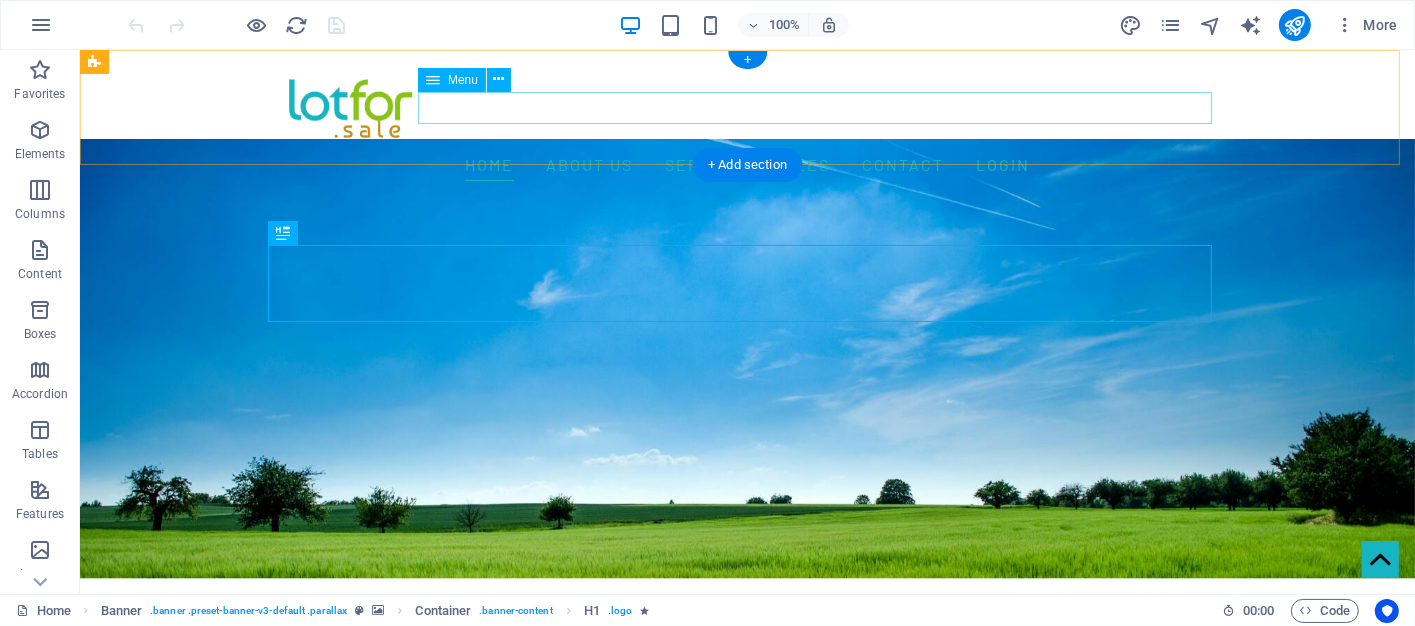 click on "Home About us Services Fees Contact Login" at bounding box center [747, 165] 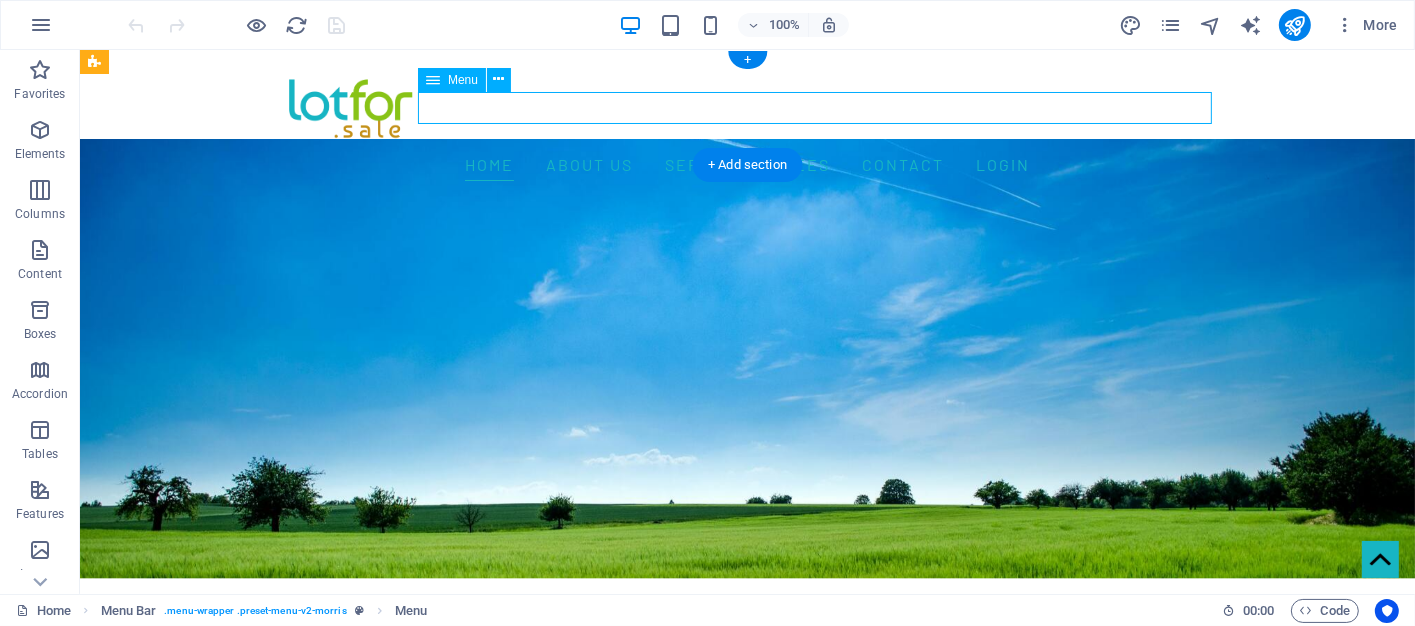 click on "Home About us Services Fees Contact Login" at bounding box center (747, 165) 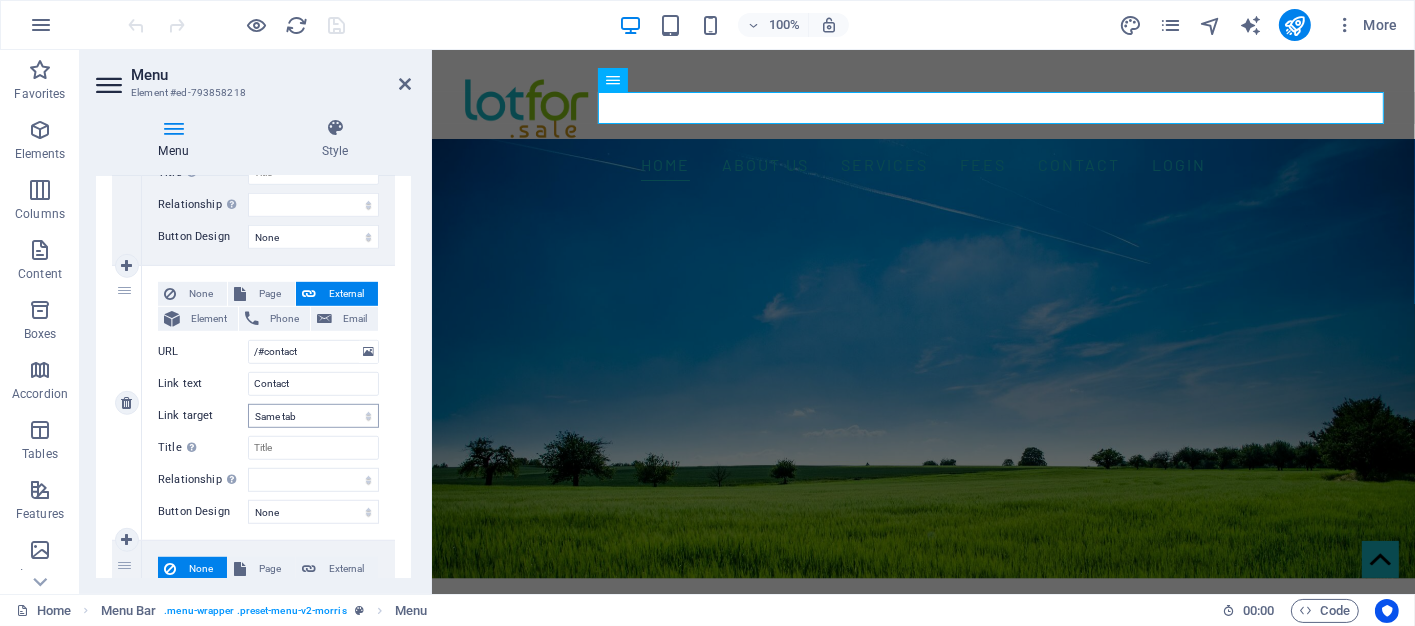 scroll, scrollTop: 1324, scrollLeft: 0, axis: vertical 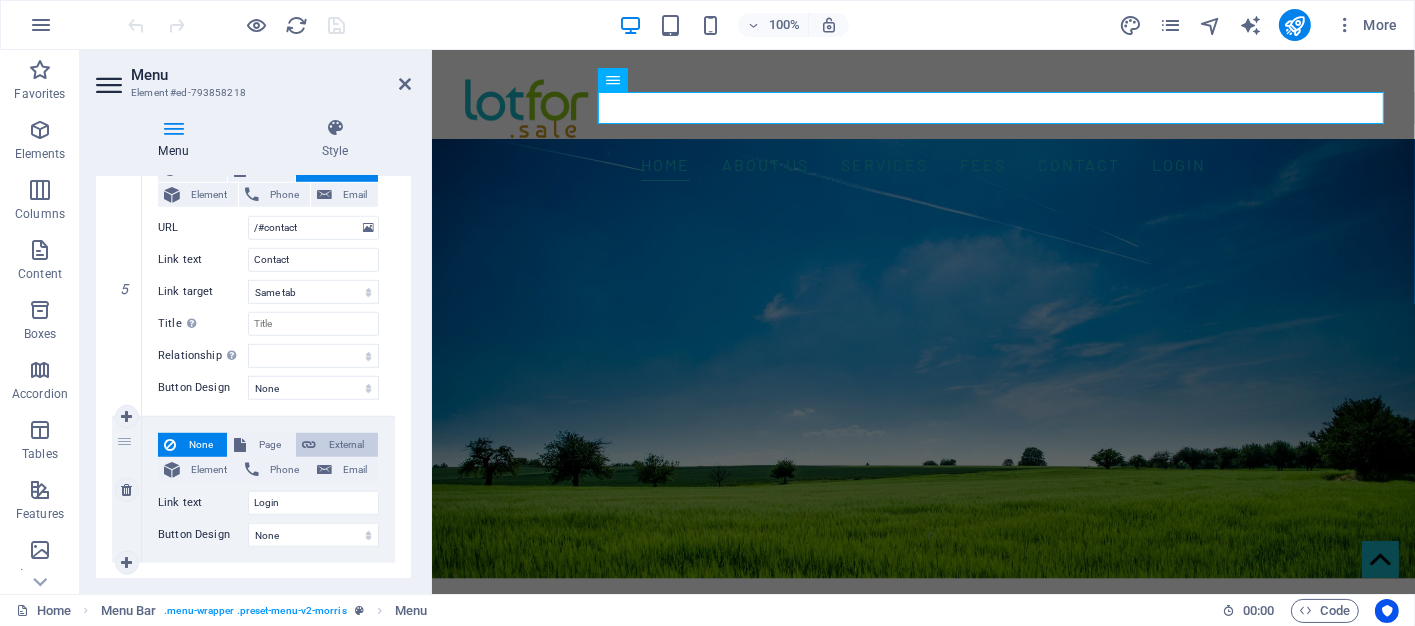 click on "External" at bounding box center [347, 445] 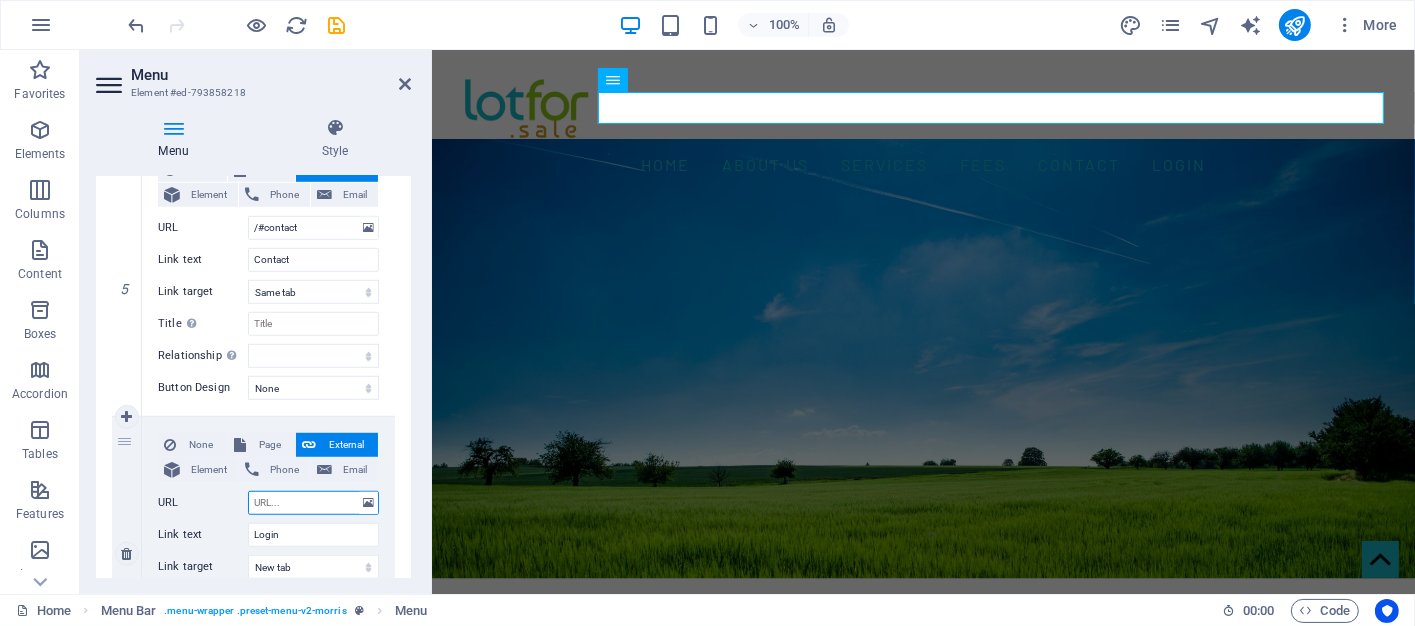 scroll, scrollTop: 1424, scrollLeft: 0, axis: vertical 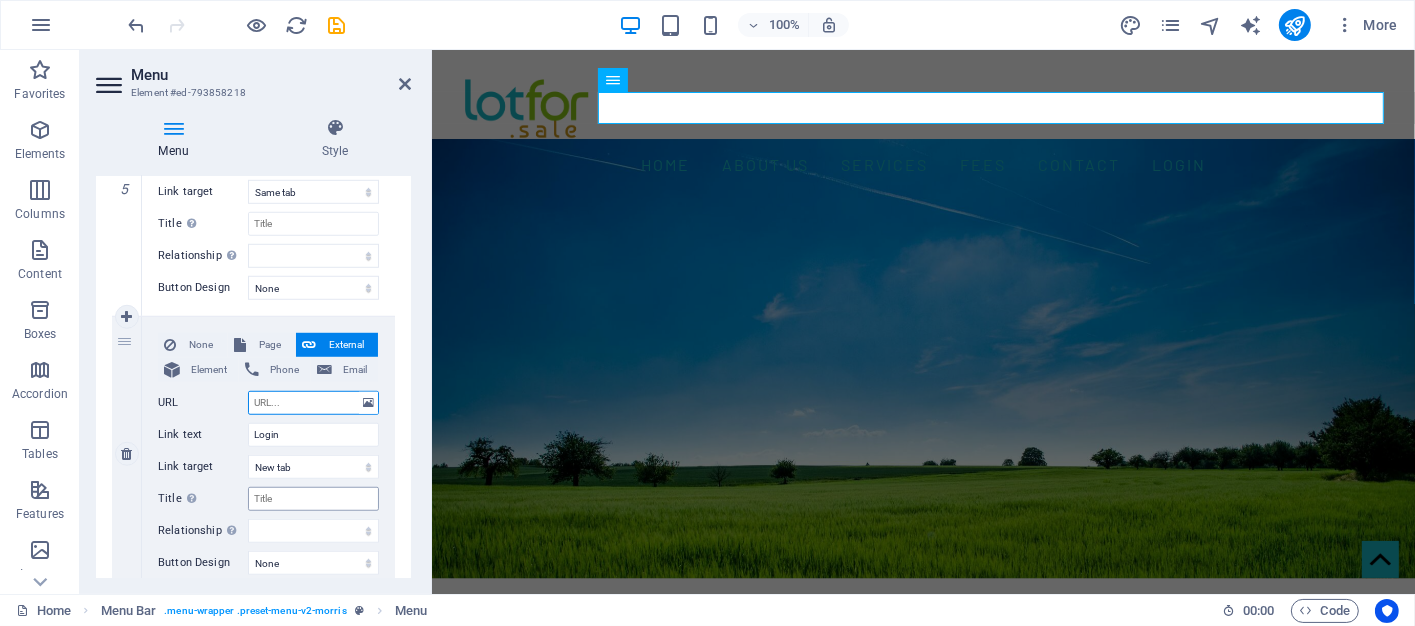 paste on "https://my.lotfor.sale/Login" 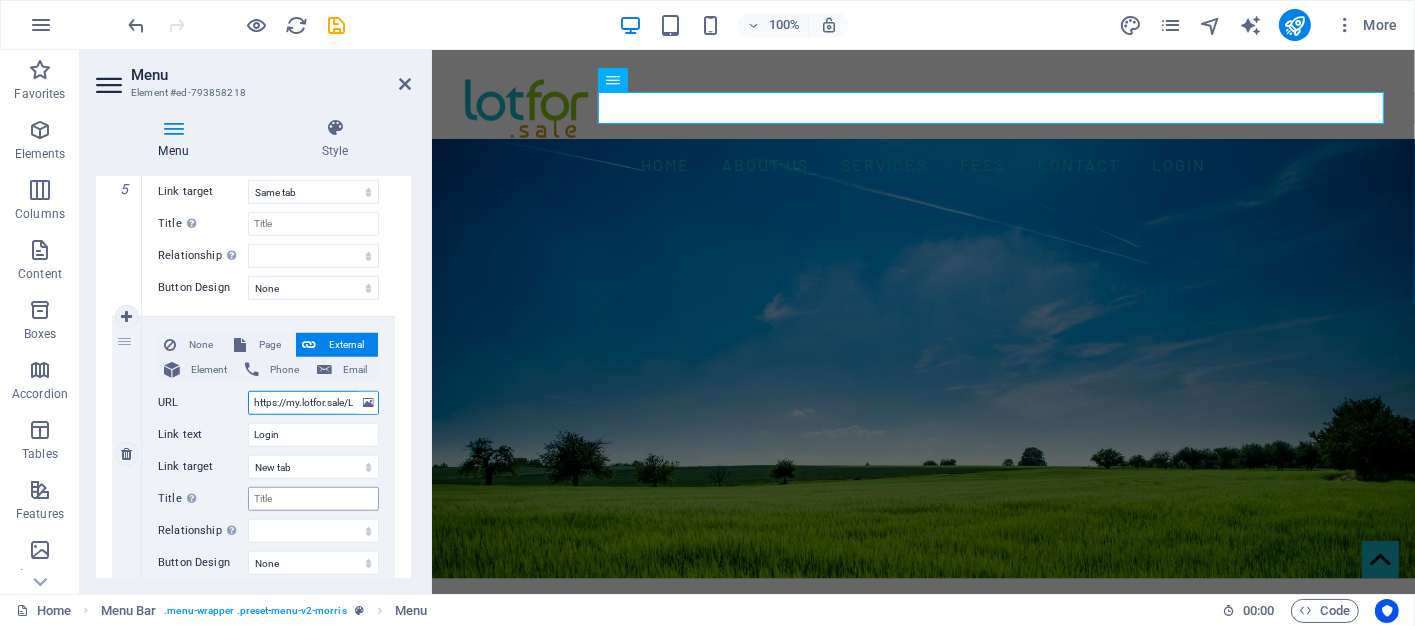scroll, scrollTop: 0, scrollLeft: 24, axis: horizontal 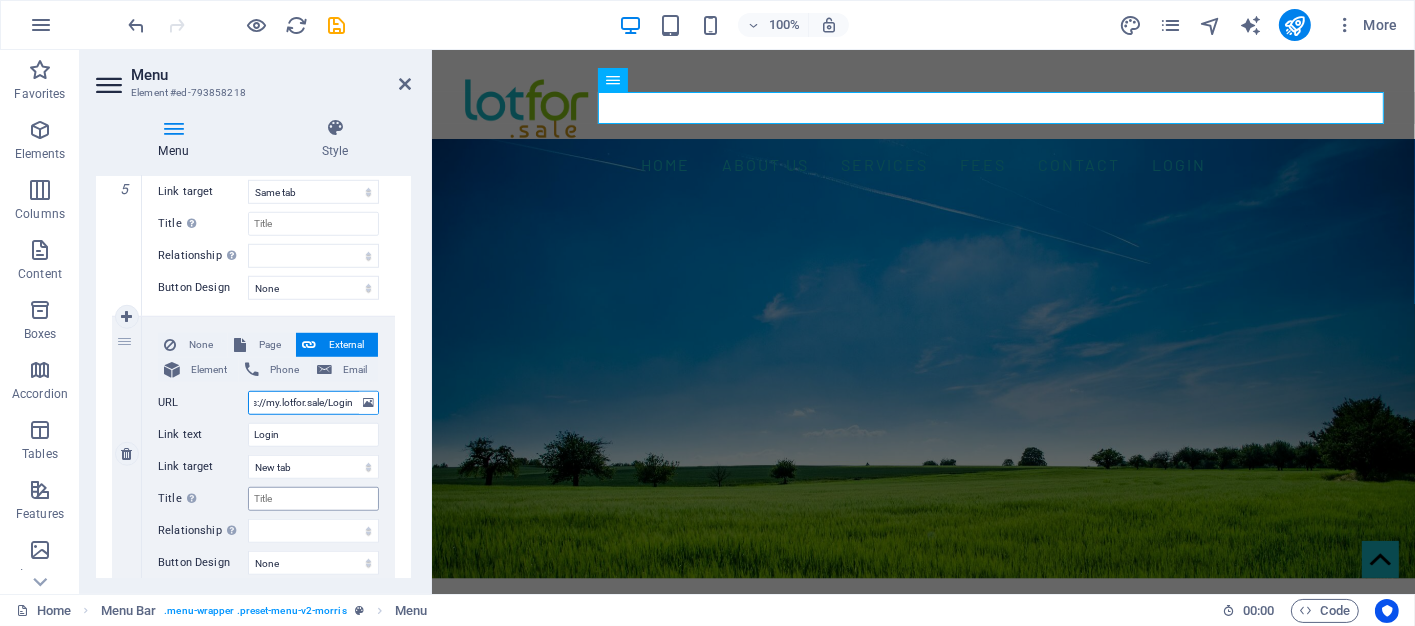 select 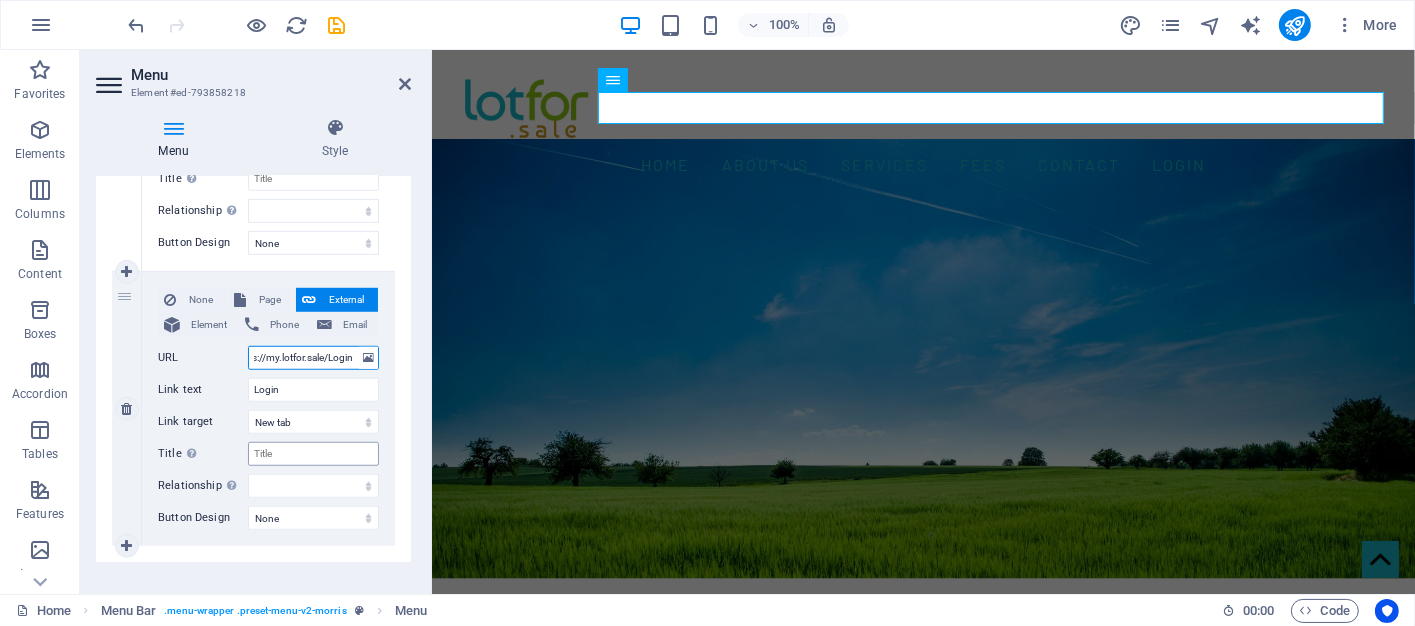 scroll, scrollTop: 1492, scrollLeft: 0, axis: vertical 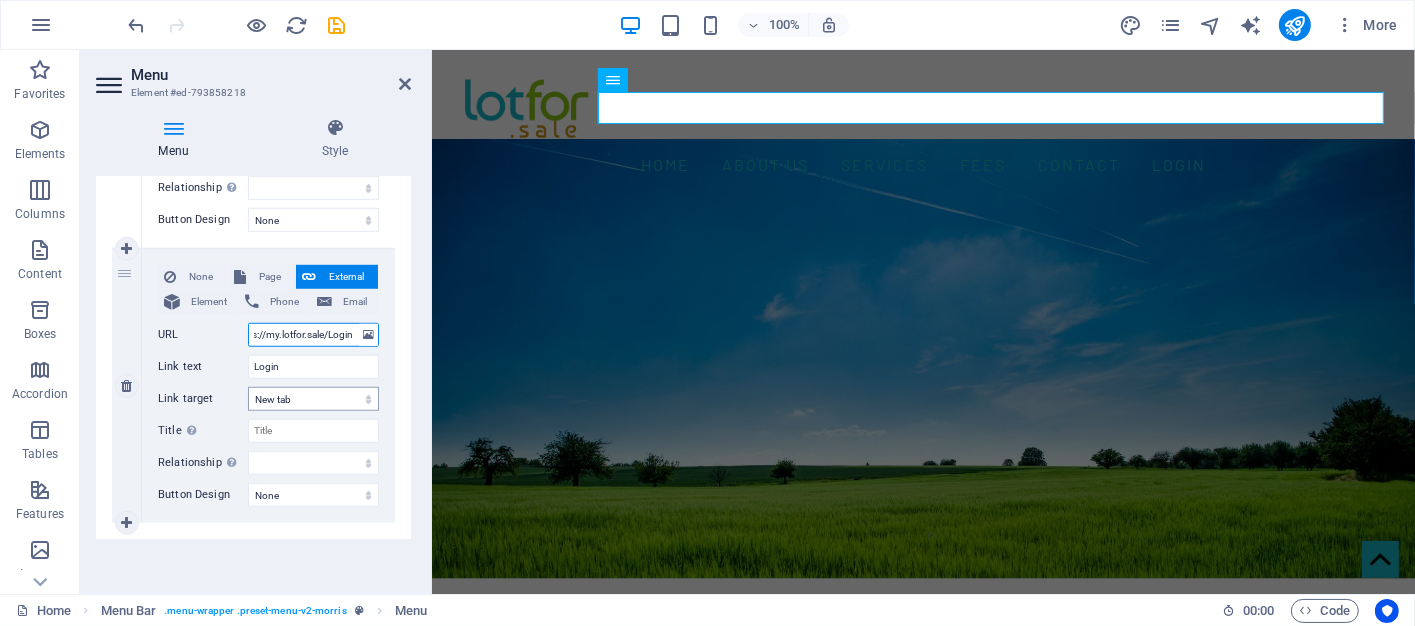 type on "https://my.lotfor.sale/Login" 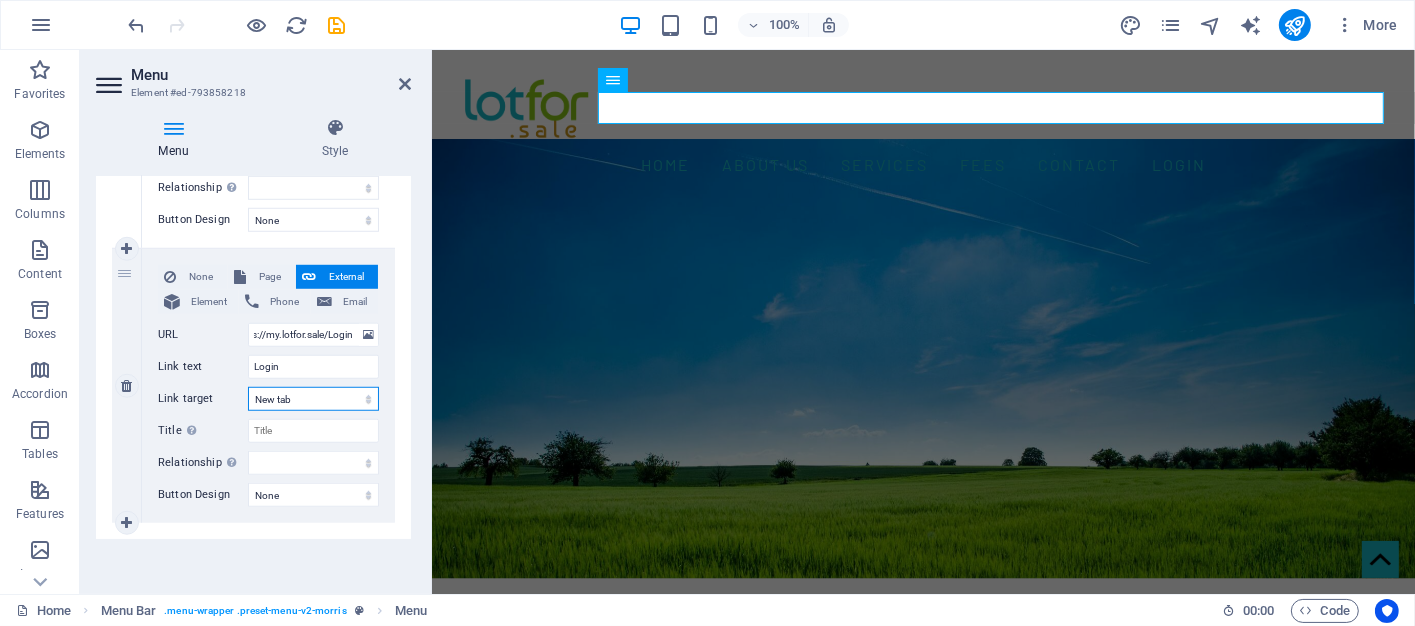 click on "New tab Same tab Overlay" at bounding box center [313, 399] 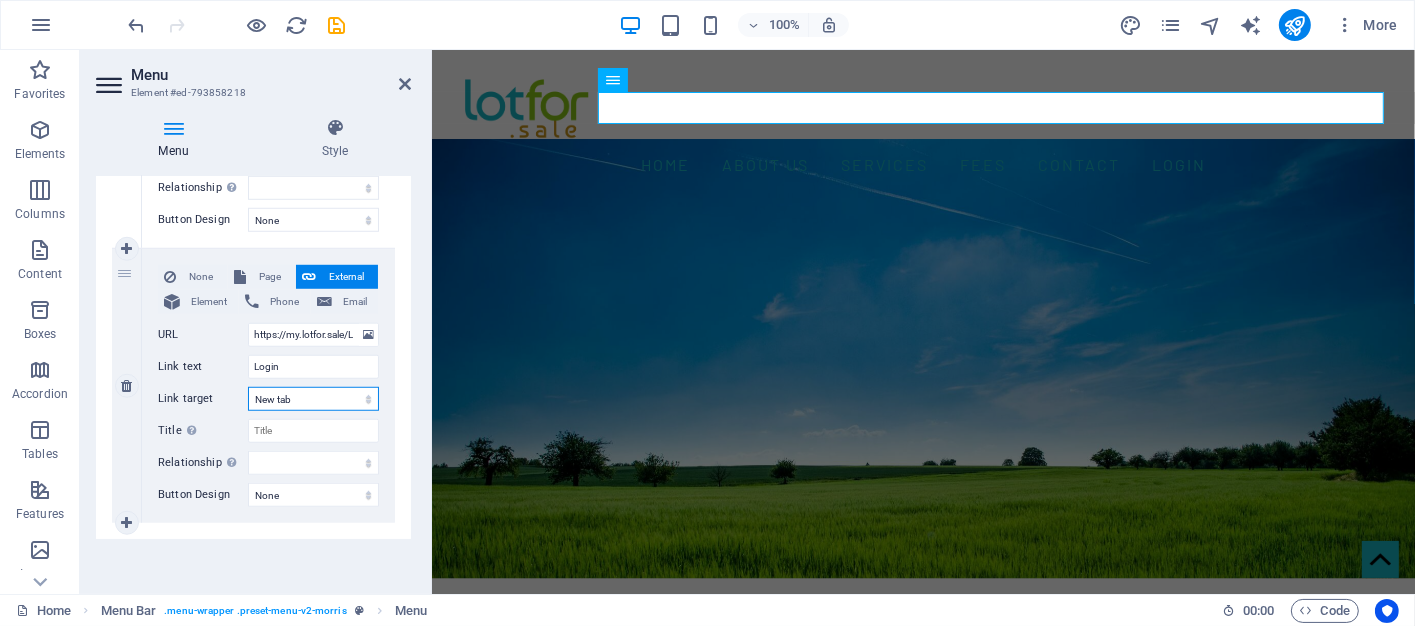 select 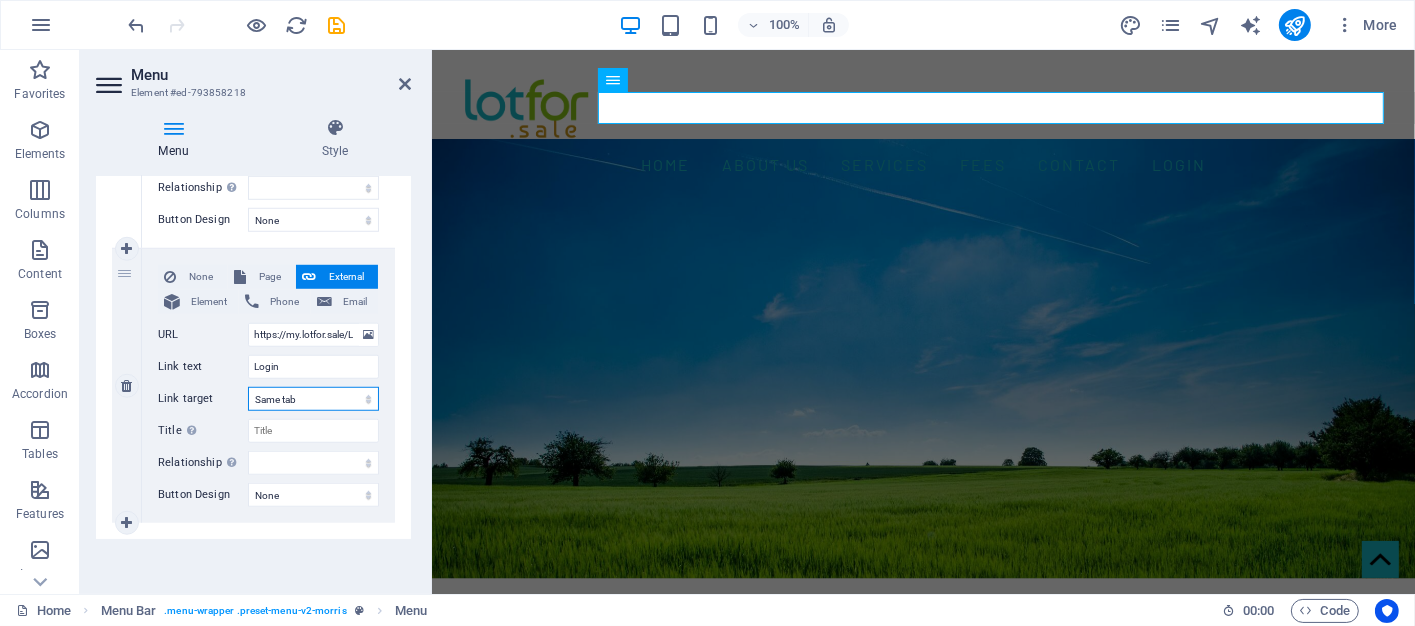 click on "New tab Same tab Overlay" at bounding box center (313, 399) 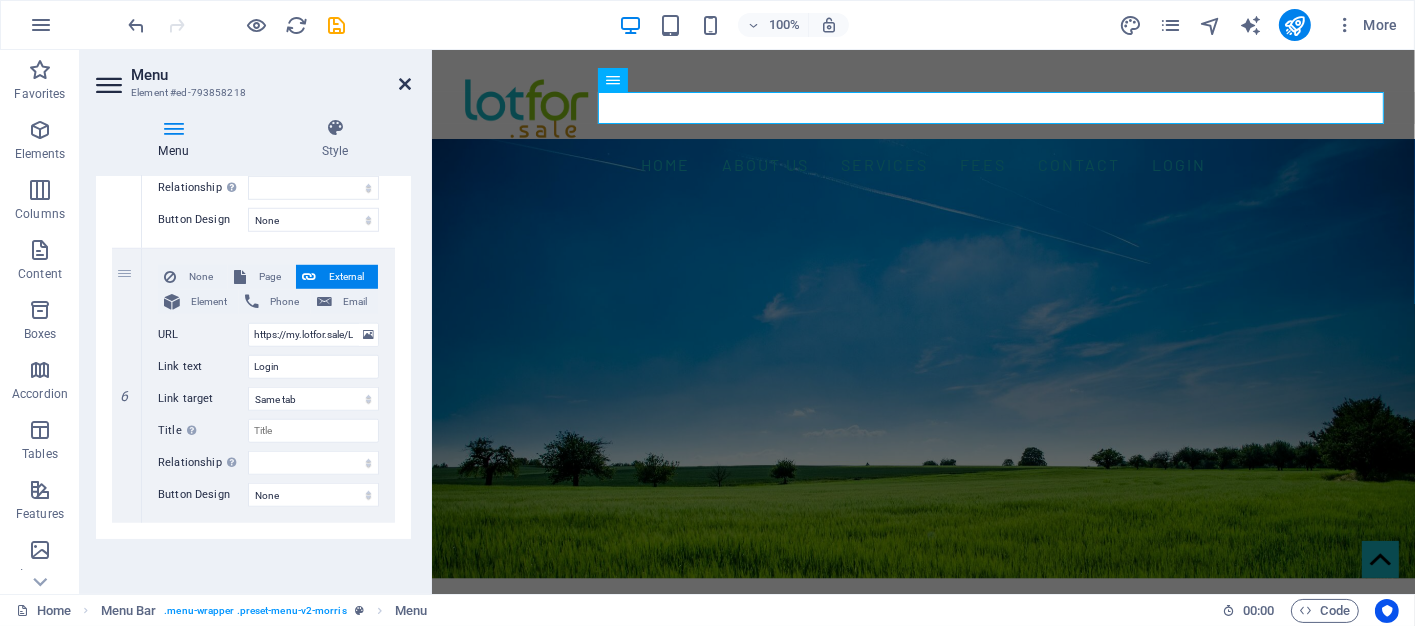 click at bounding box center (405, 84) 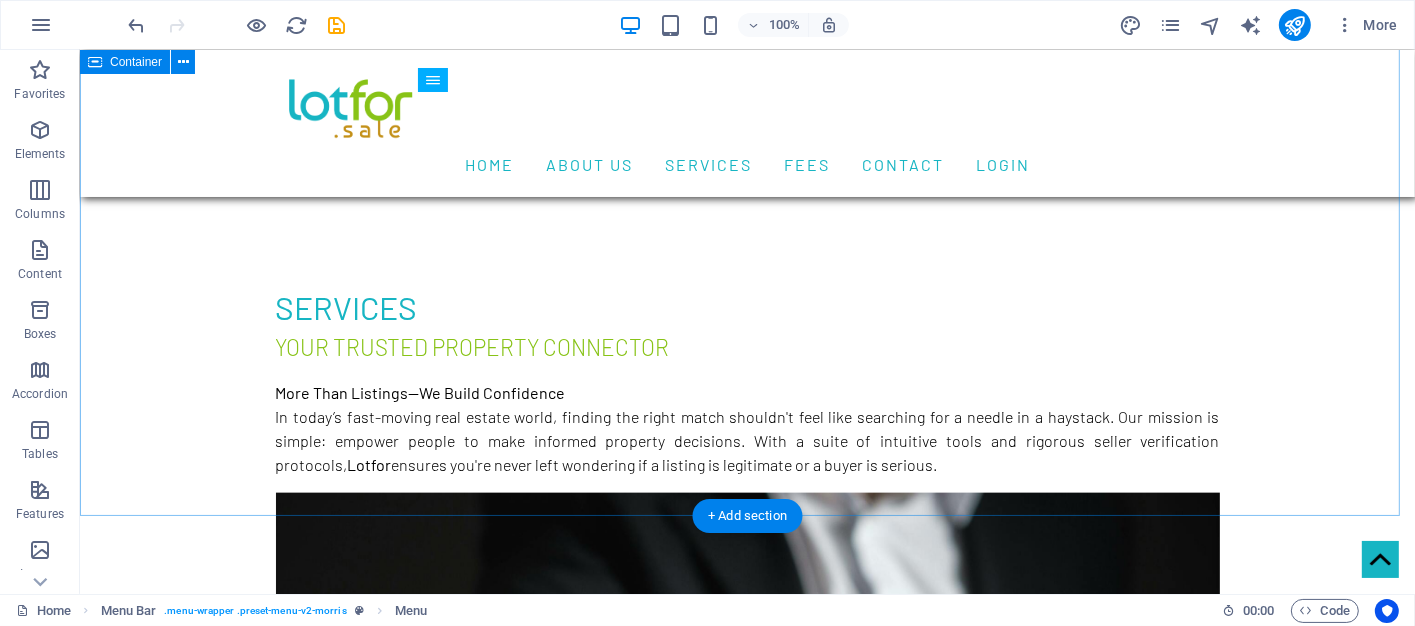 scroll, scrollTop: 2300, scrollLeft: 0, axis: vertical 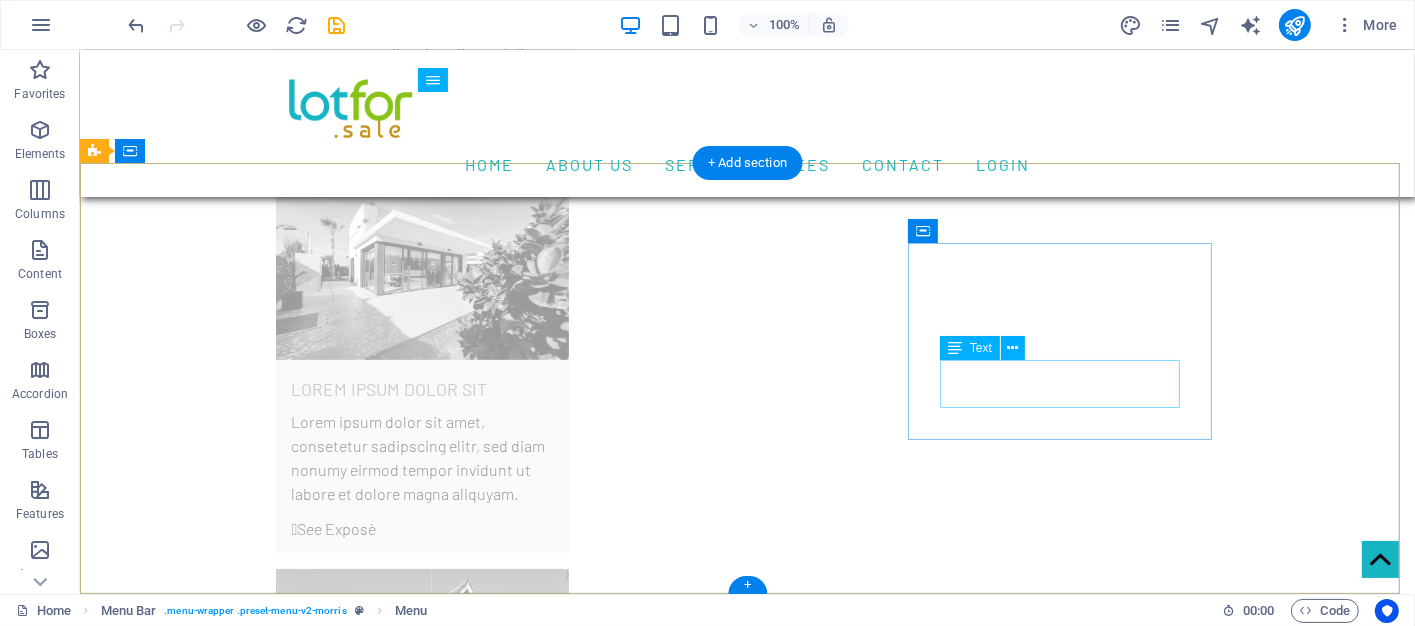 click on "Signup Login" at bounding box center (247, 8639) 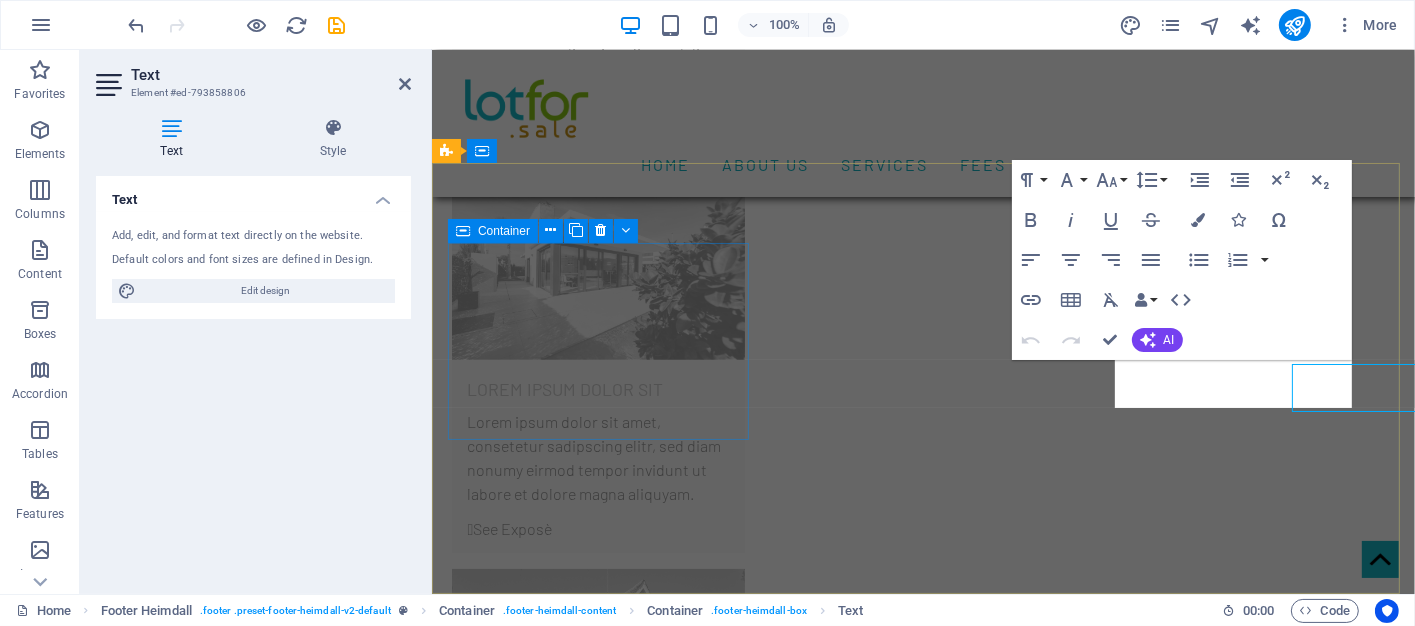 scroll, scrollTop: 8050, scrollLeft: 0, axis: vertical 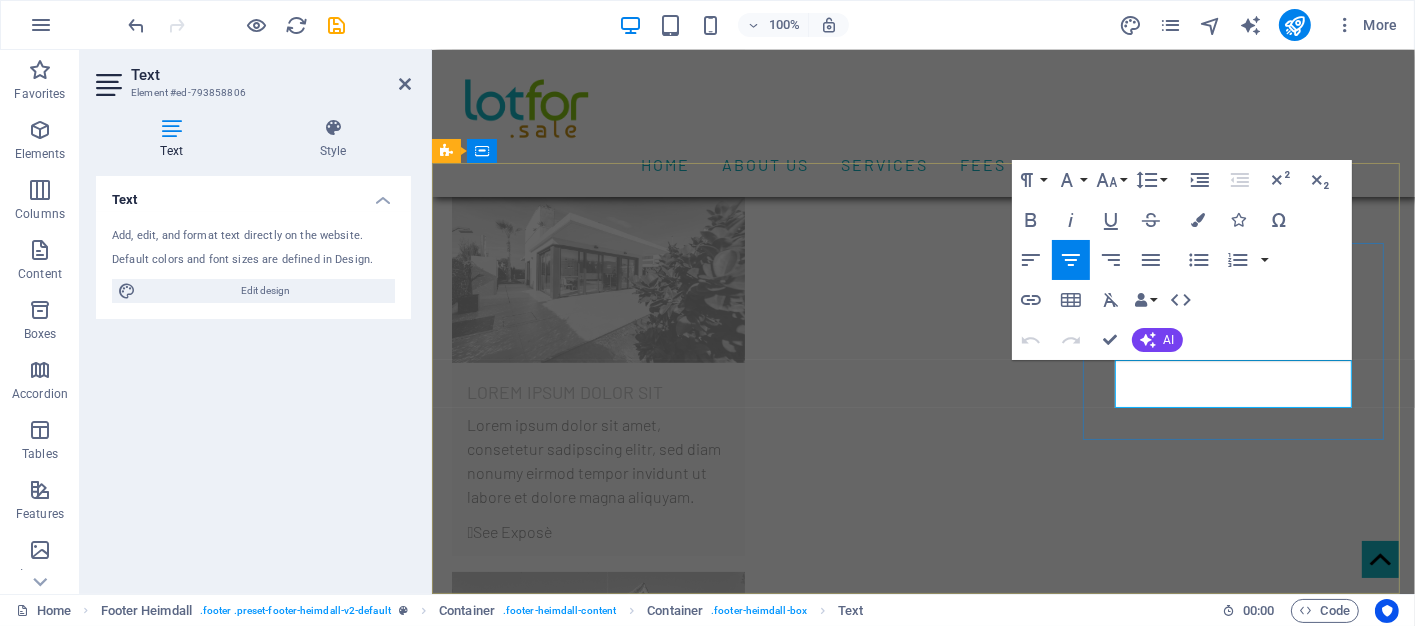 drag, startPoint x: 1228, startPoint y: 370, endPoint x: 1197, endPoint y: 370, distance: 31 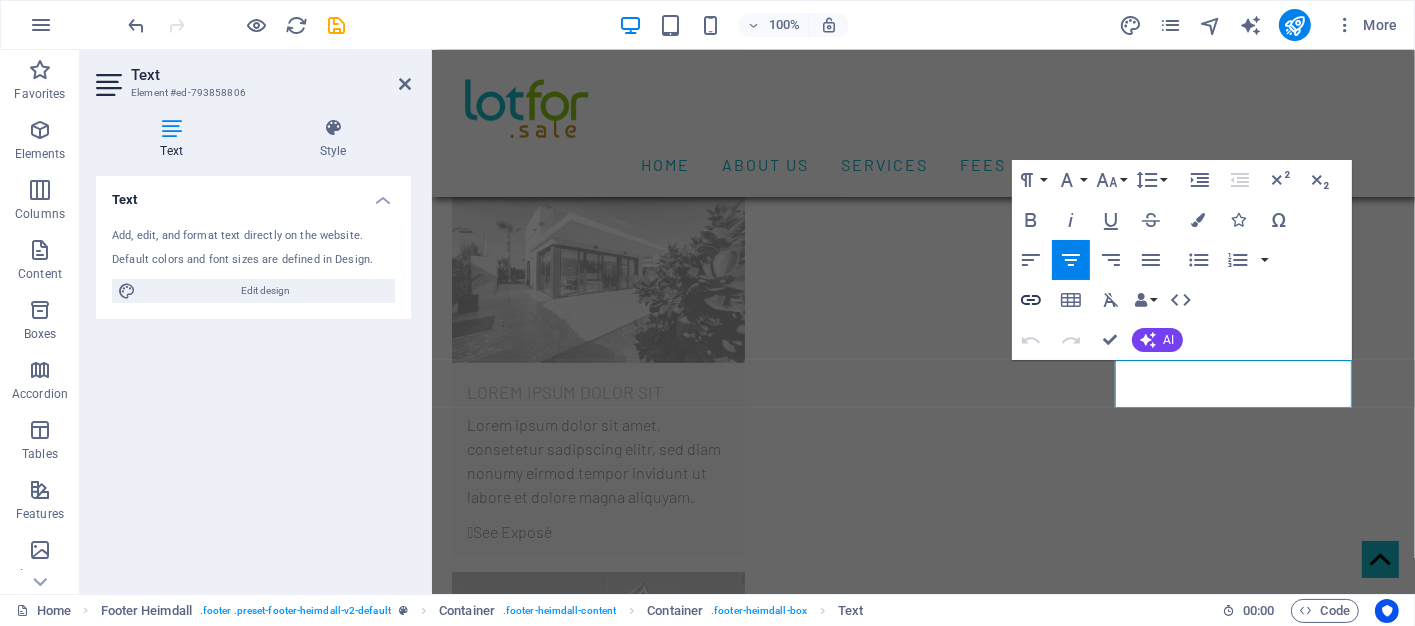click 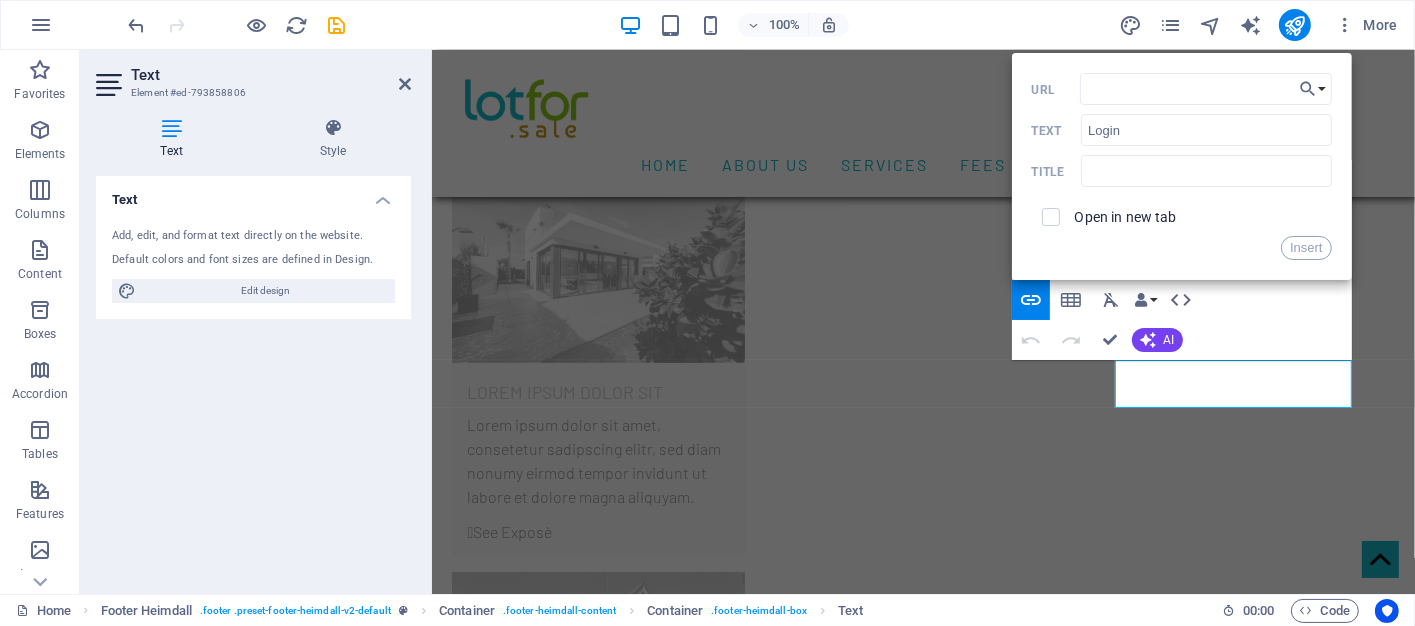type on "https://my.lotfor.sale/Login" 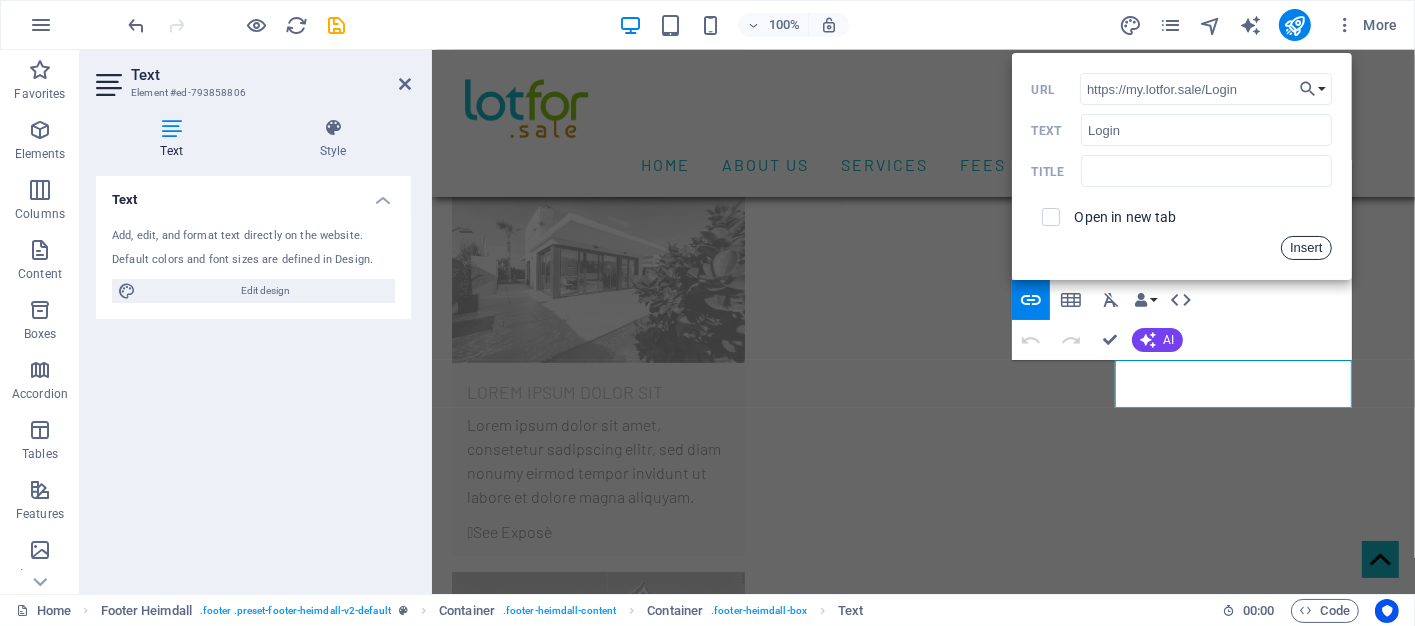 click on "Insert" at bounding box center [1306, 248] 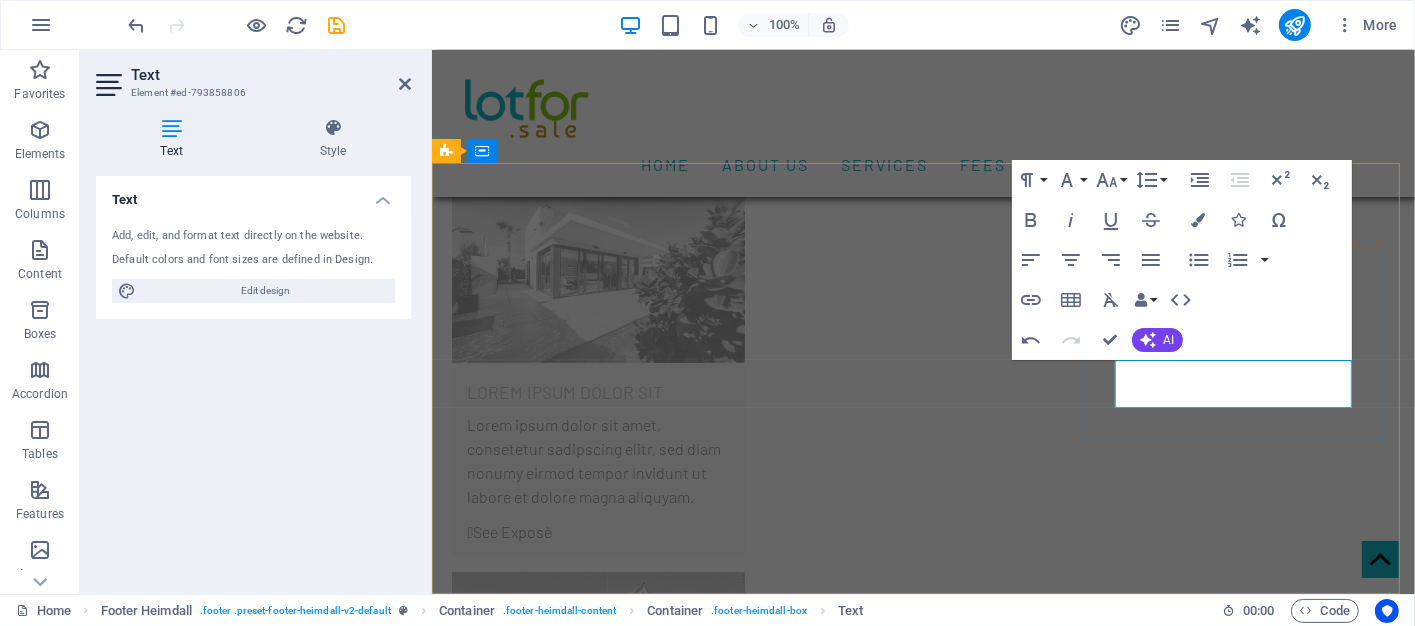 click on "Signup" at bounding box center (599, 8630) 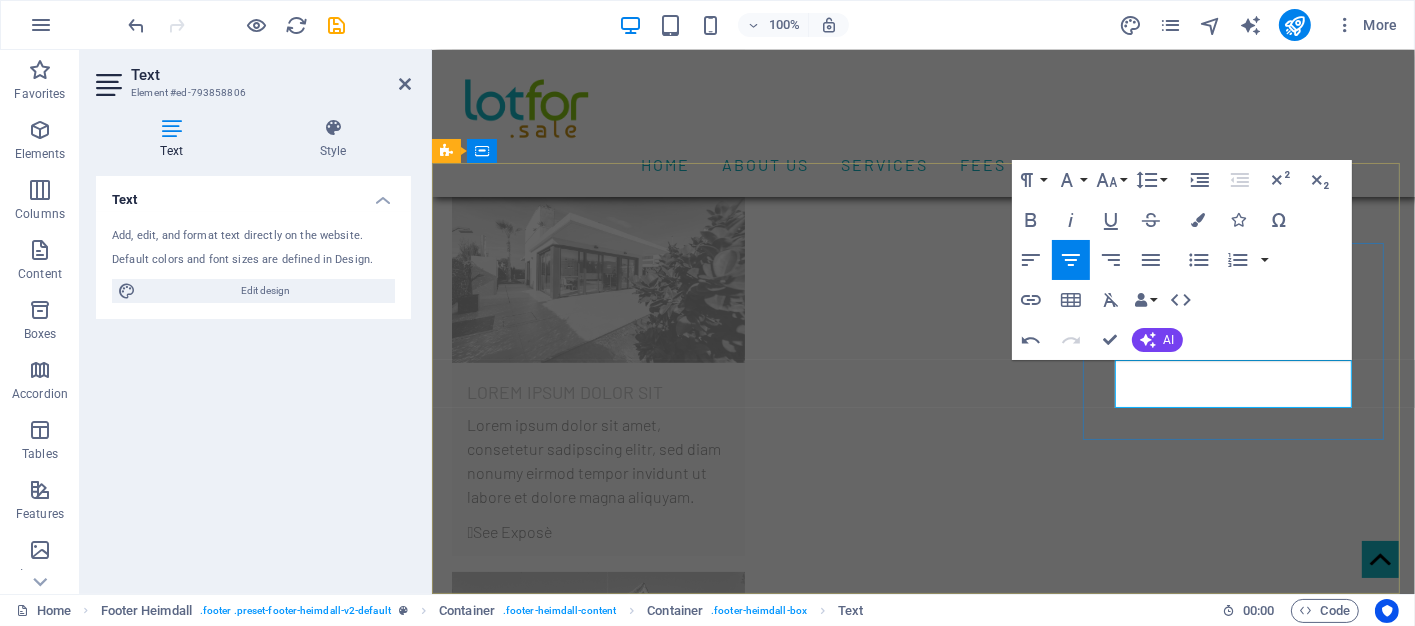 drag, startPoint x: 1265, startPoint y: 377, endPoint x: 1205, endPoint y: 375, distance: 60.033325 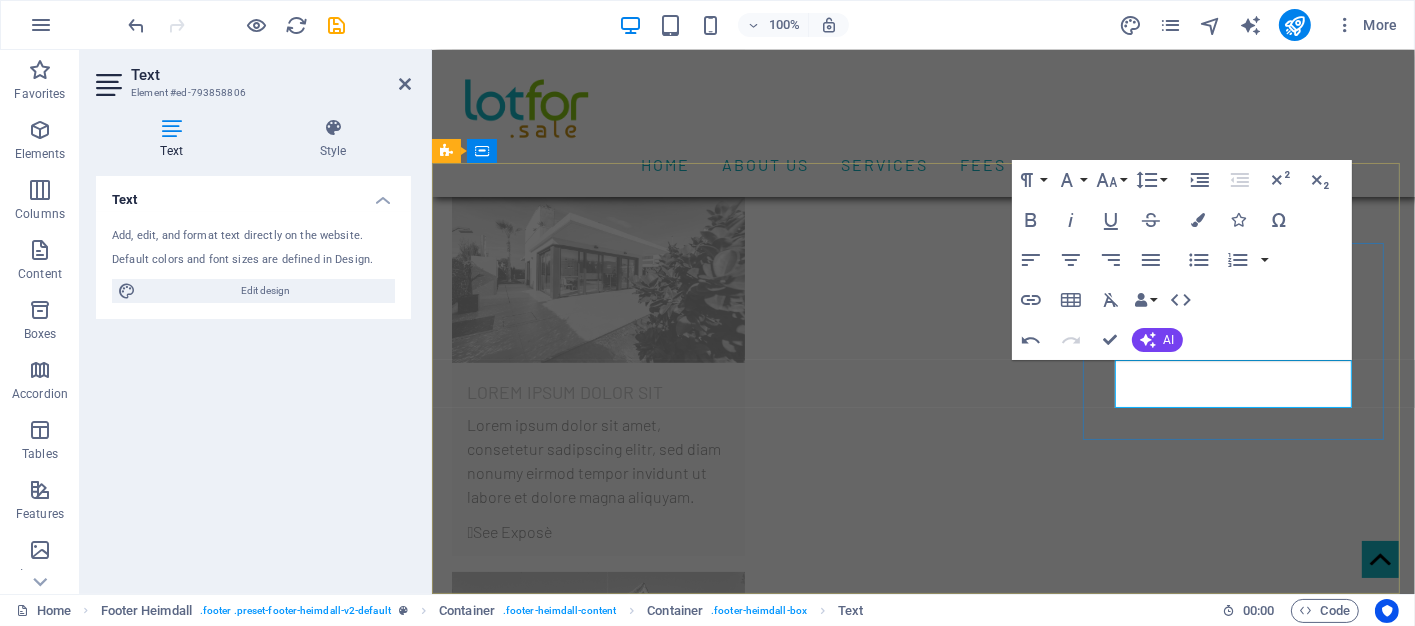 click on "Signup" at bounding box center (599, 8630) 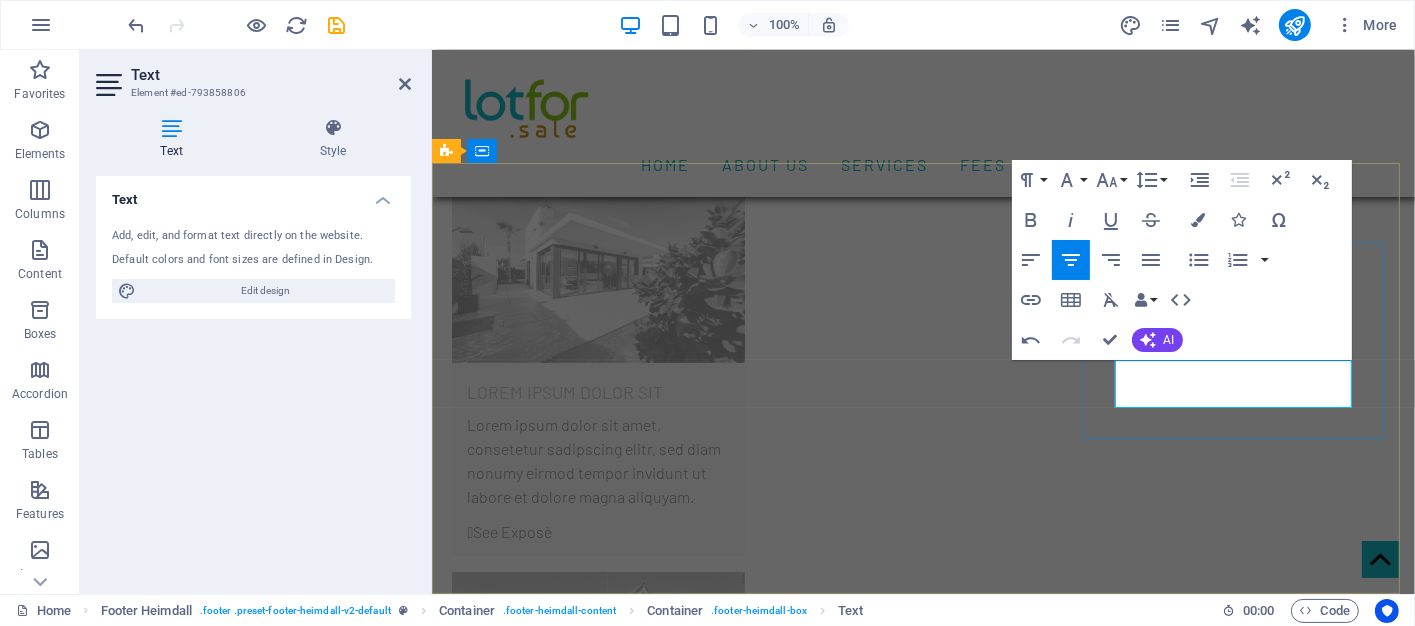 drag, startPoint x: 1262, startPoint y: 375, endPoint x: 1198, endPoint y: 373, distance: 64.03124 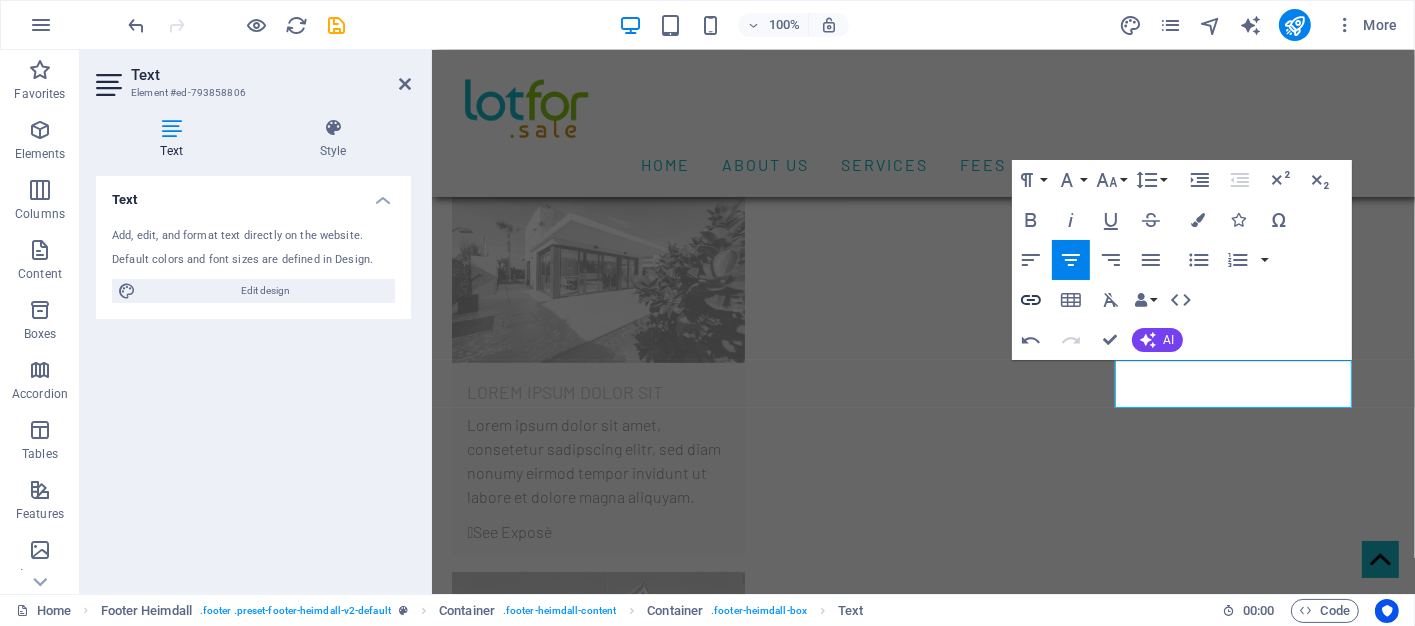 type 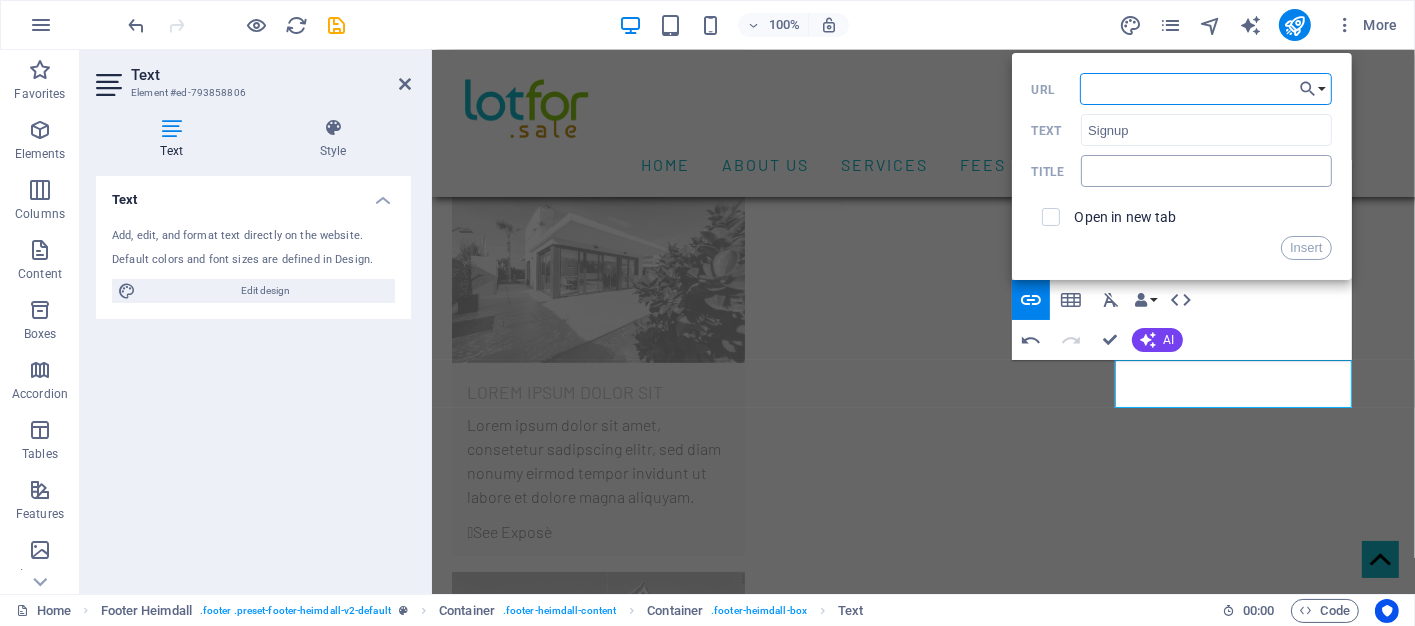 paste on "https://my.lotfor.sale/Signup" 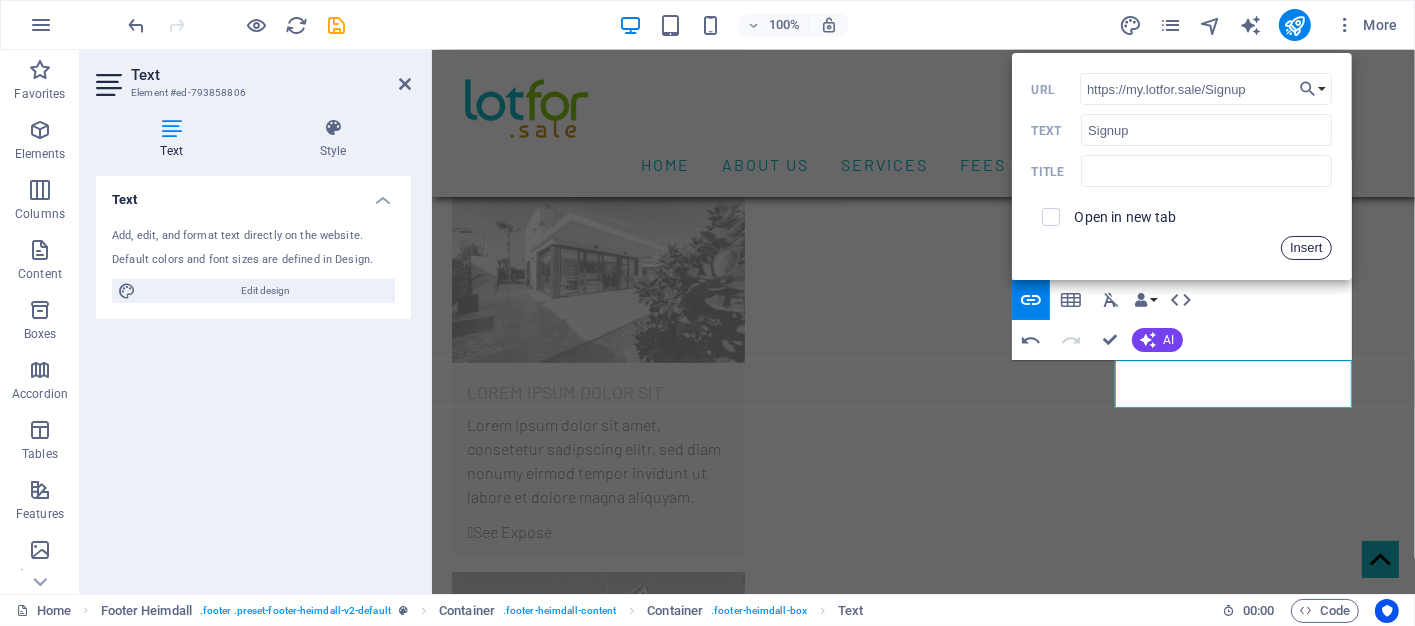 click on "Insert" at bounding box center (1306, 248) 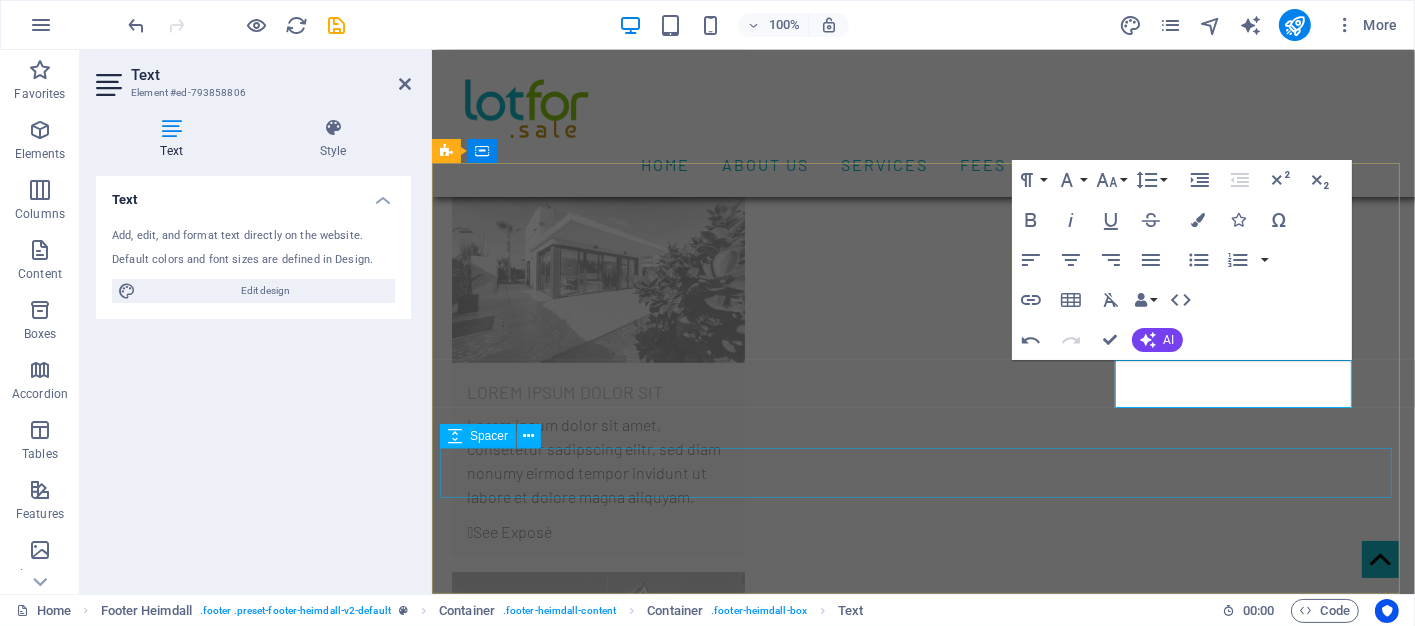 click at bounding box center (919, 8731) 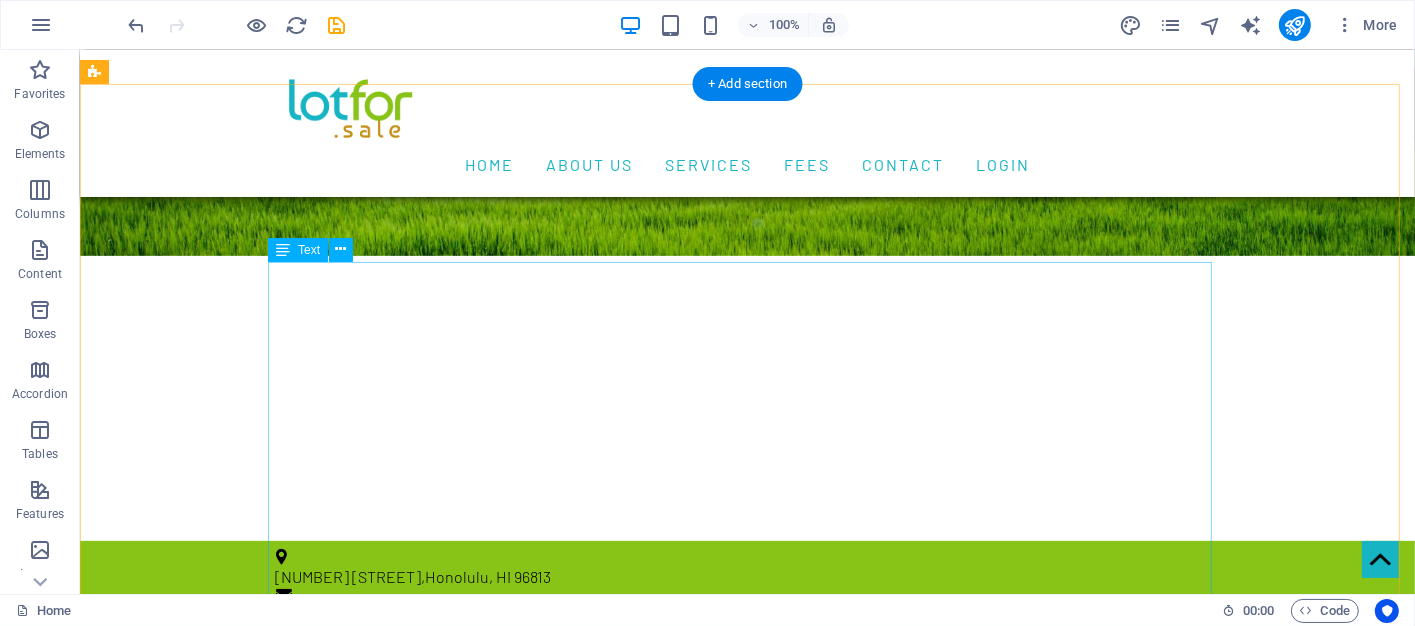 scroll, scrollTop: 0, scrollLeft: 0, axis: both 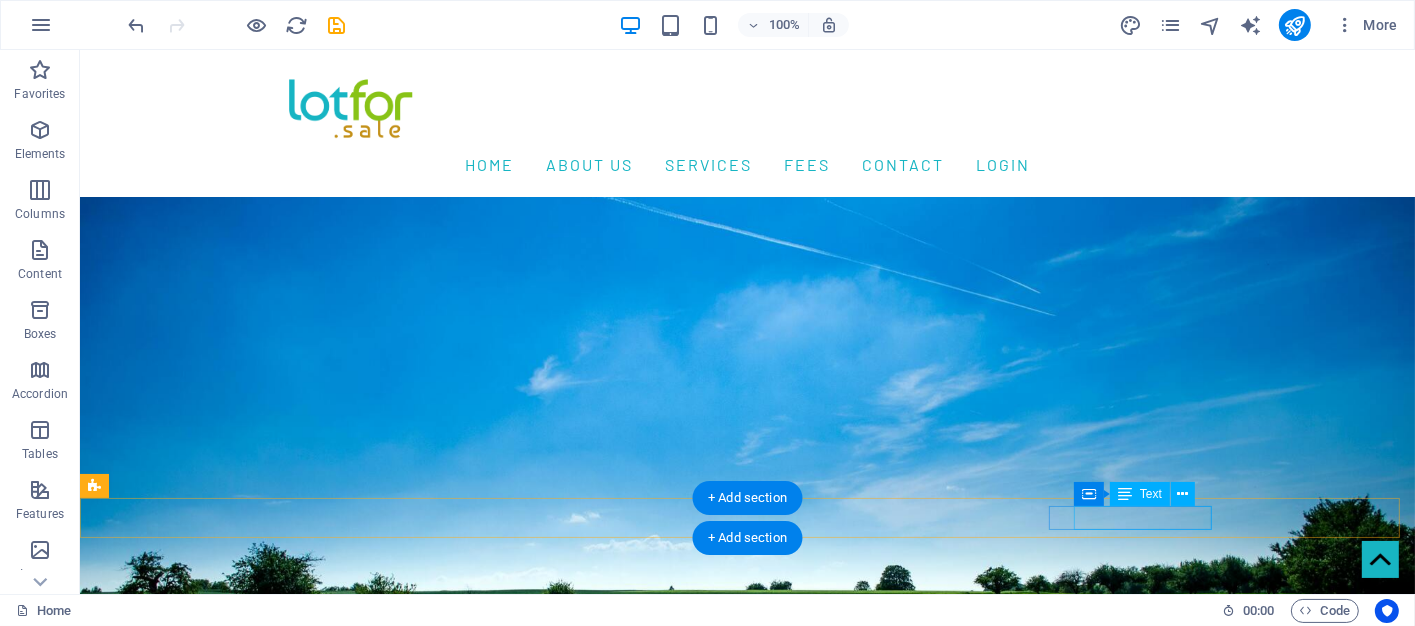 click on "Featured Properties" at bounding box center (750, 1138) 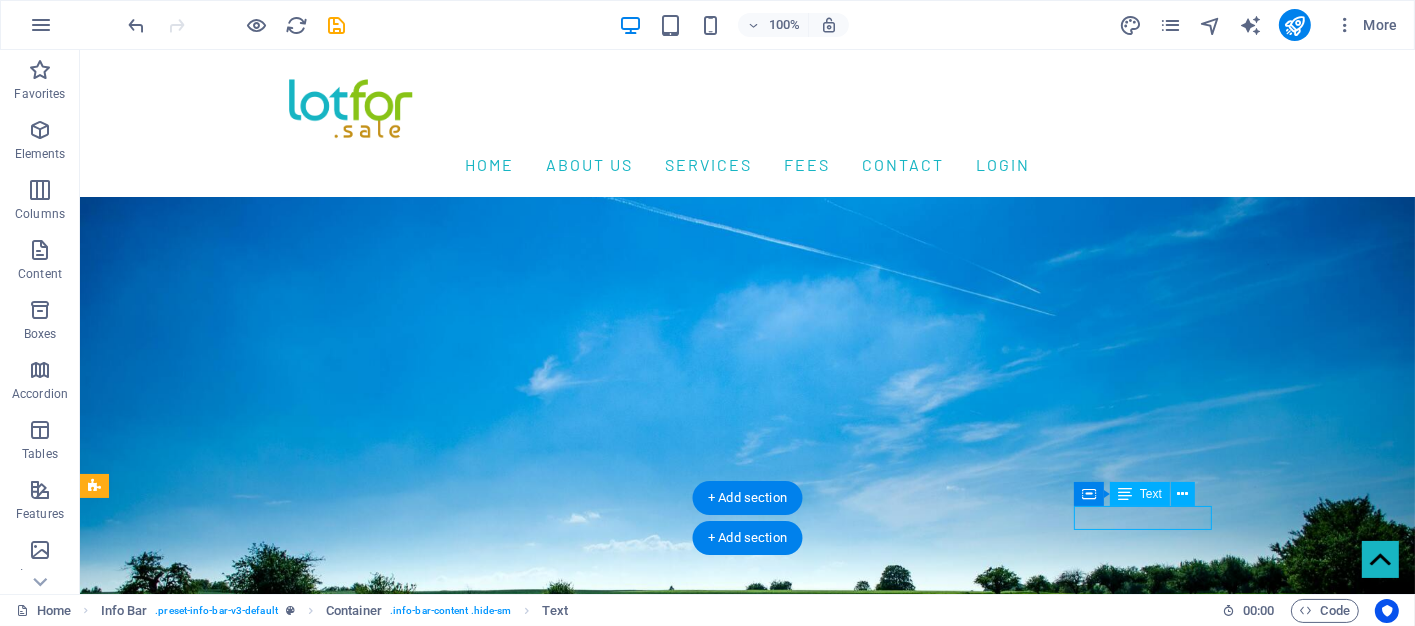 click on "Featured Properties" at bounding box center [750, 1138] 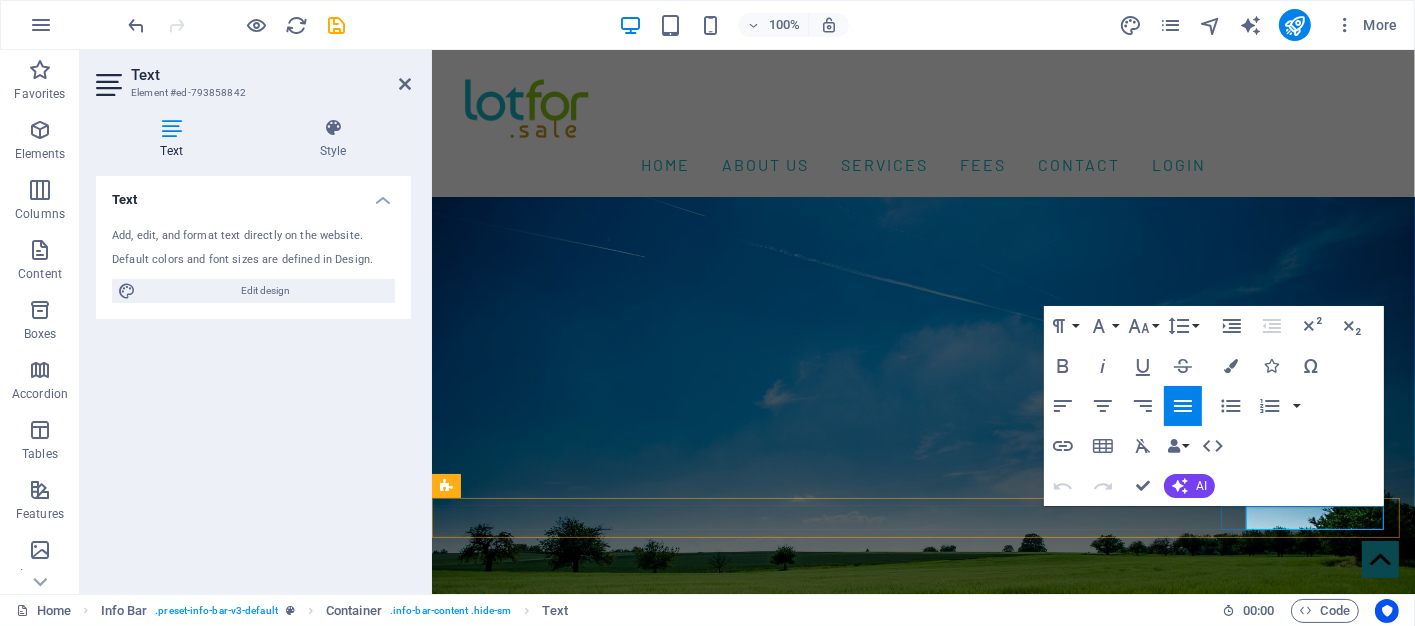 click on "Featured Properties" at bounding box center (526, 1137) 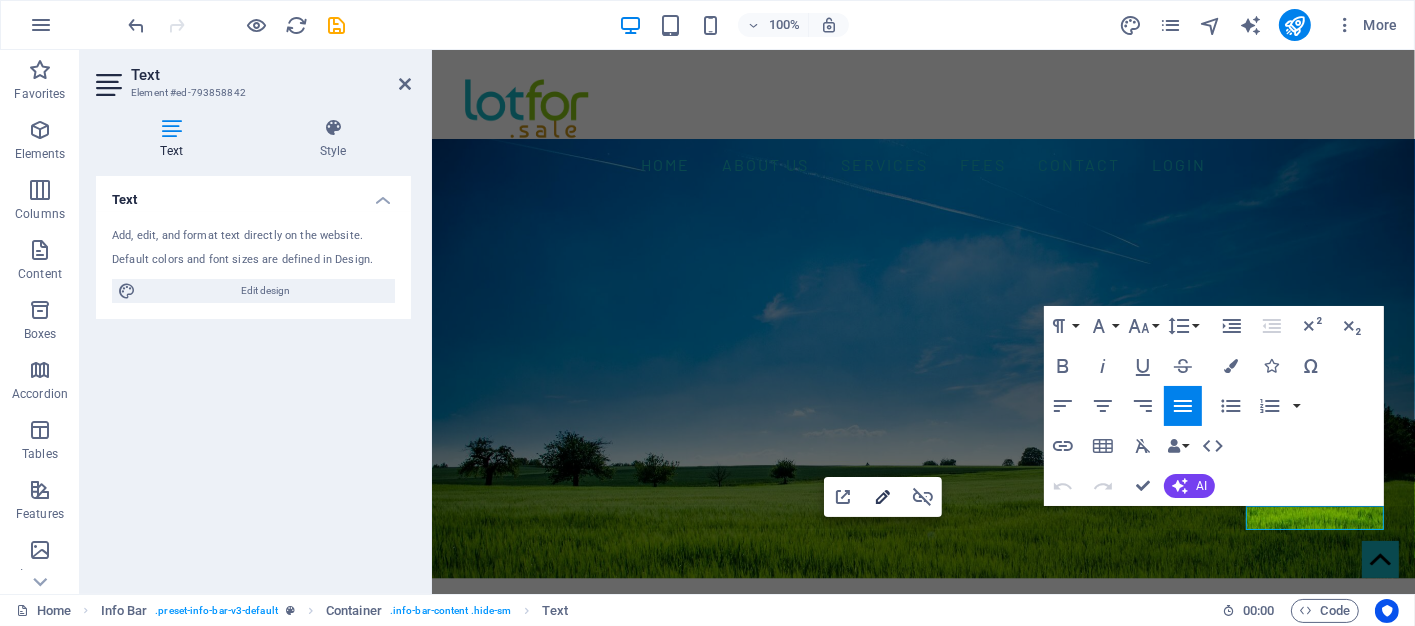 click 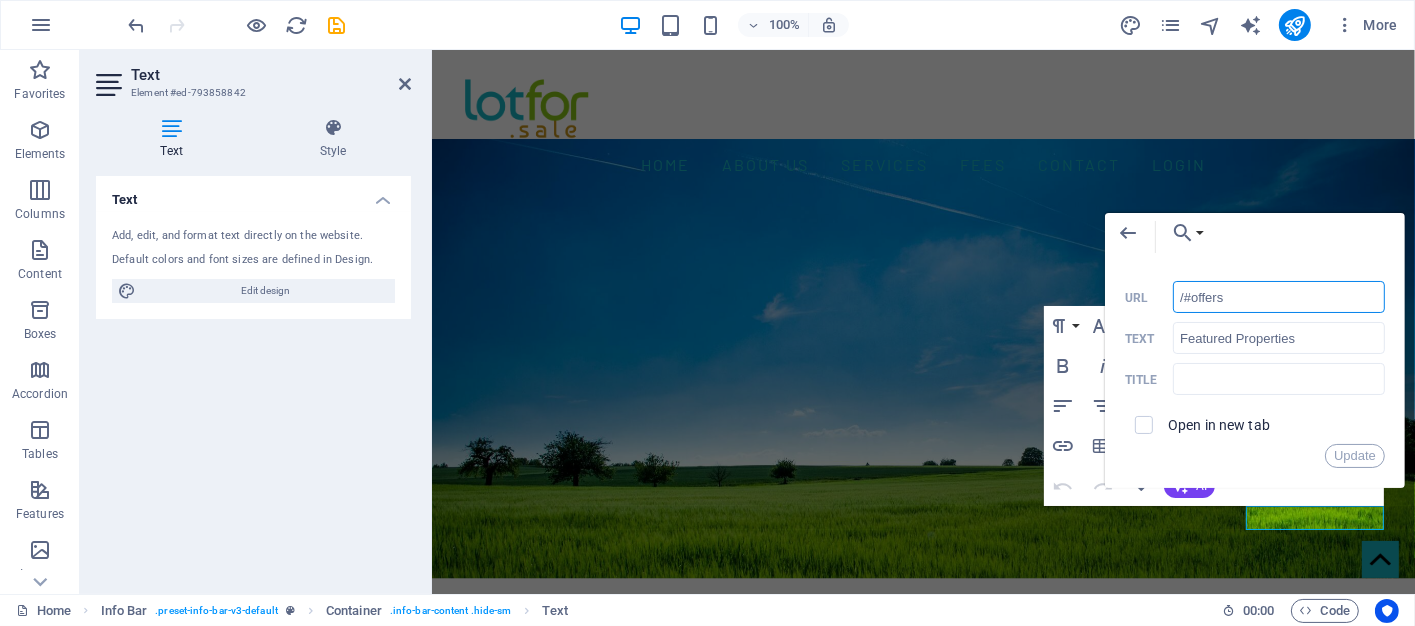 paste on "https://my.lotfor.sale/Finder" 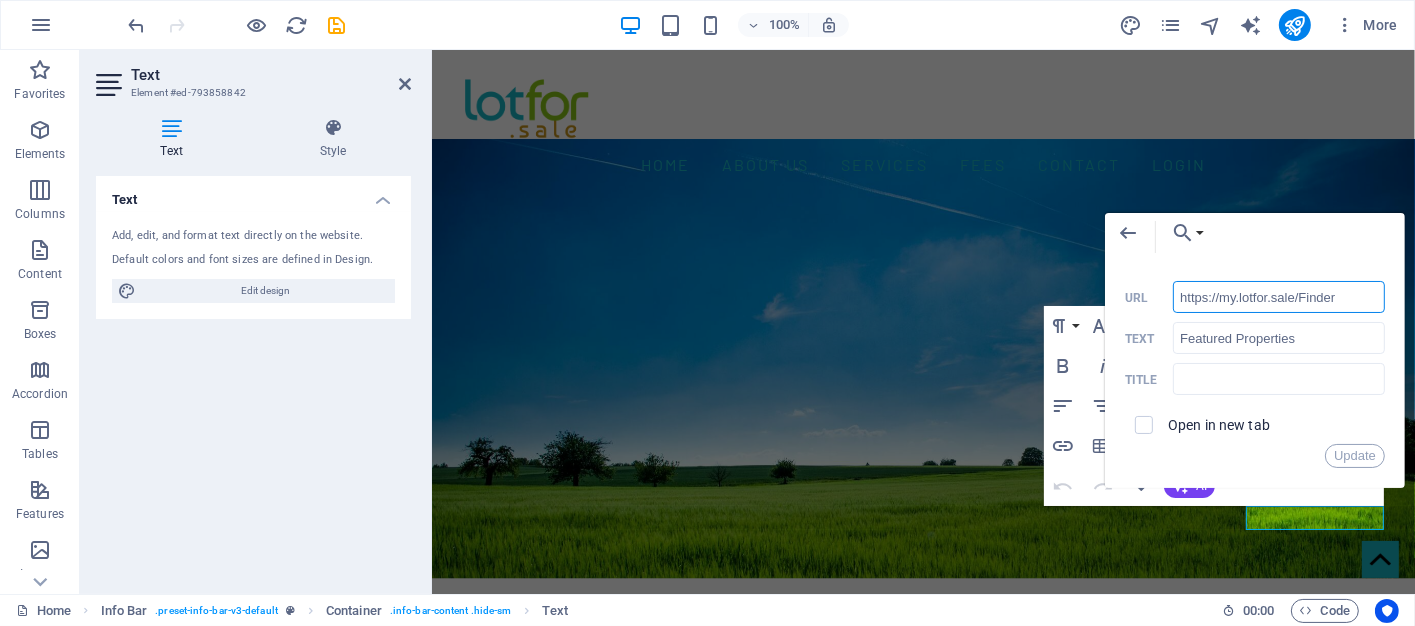 type on "https://my.lotfor.sale/Finder" 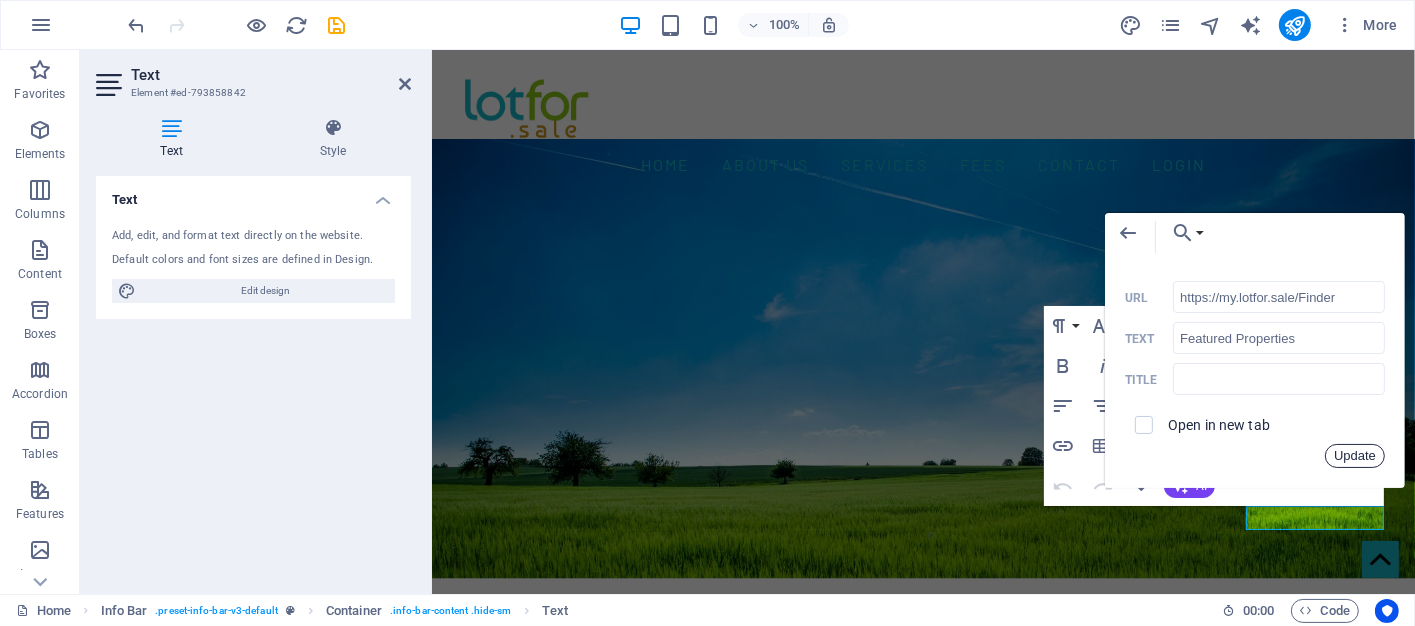click on "Update" at bounding box center [1355, 456] 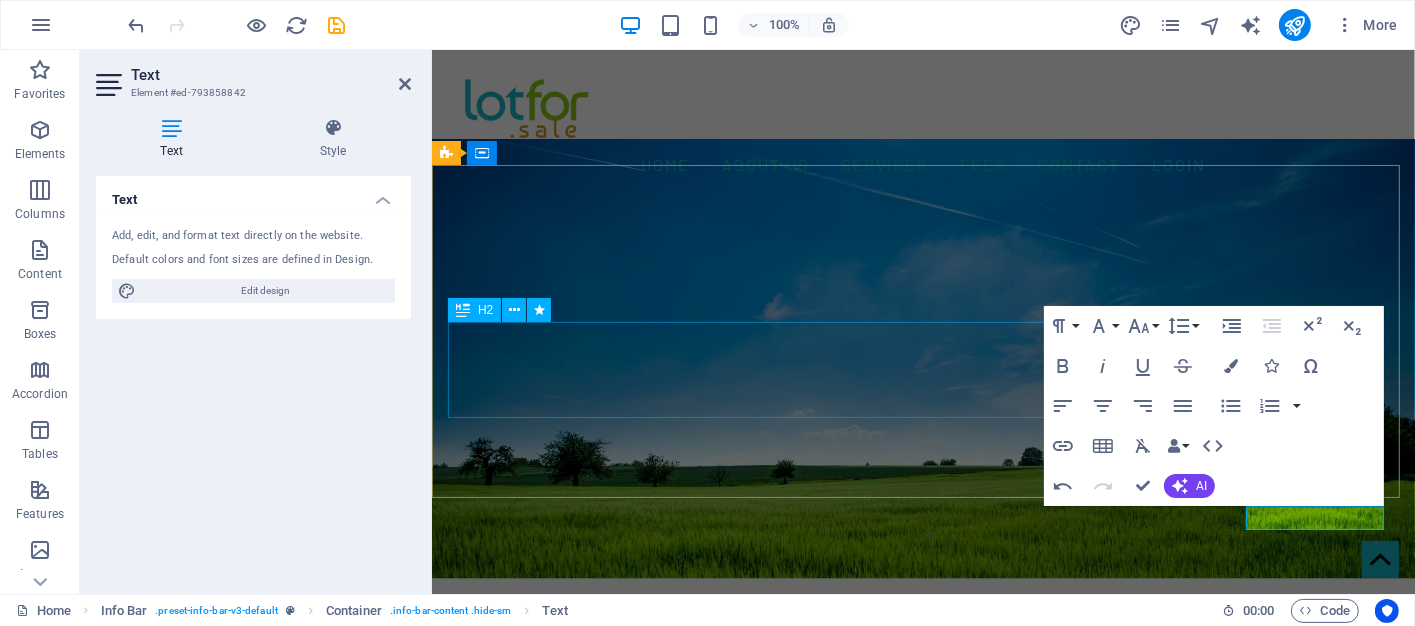 click on "Where Real Buyers Meet Verified Sellers" at bounding box center [923, 841] 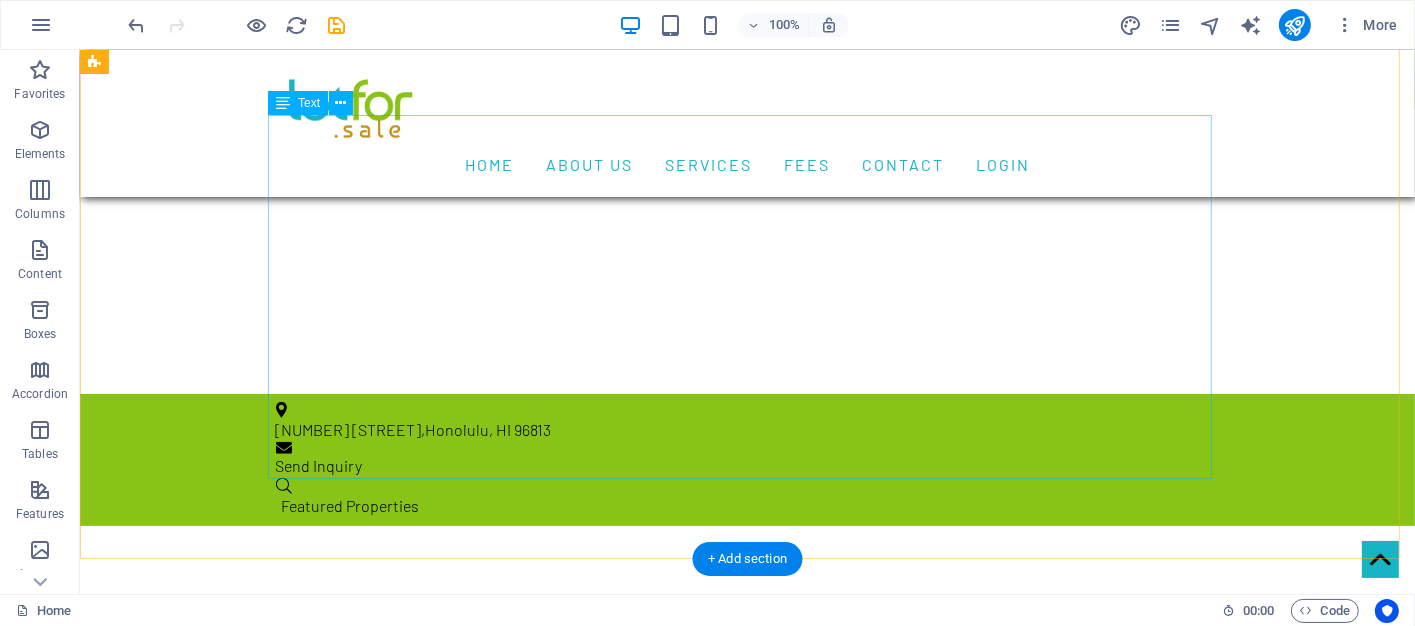 scroll, scrollTop: 400, scrollLeft: 0, axis: vertical 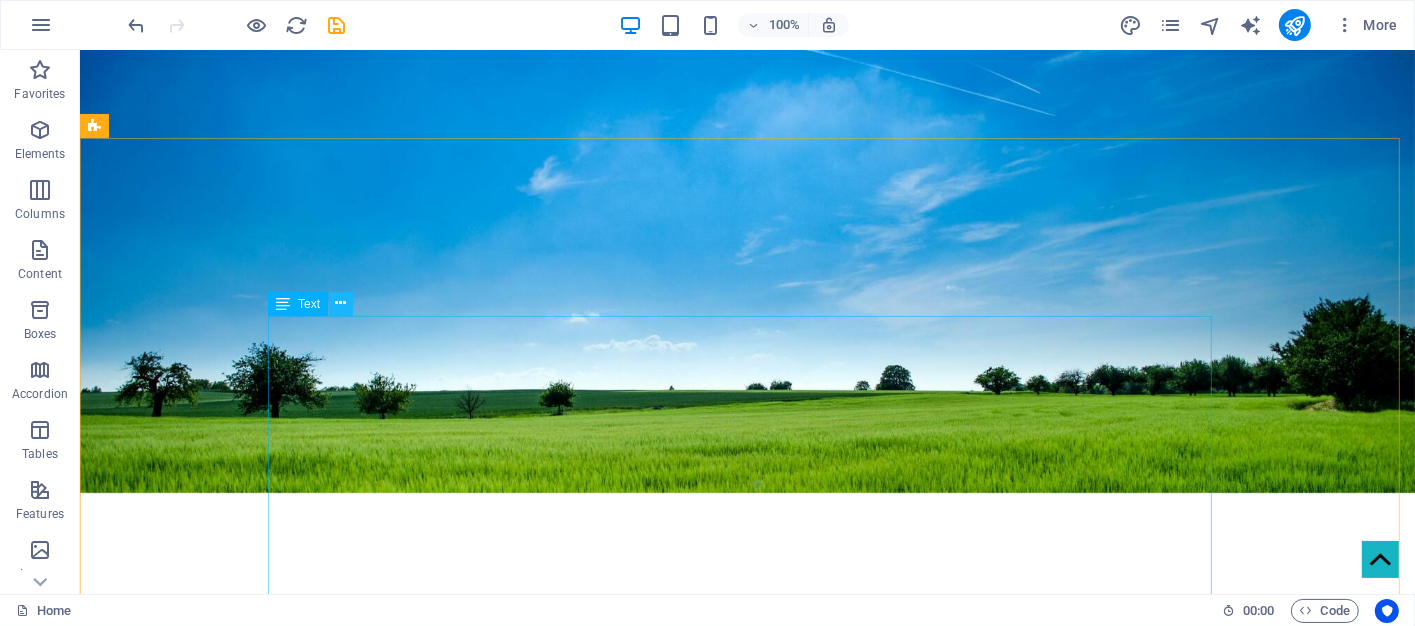 click at bounding box center (341, 303) 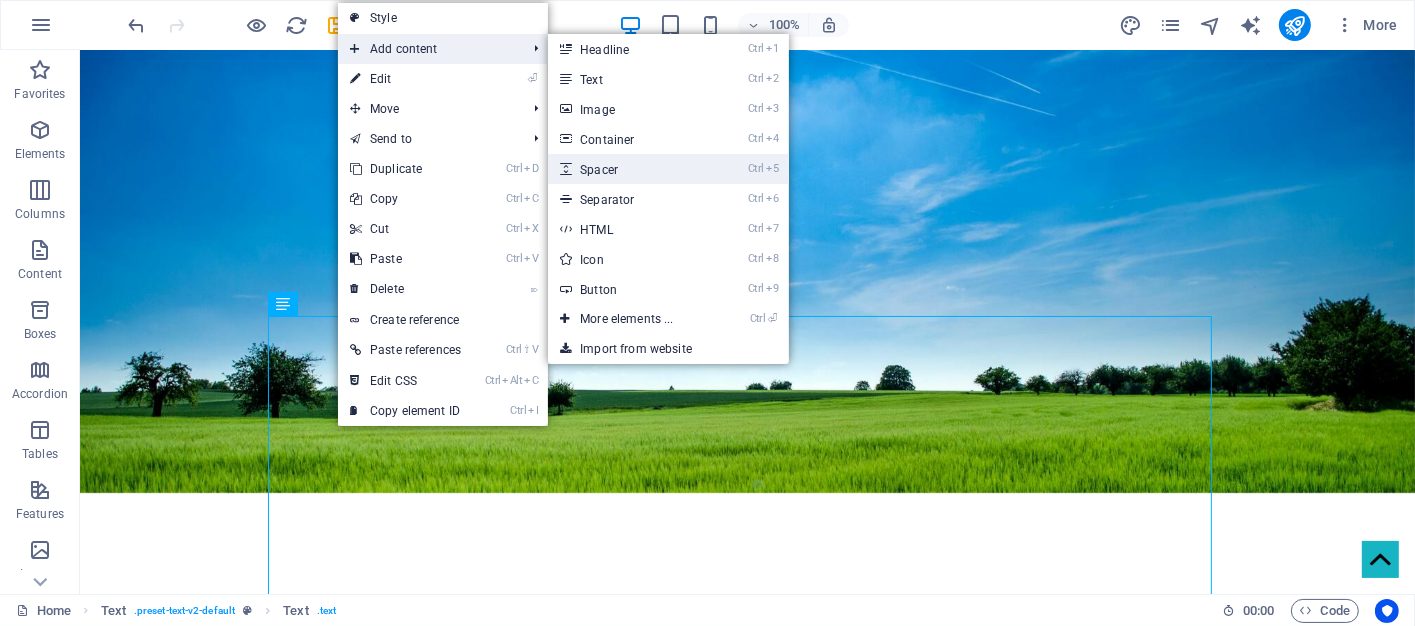 click on "Ctrl 5  Spacer" at bounding box center [630, 169] 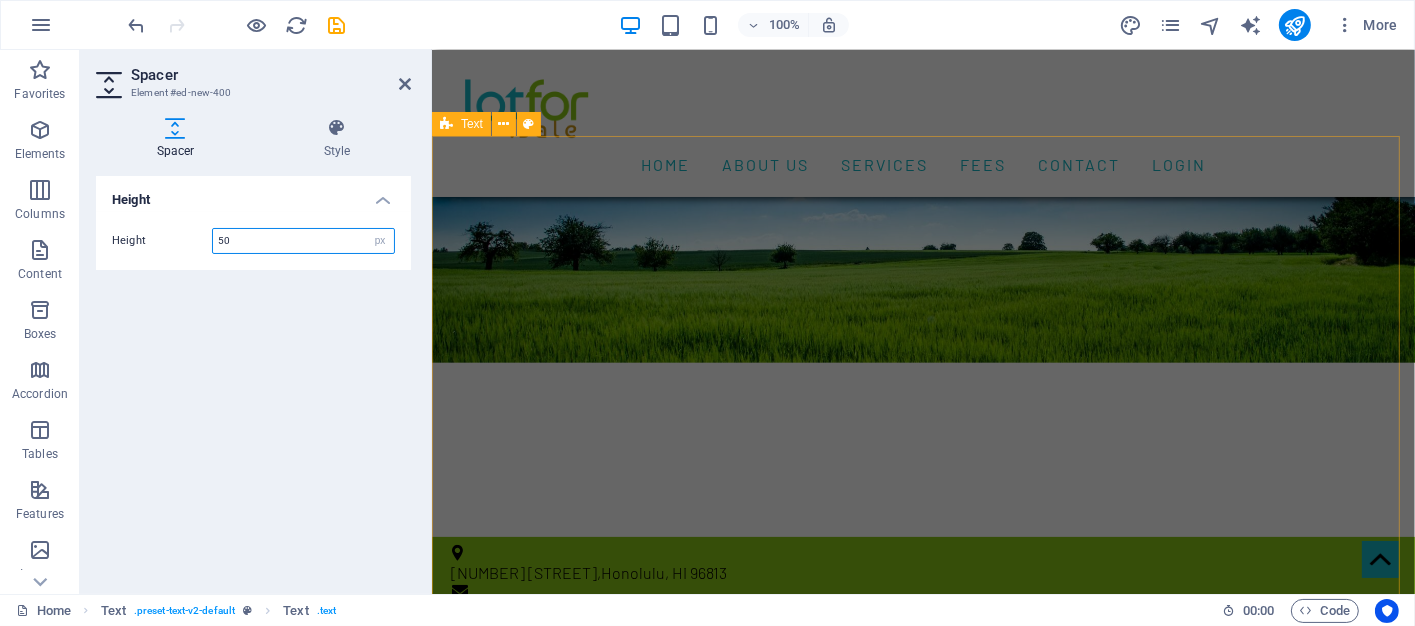 scroll, scrollTop: 781, scrollLeft: 0, axis: vertical 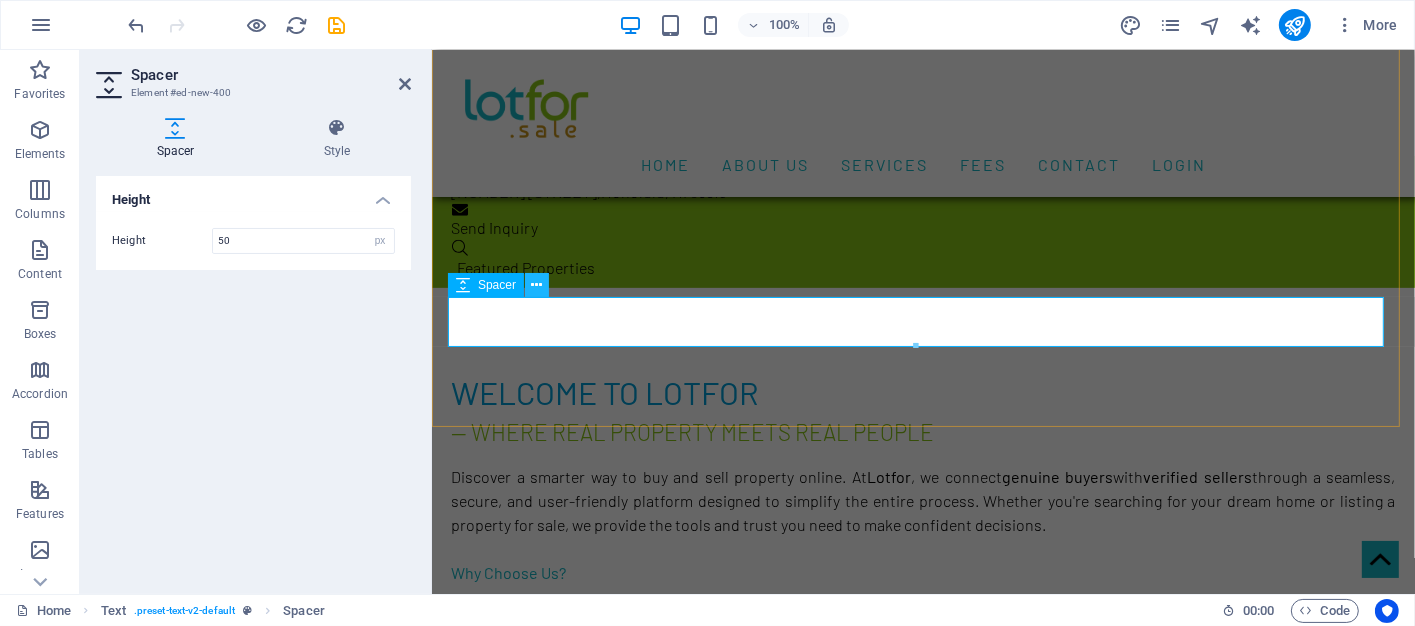 click at bounding box center (537, 285) 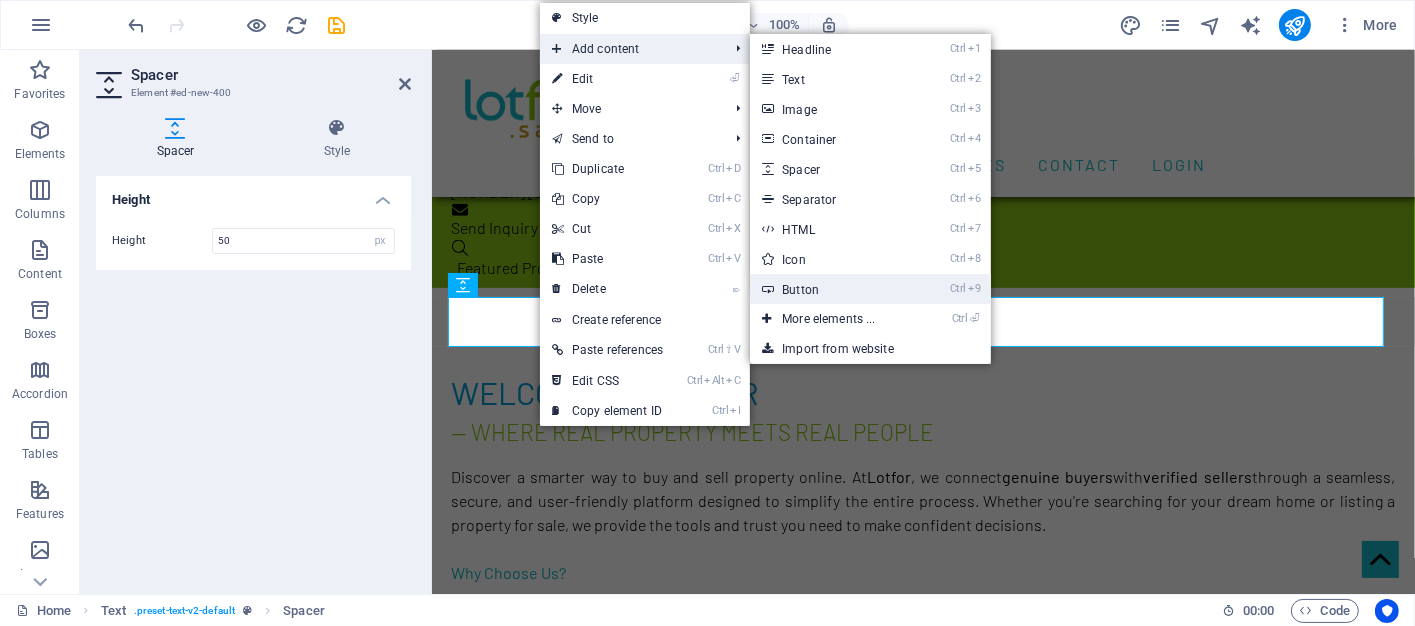drag, startPoint x: 813, startPoint y: 279, endPoint x: 383, endPoint y: 225, distance: 433.37744 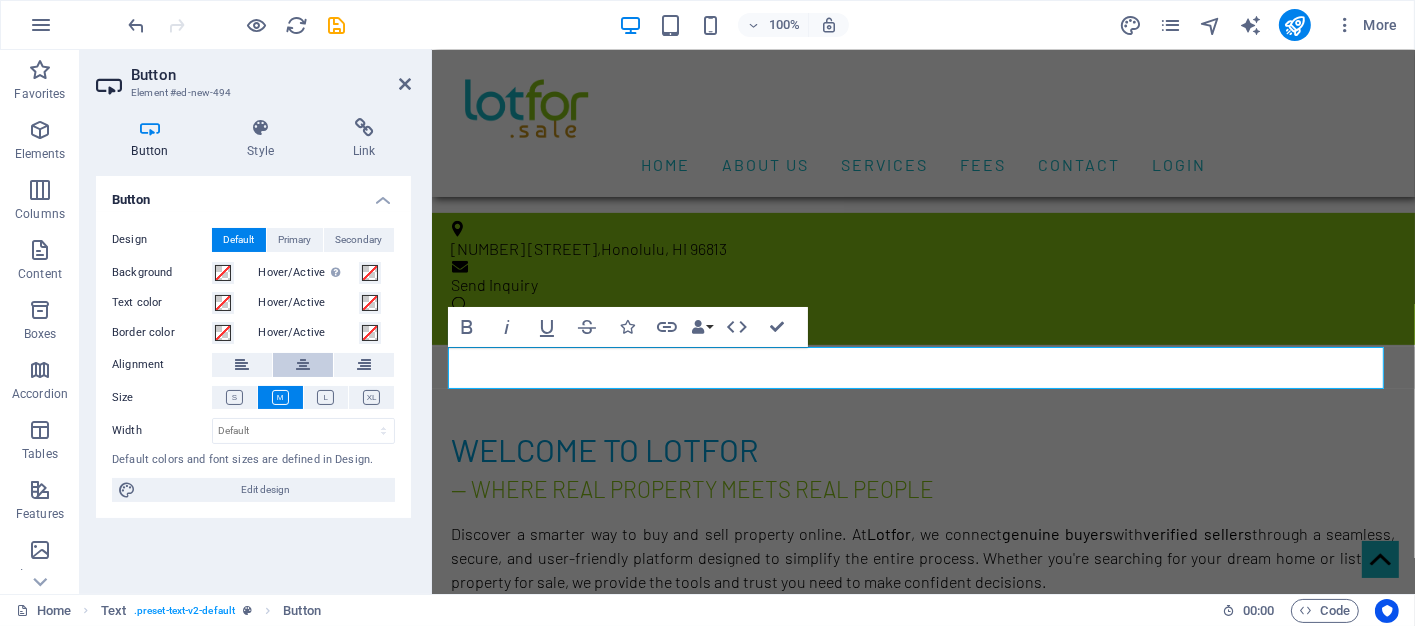 click at bounding box center [303, 365] 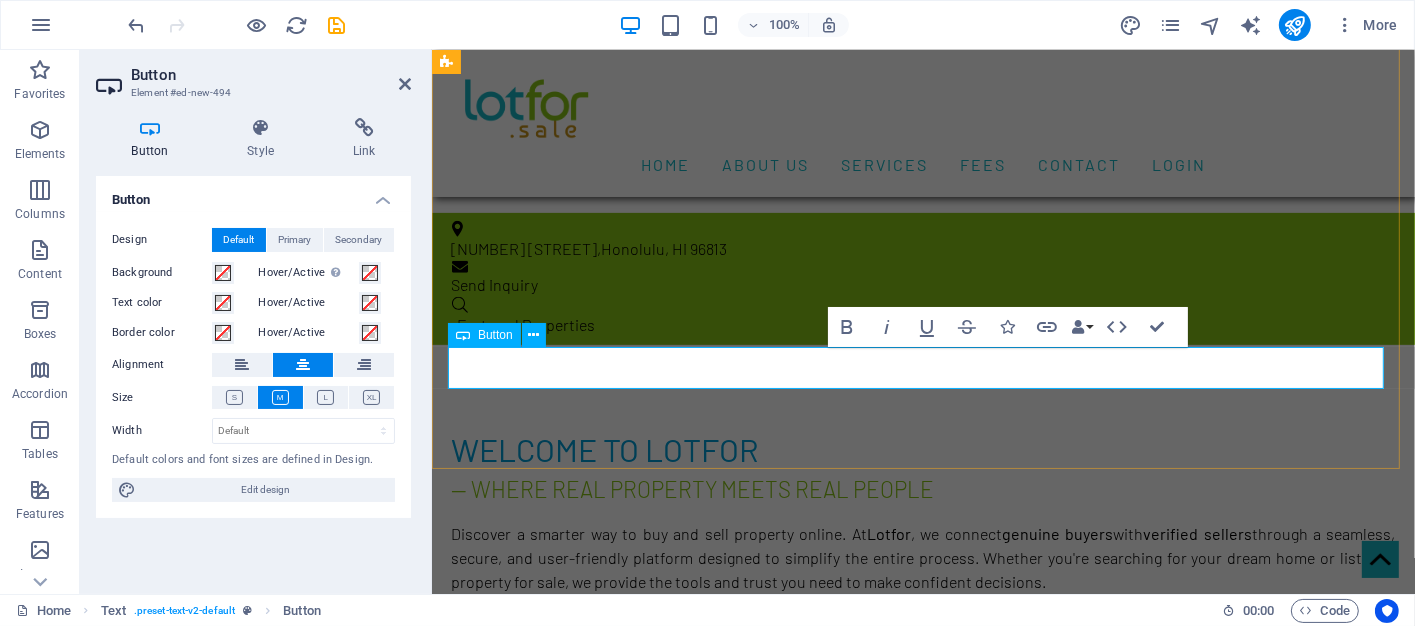 click on "Button label" at bounding box center [922, 957] 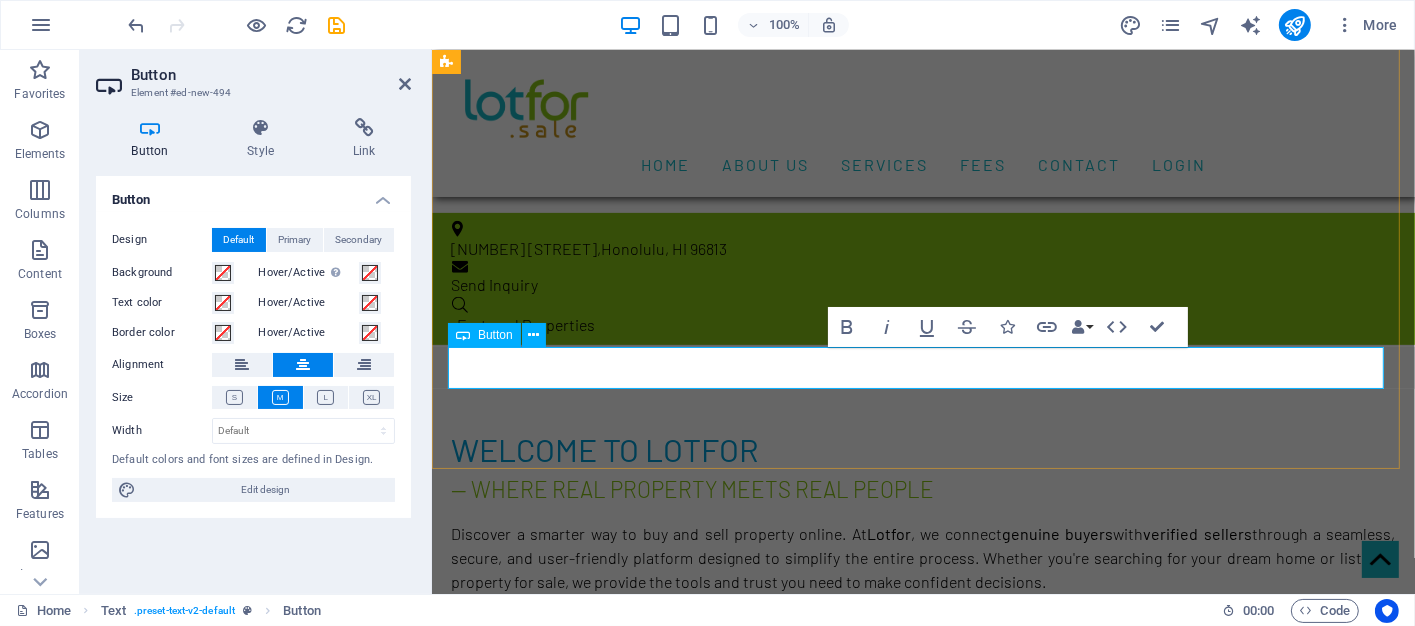 type 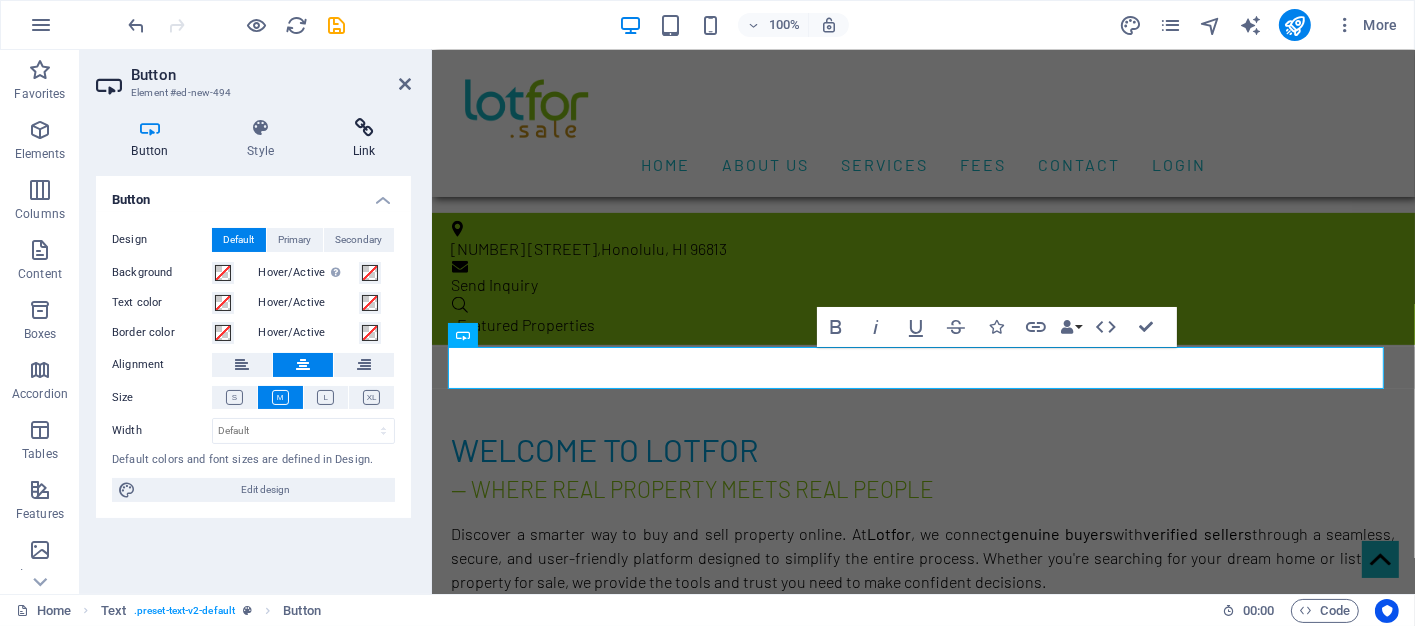 click at bounding box center [364, 128] 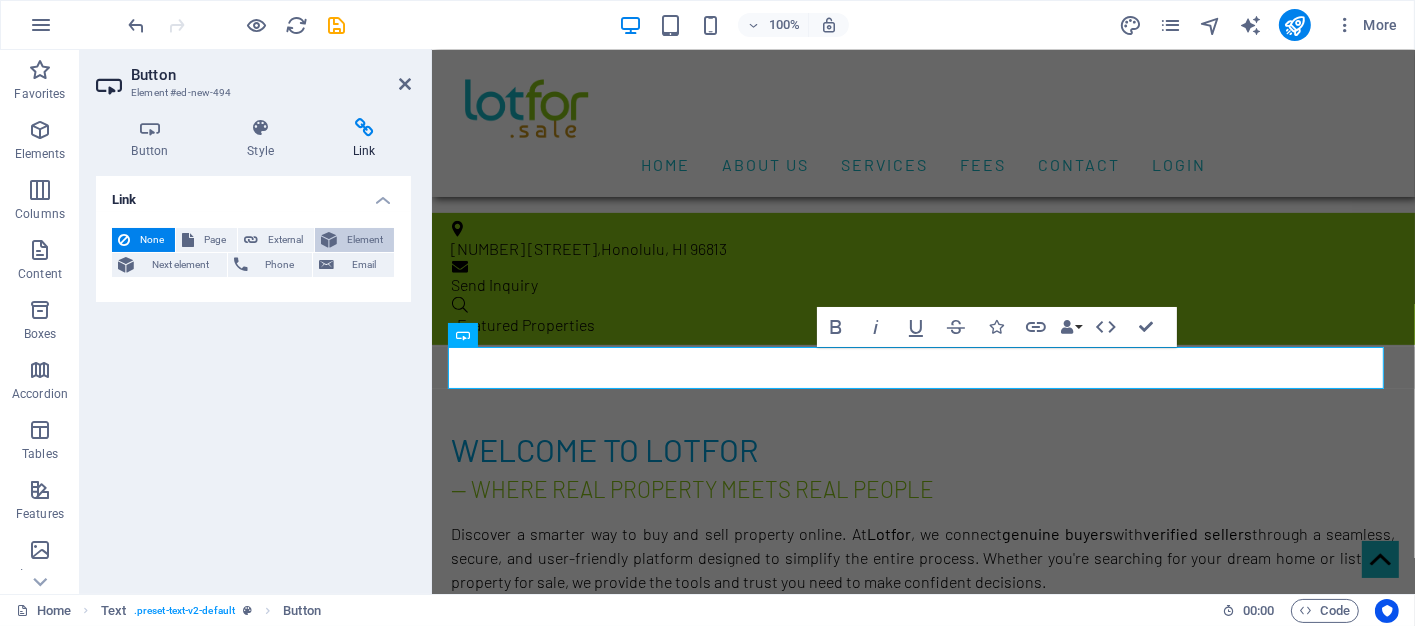 click on "Element" at bounding box center (365, 240) 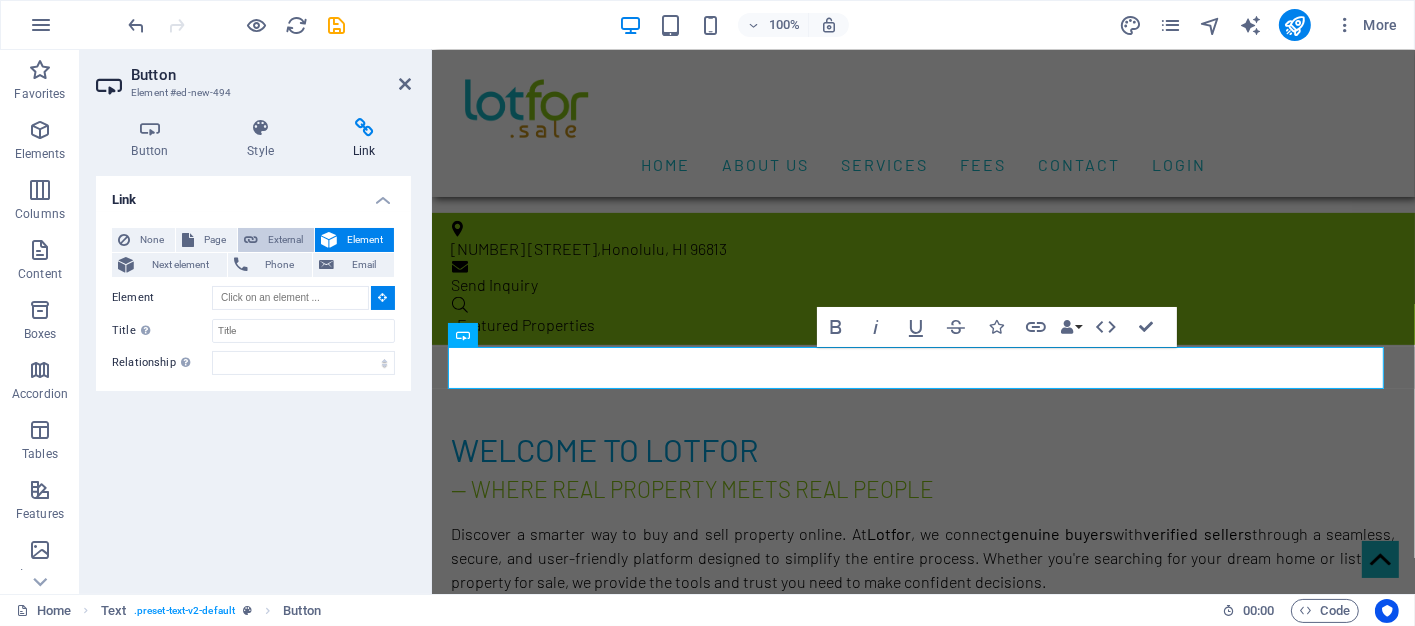 click on "External" at bounding box center [286, 240] 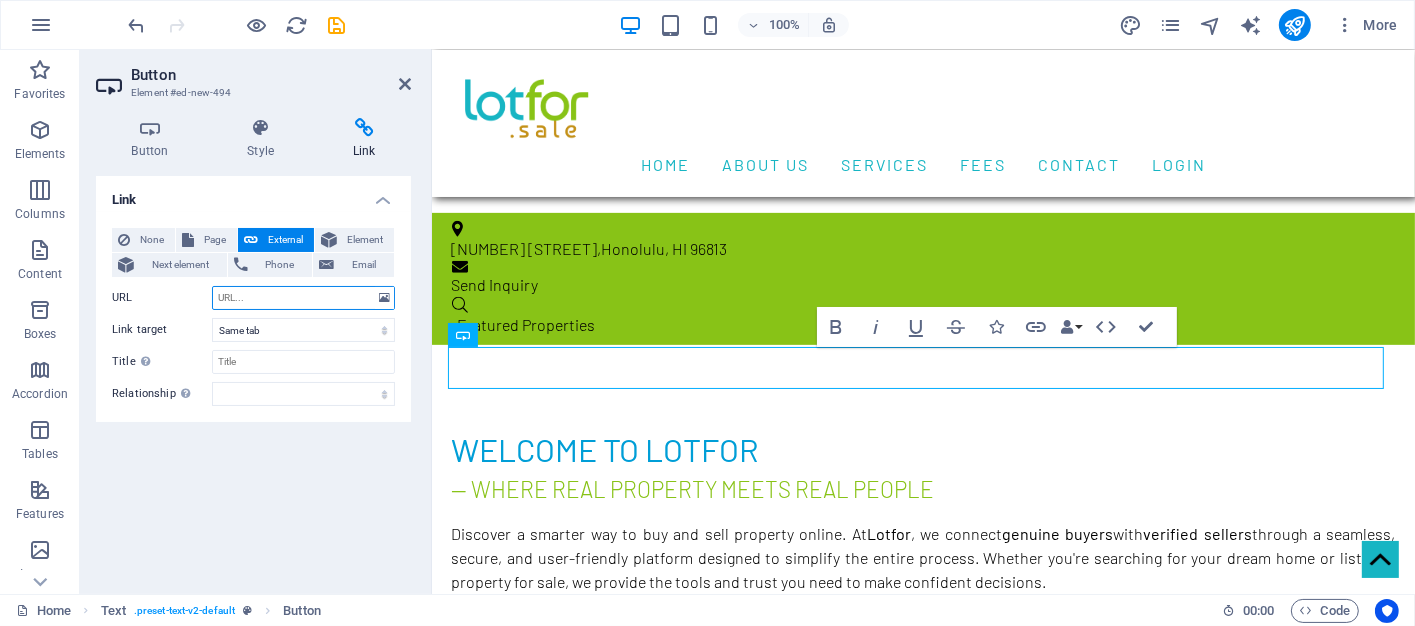 select on "blank" 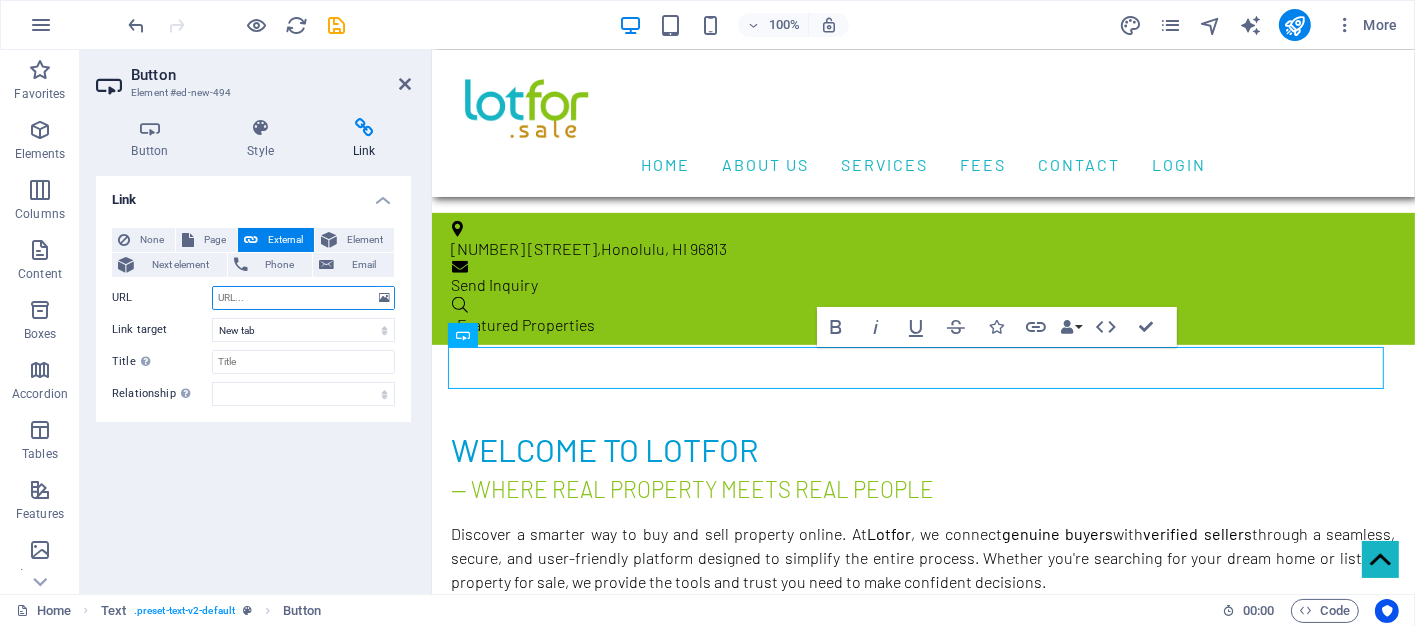 paste on "https://my.lotfor.sale/Finder" 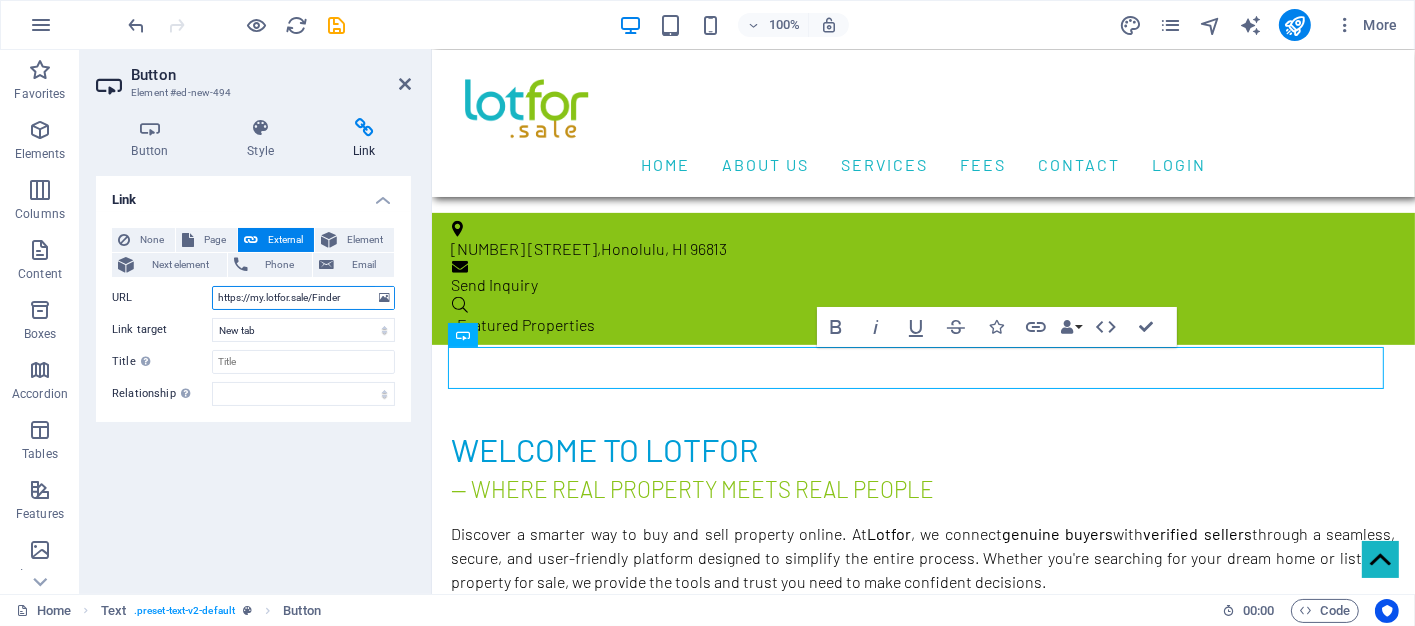 type on "https://my.lotfor.sale/Finder" 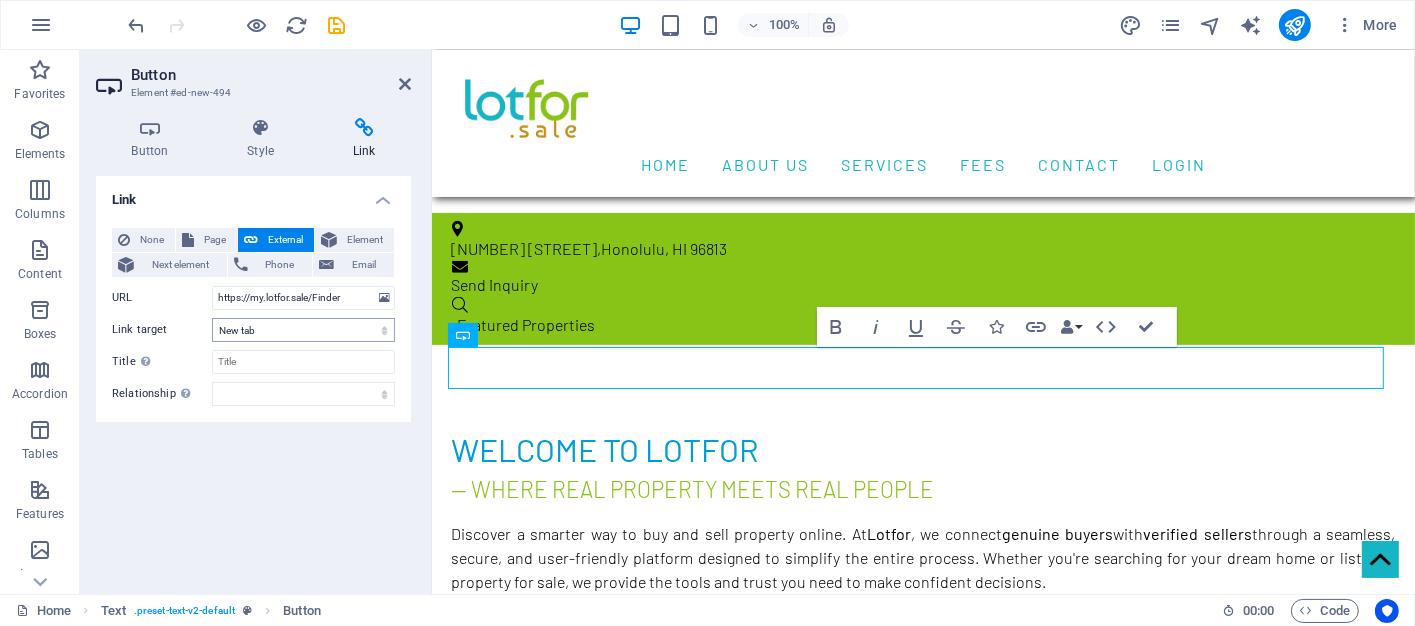 type 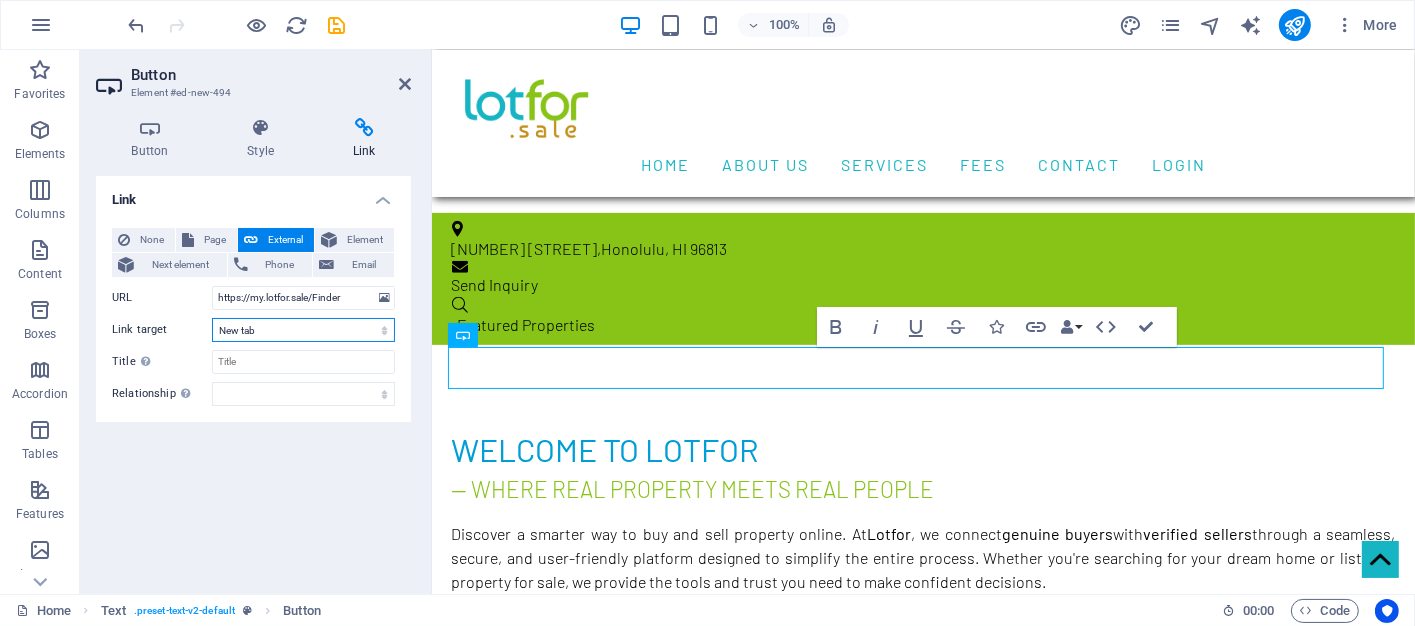 click on "New tab Same tab Overlay" at bounding box center (303, 330) 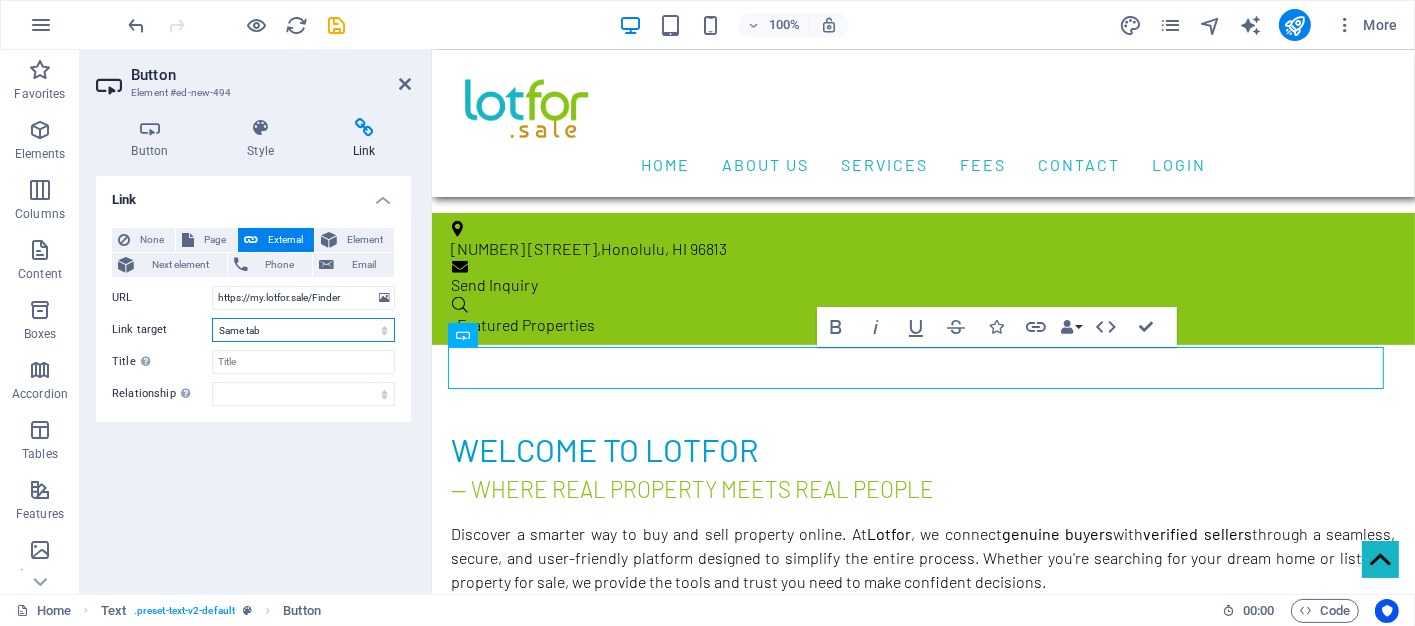 click on "New tab Same tab Overlay" at bounding box center [303, 330] 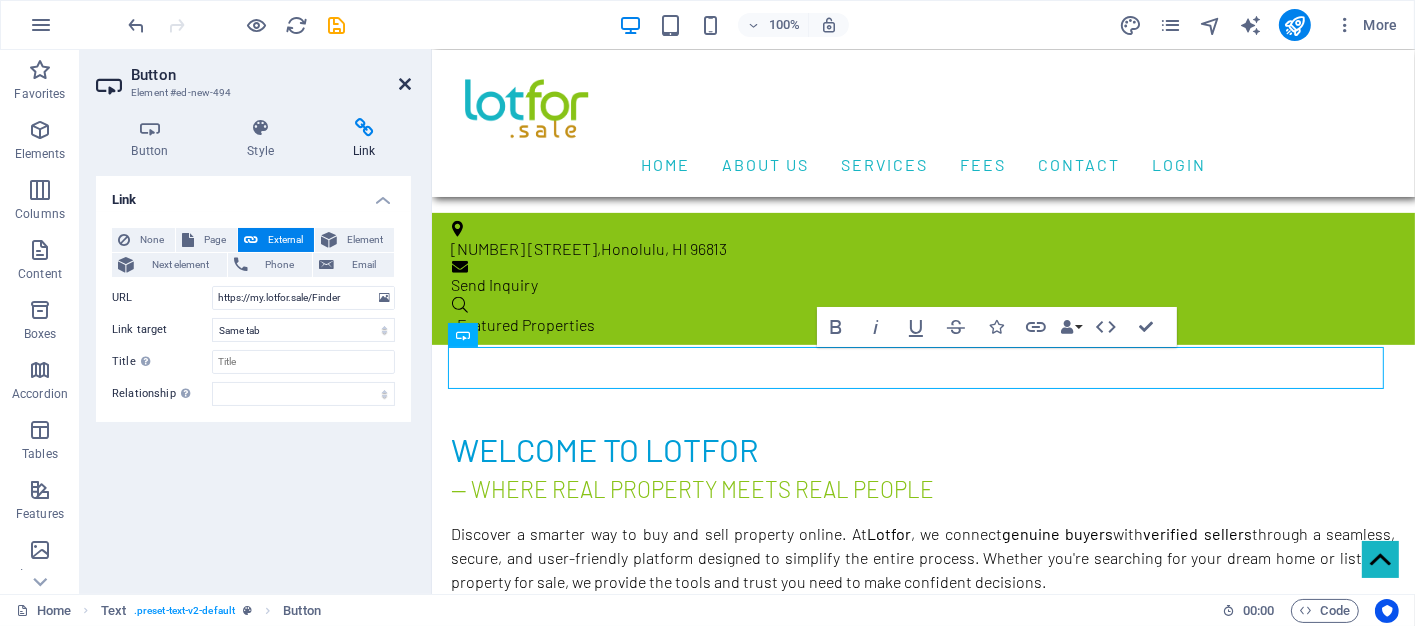 click at bounding box center (405, 84) 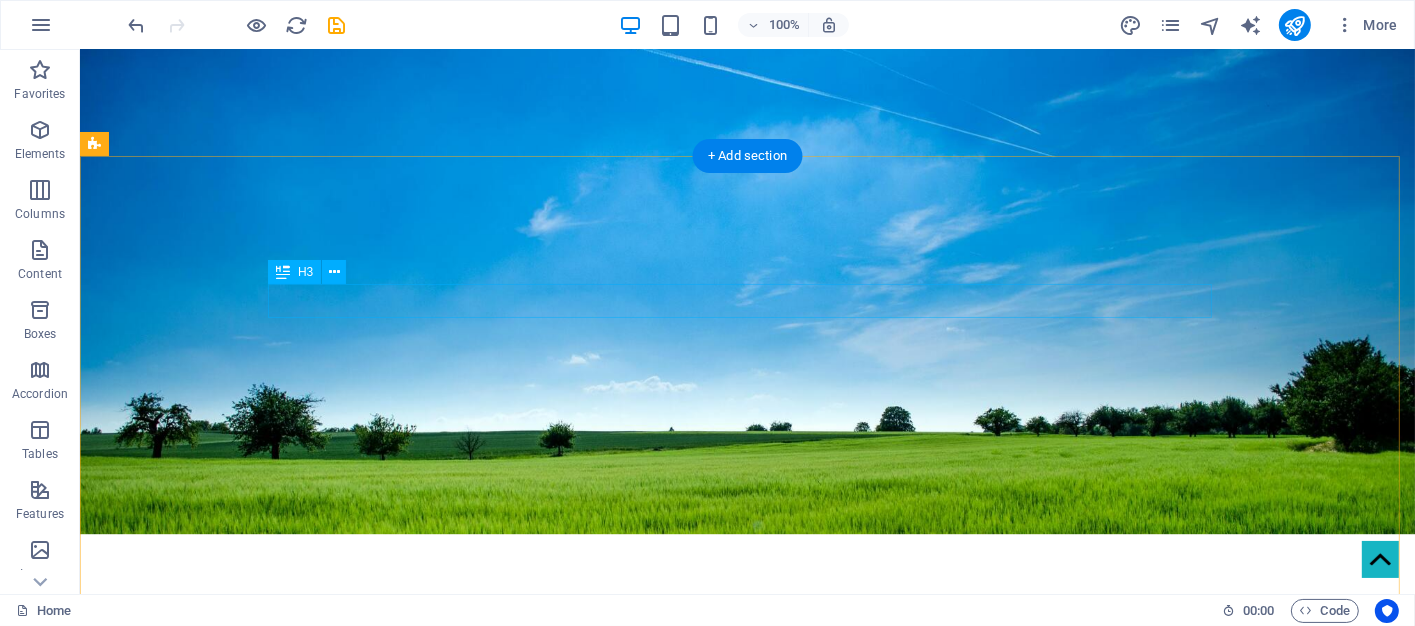 scroll, scrollTop: 181, scrollLeft: 0, axis: vertical 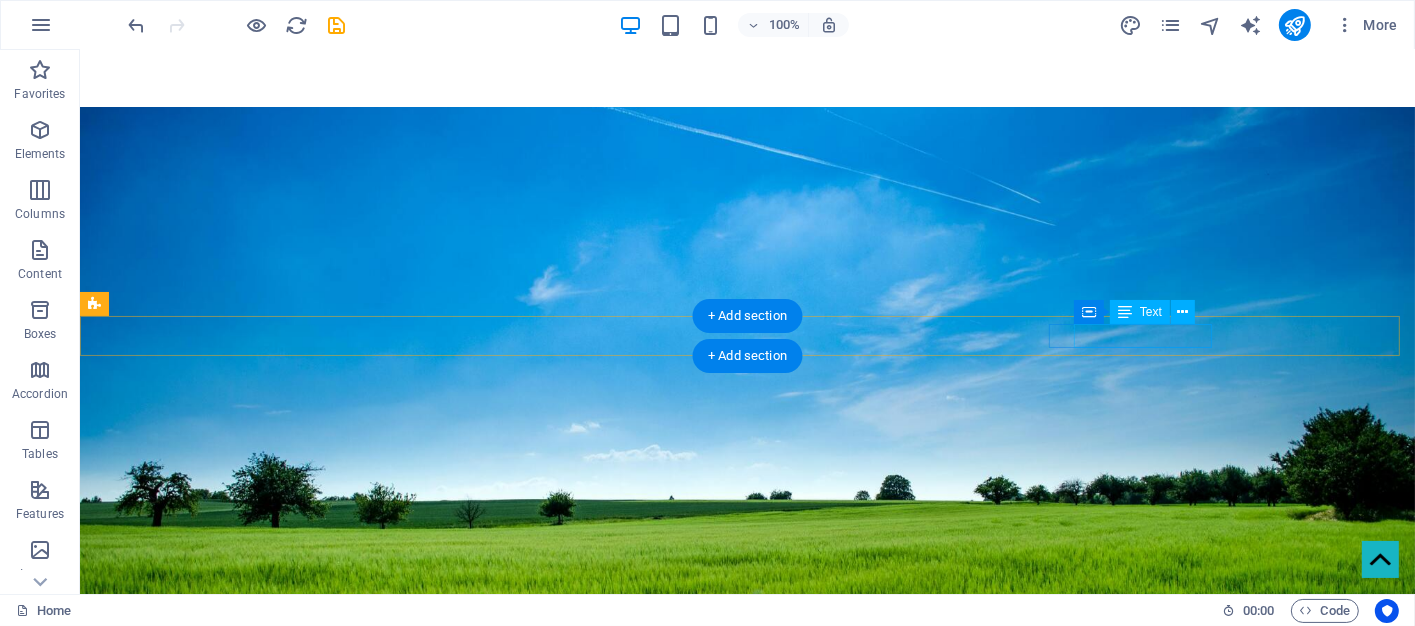 click on "Featured Properties" at bounding box center (750, 957) 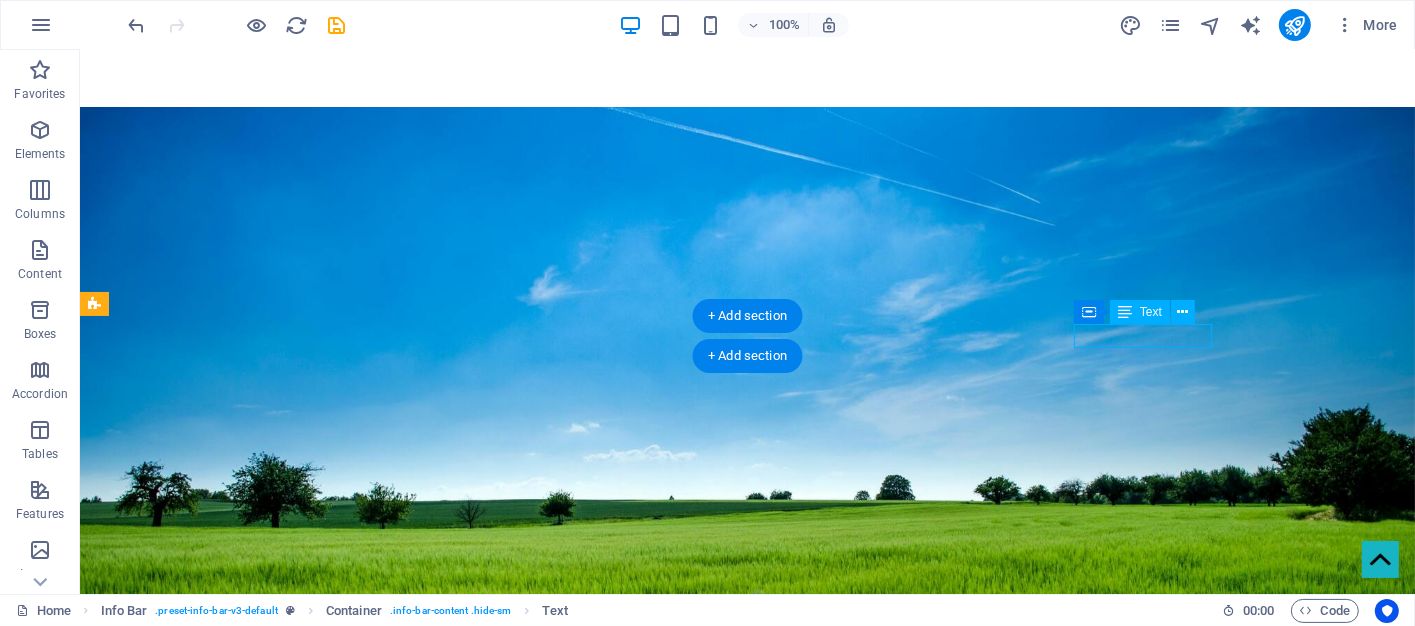 click on "Featured Properties" at bounding box center (750, 957) 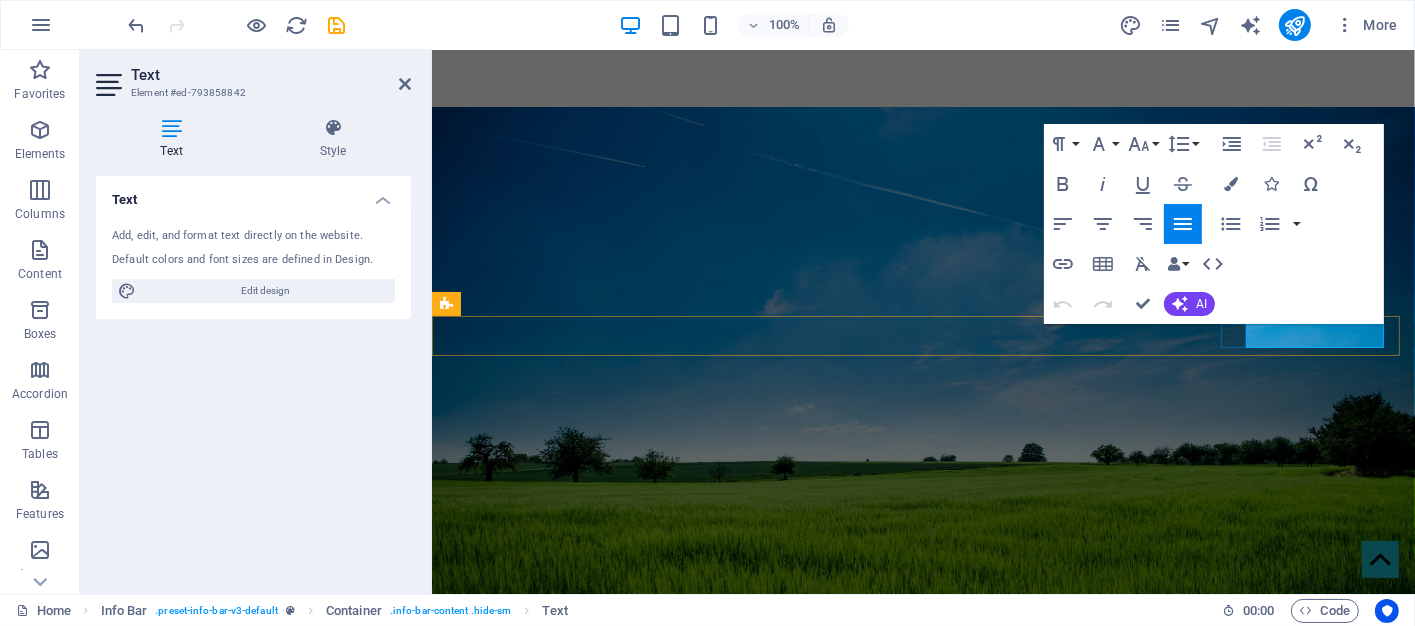 click on "Featured Properties" at bounding box center (526, 956) 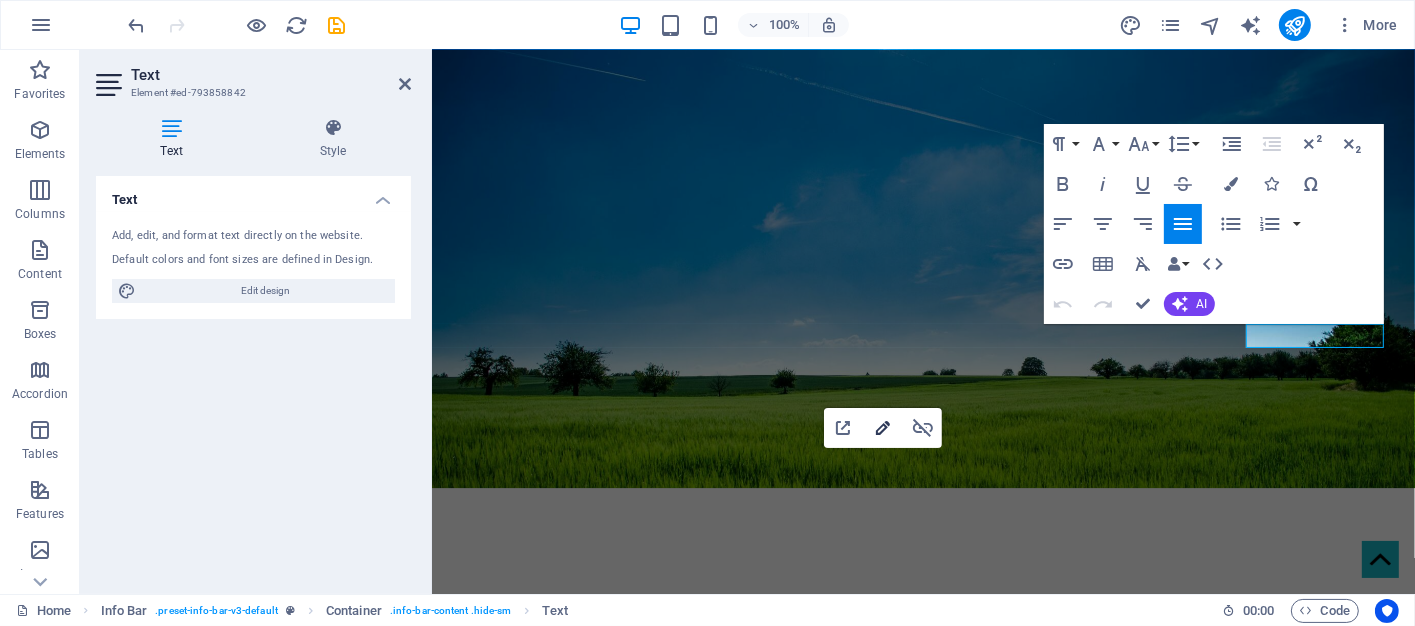 click 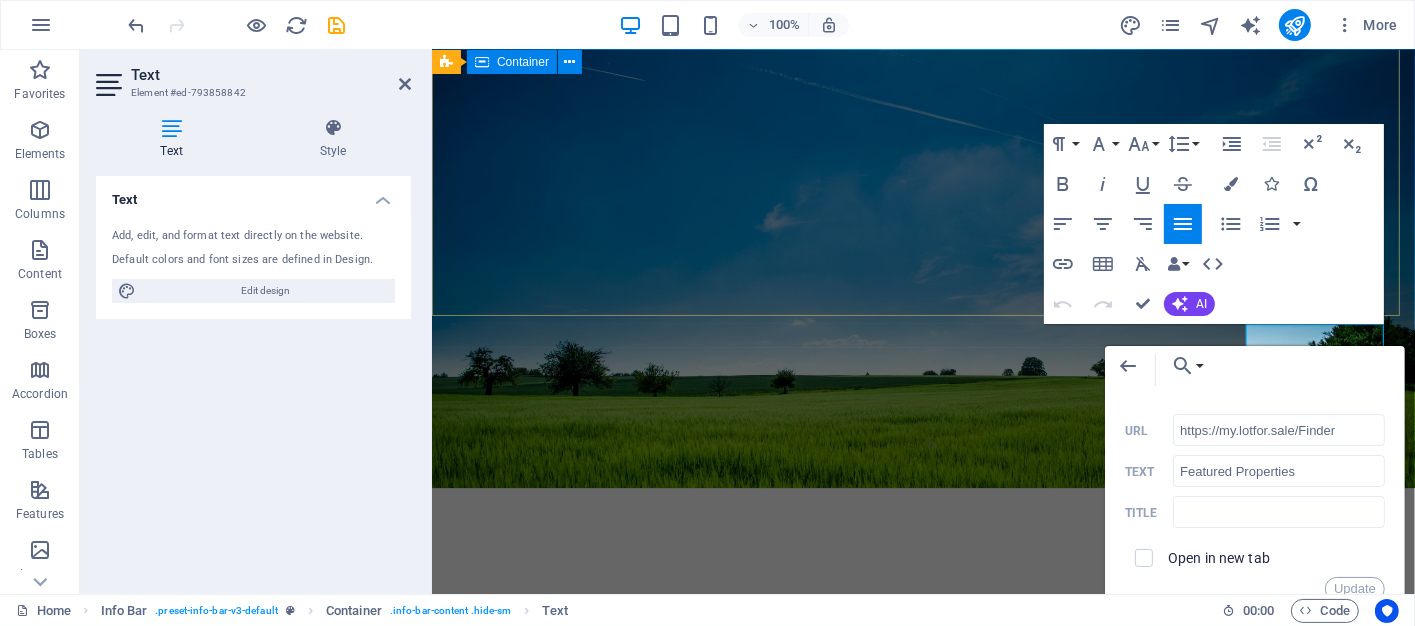 click on "Property FINDer Where Real Buyers Meet Verified Sellers" at bounding box center (922, 621) 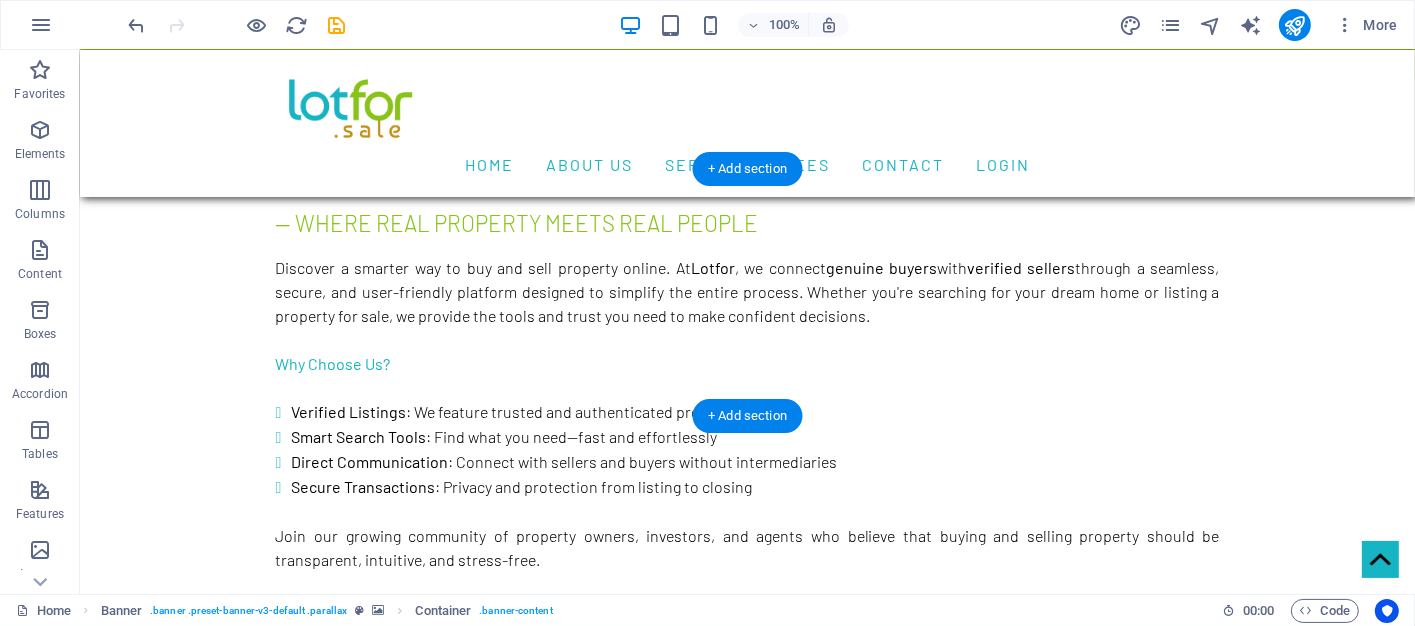 scroll, scrollTop: 781, scrollLeft: 0, axis: vertical 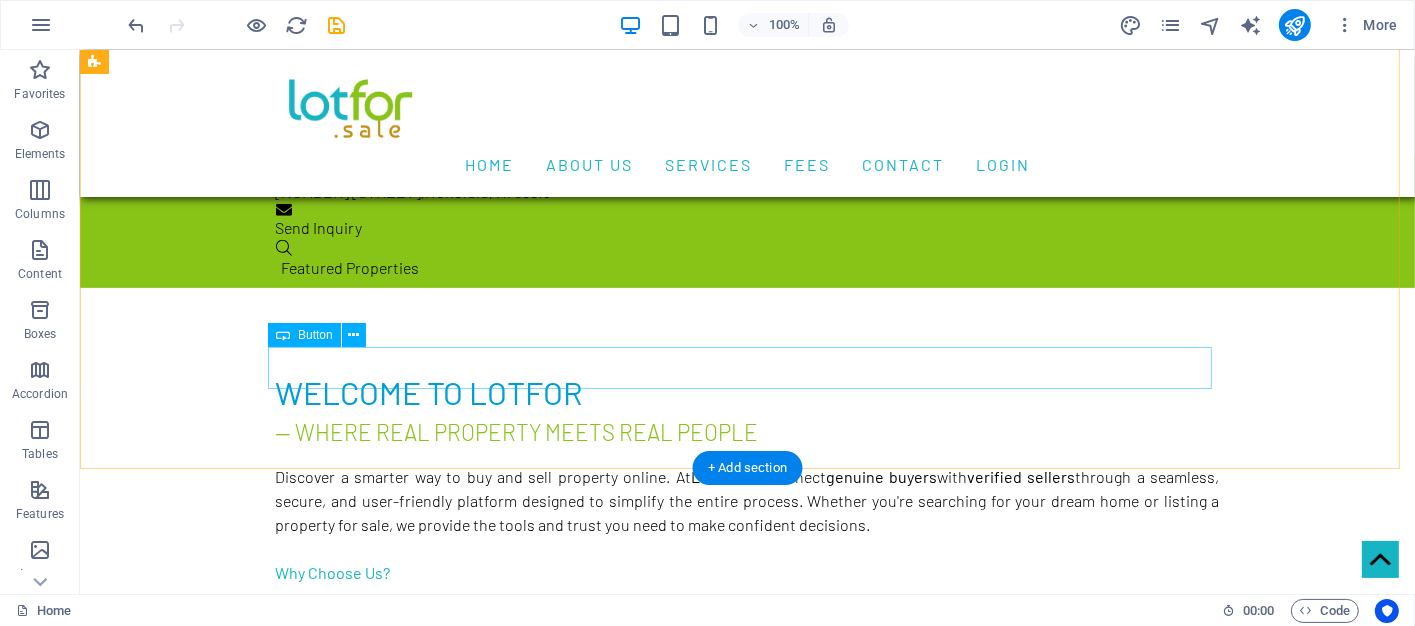 click on "PROPERTY FINDER" at bounding box center [747, 900] 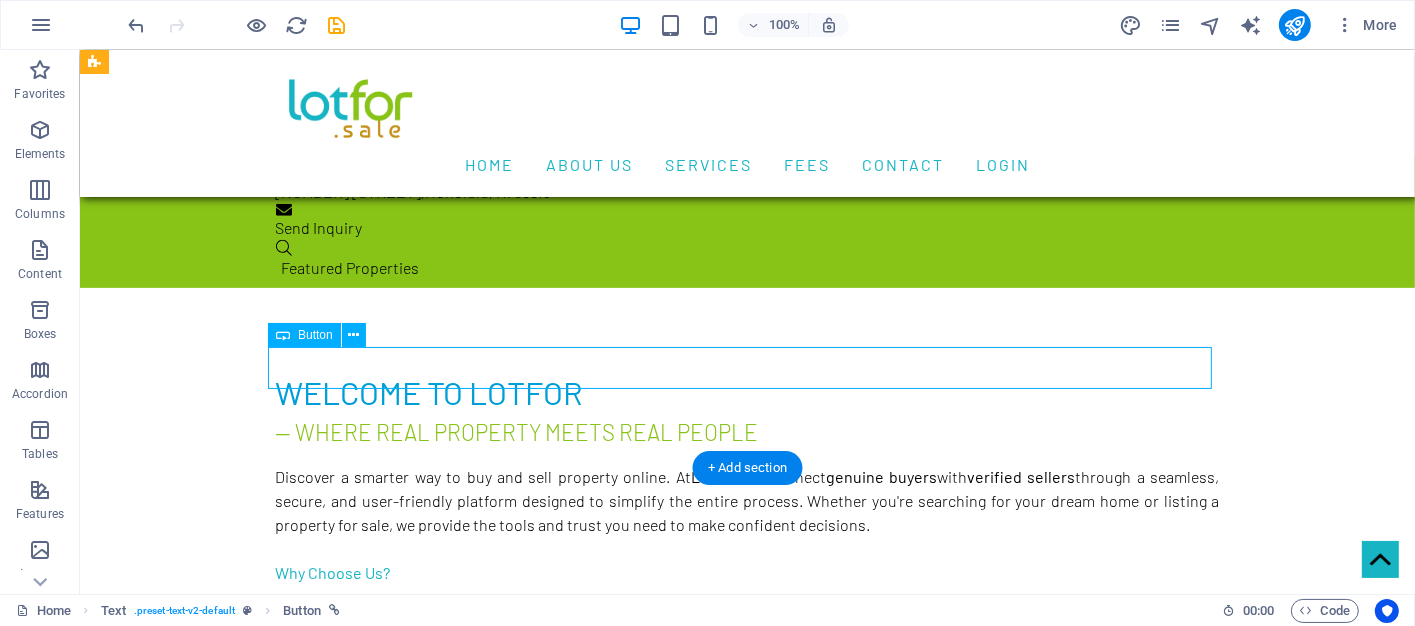 click on "PROPERTY FINDER" at bounding box center [747, 900] 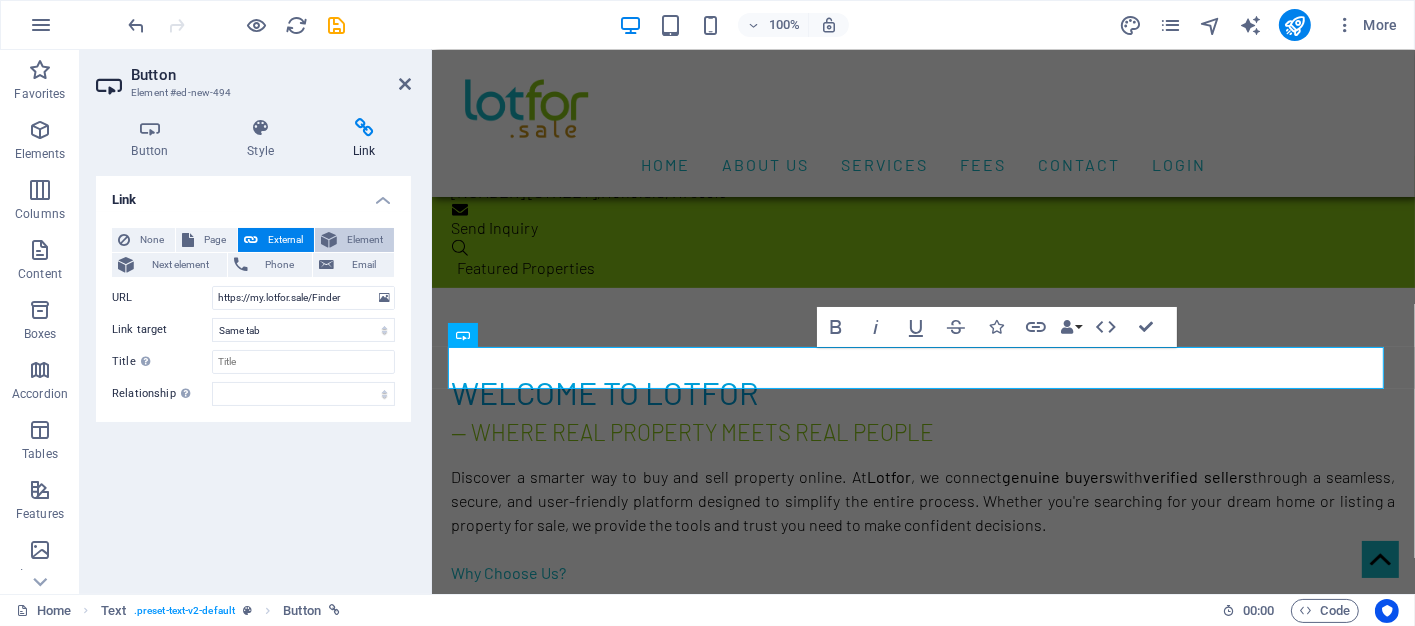 click on "Element" at bounding box center (365, 240) 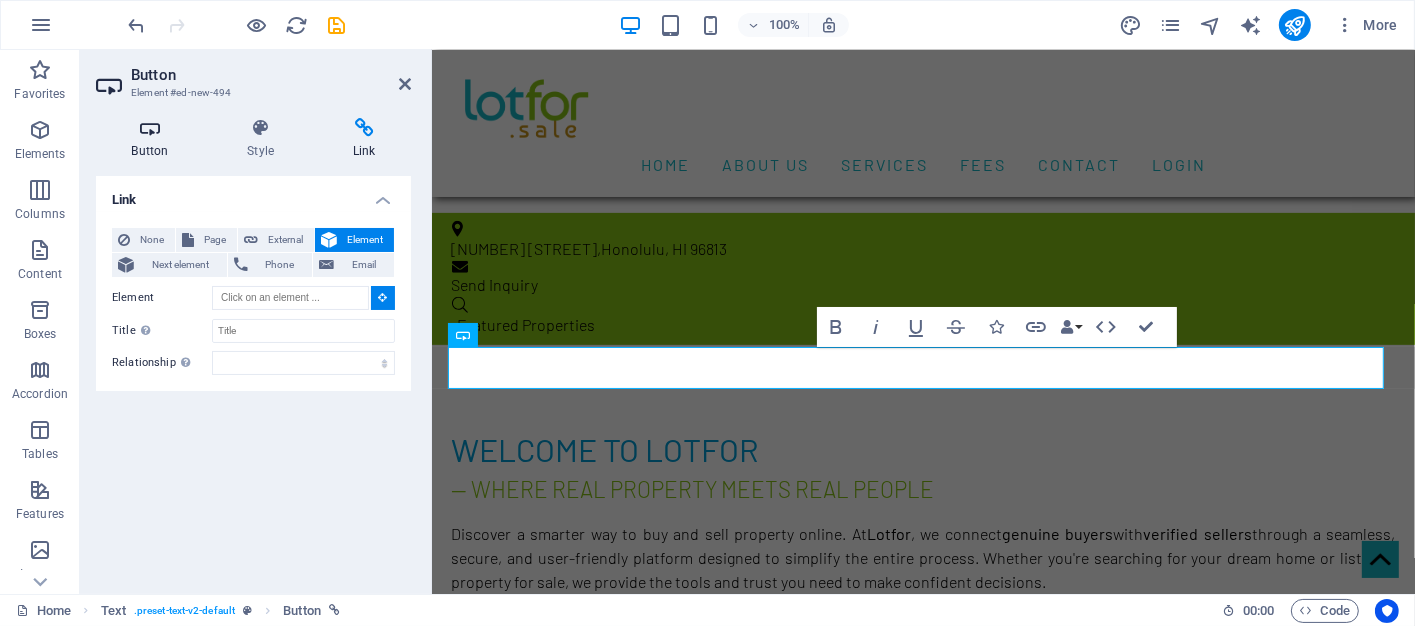 click on "Button" at bounding box center (154, 139) 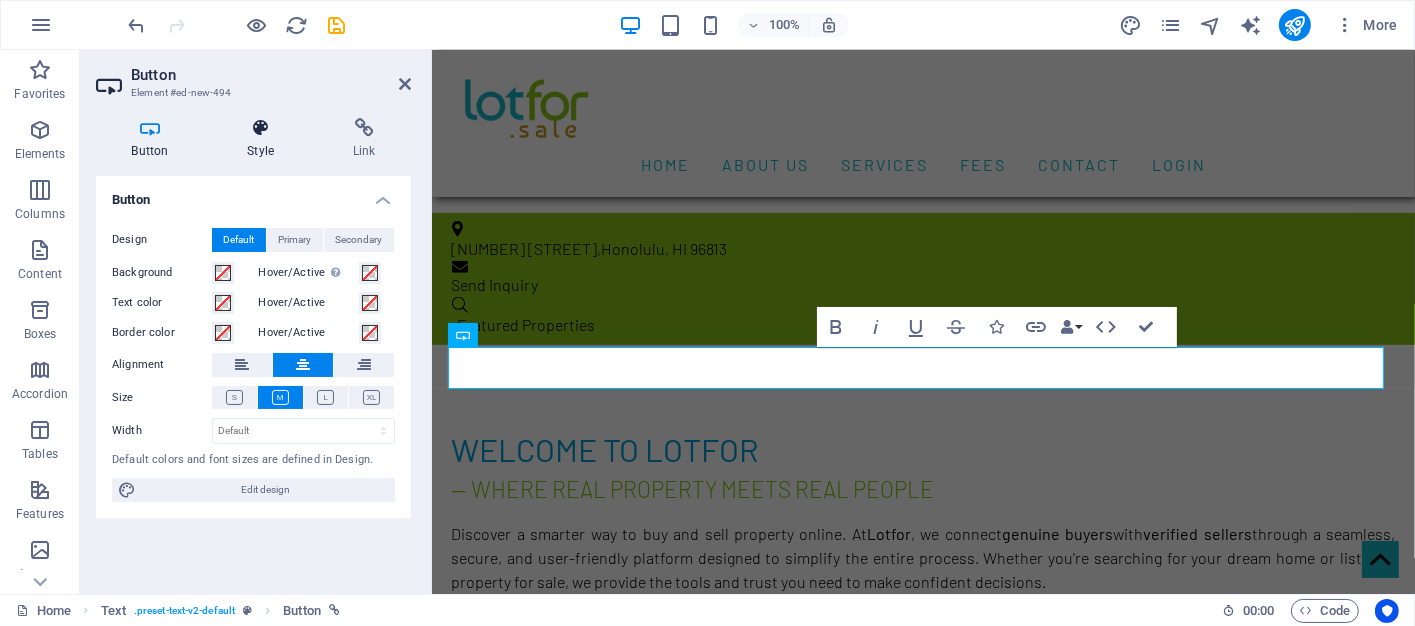 click on "Style" at bounding box center (265, 139) 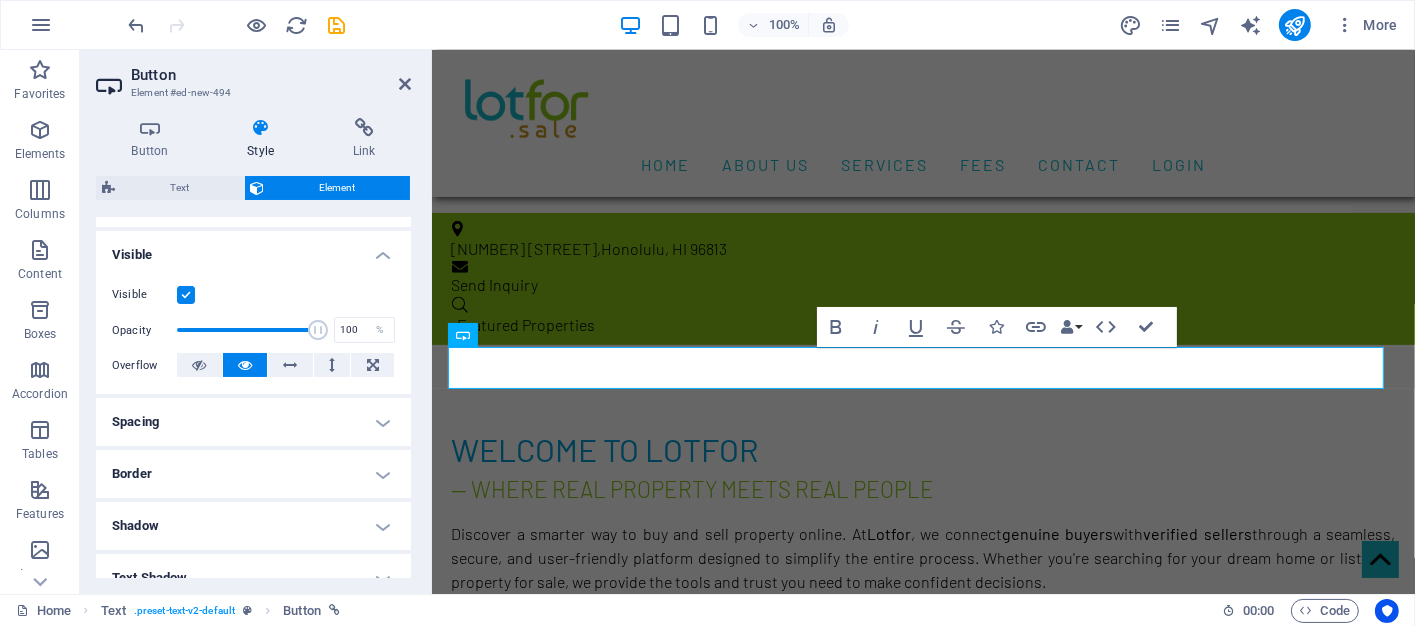 scroll, scrollTop: 400, scrollLeft: 0, axis: vertical 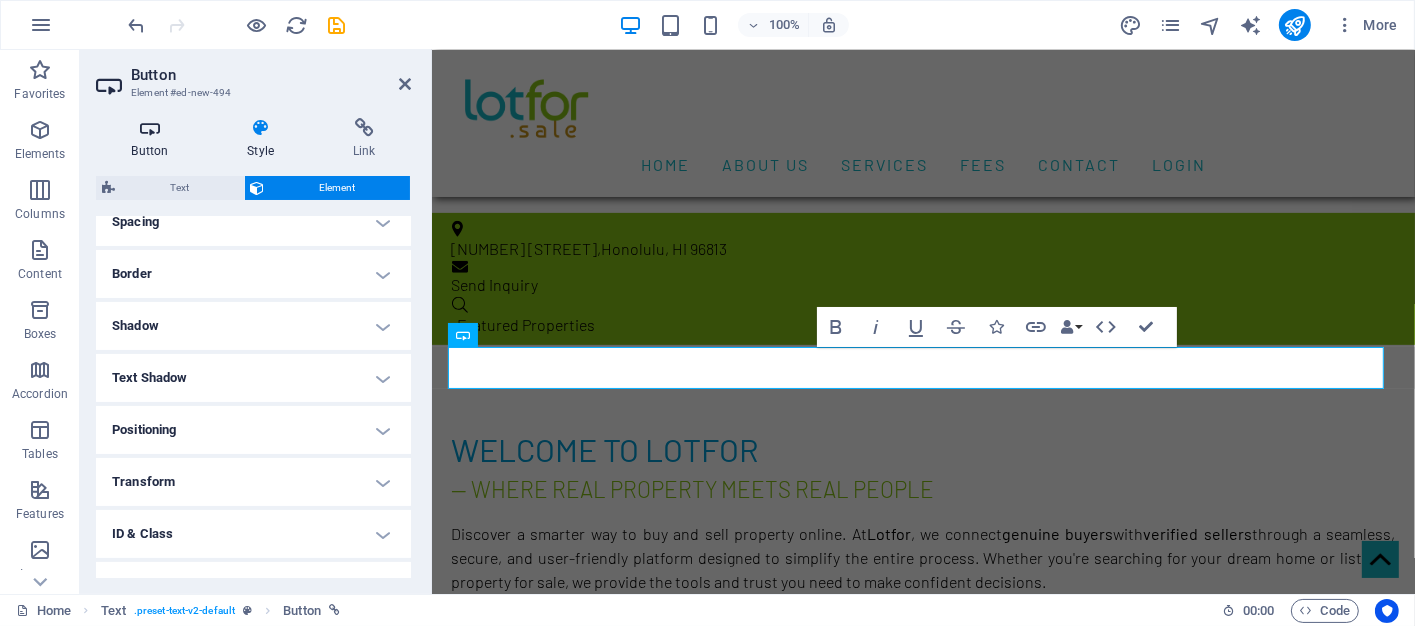 click on "Button" at bounding box center (154, 139) 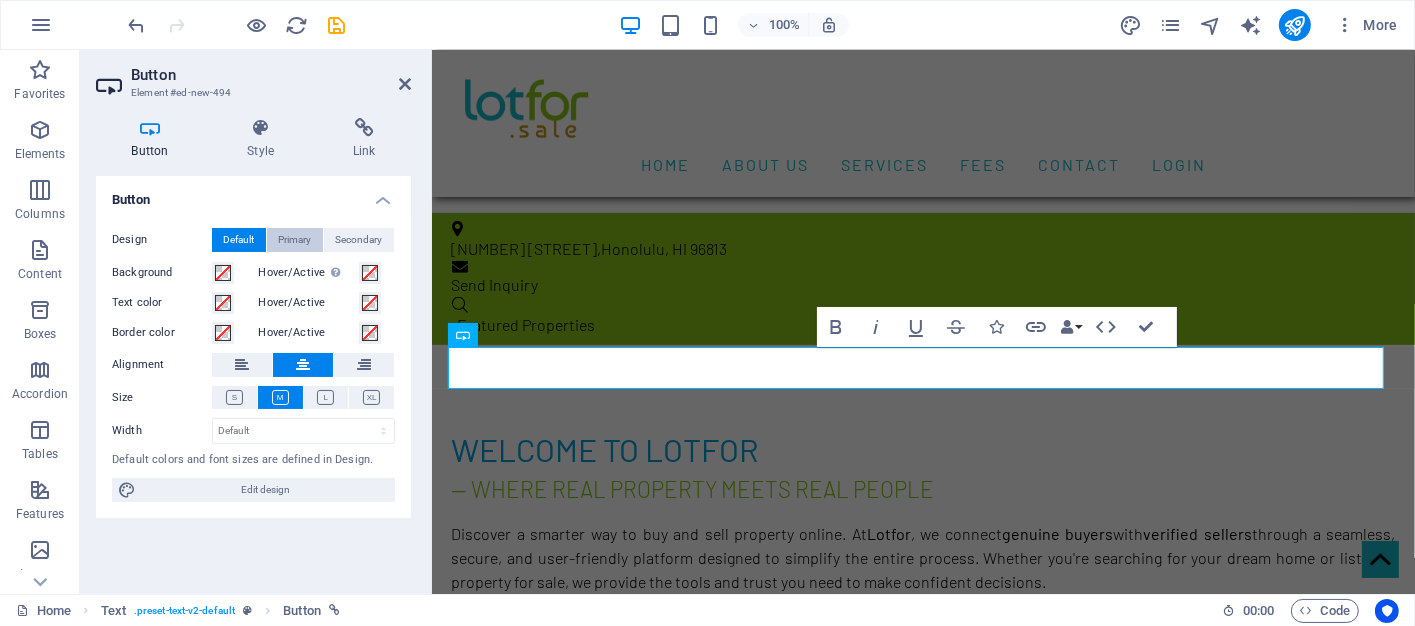click on "Primary" at bounding box center (295, 240) 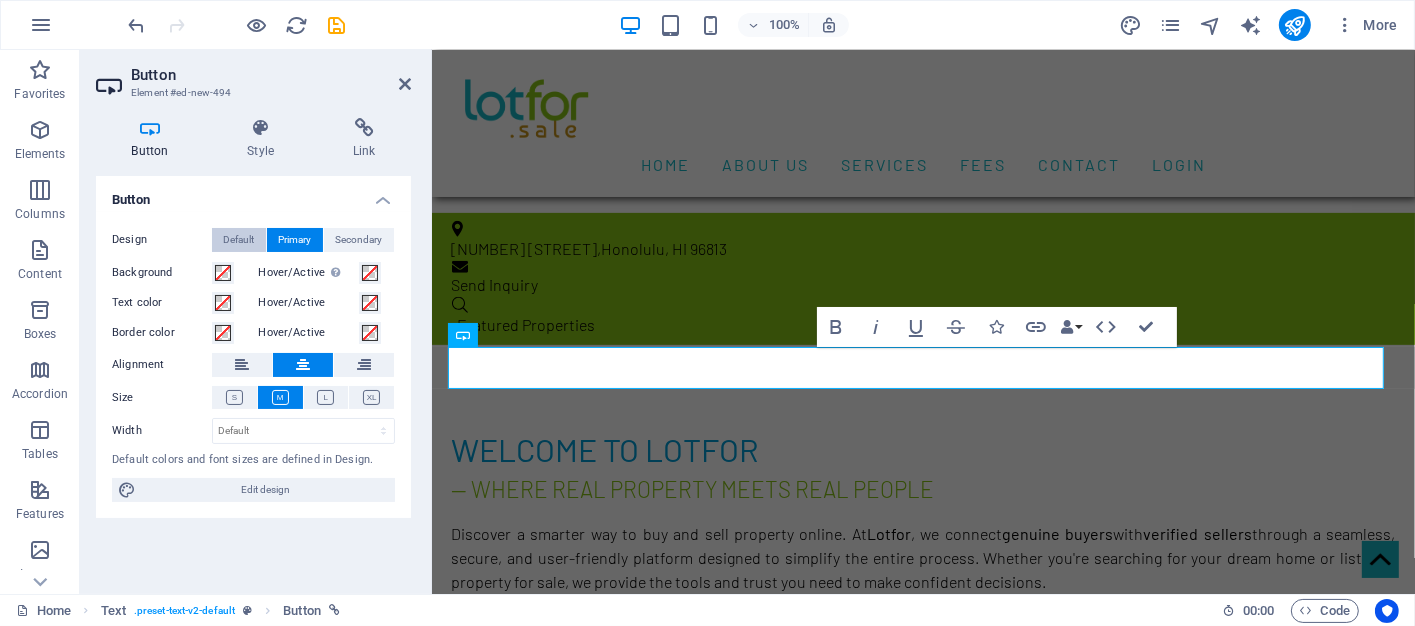 click on "Default" at bounding box center [239, 240] 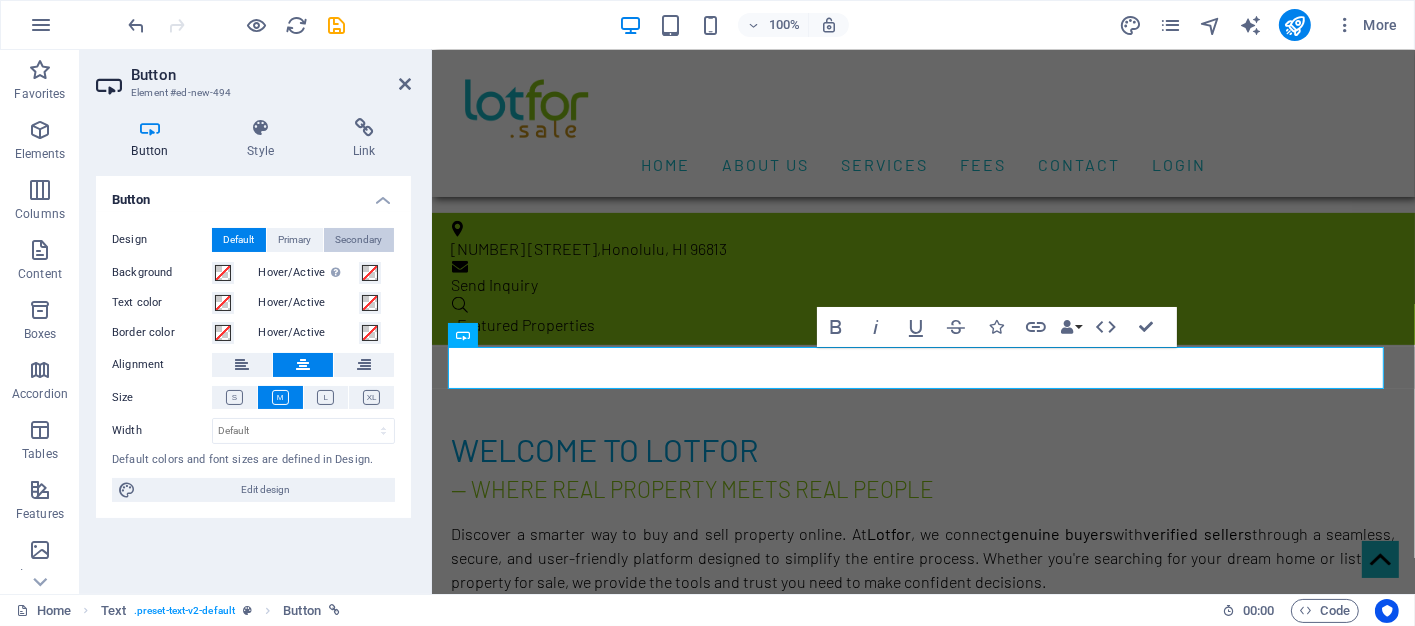 click on "Secondary" at bounding box center (359, 240) 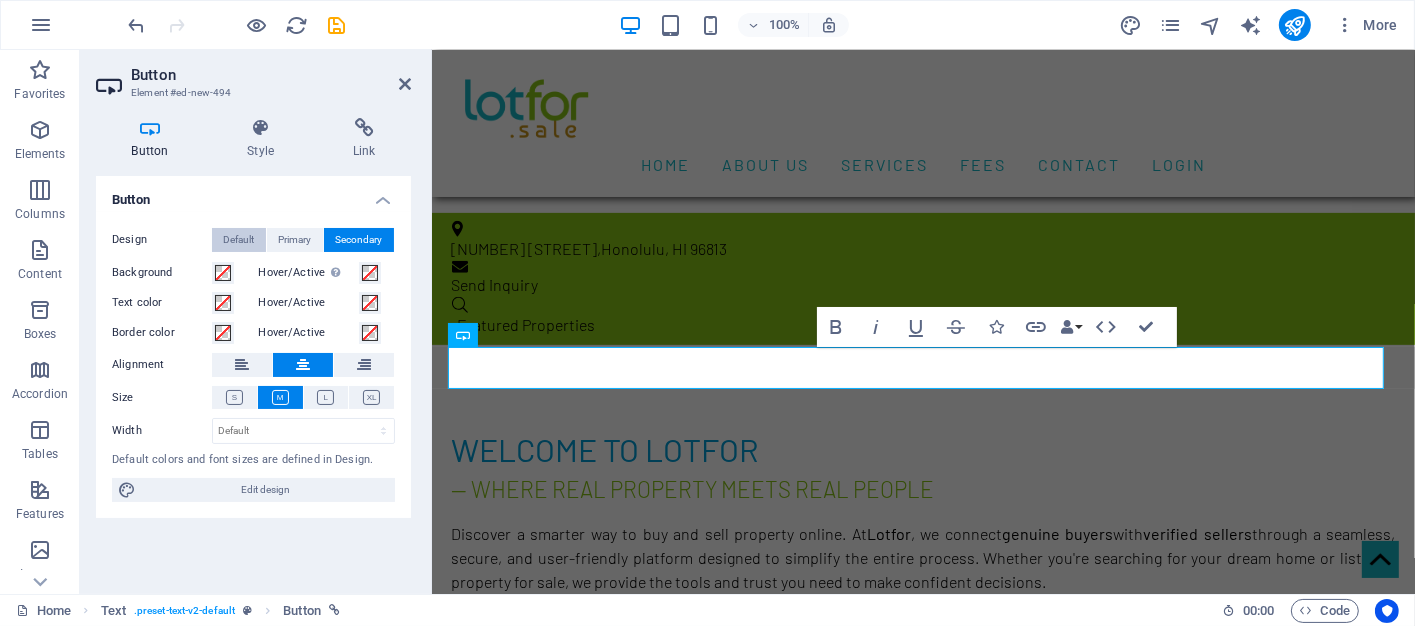 click on "Default" at bounding box center (239, 240) 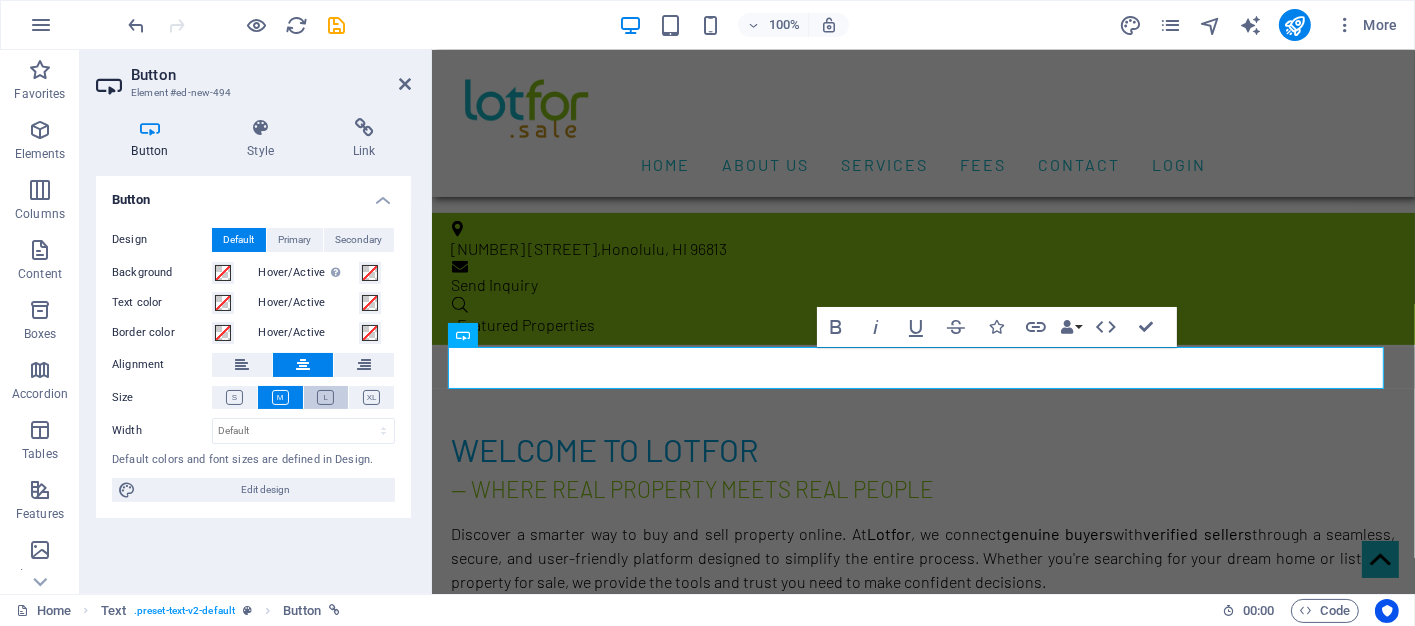 click at bounding box center [325, 397] 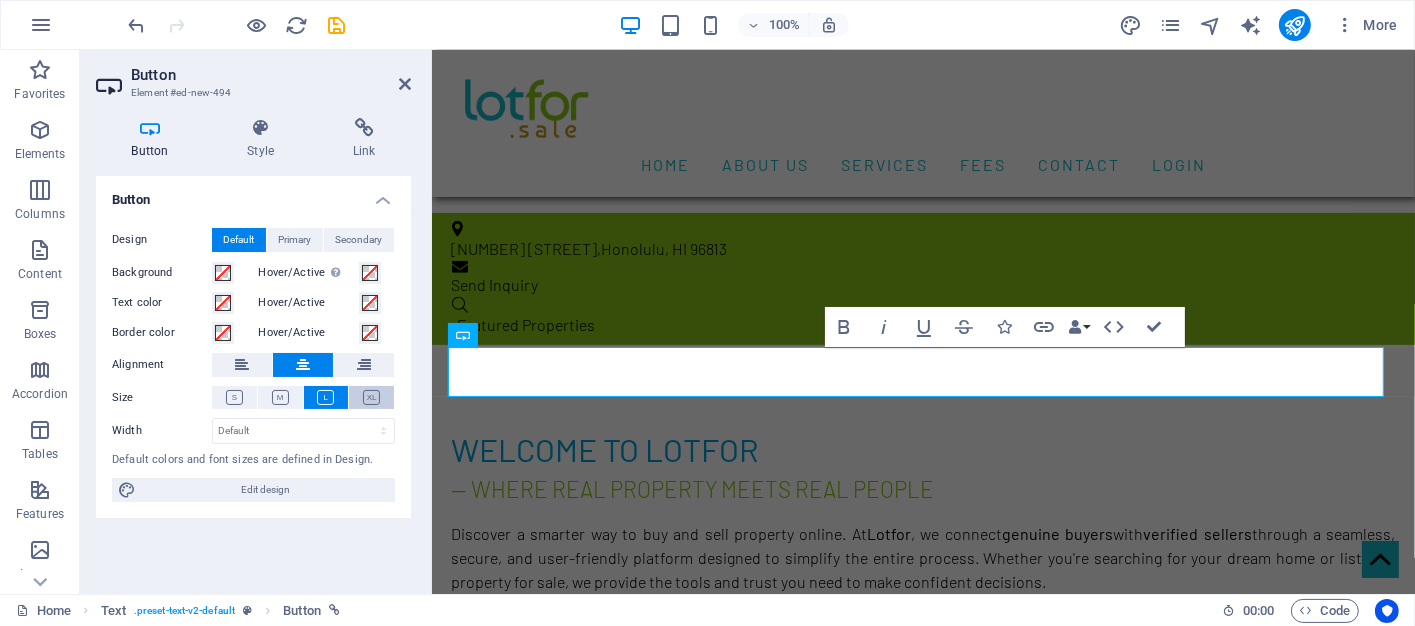 click at bounding box center [371, 397] 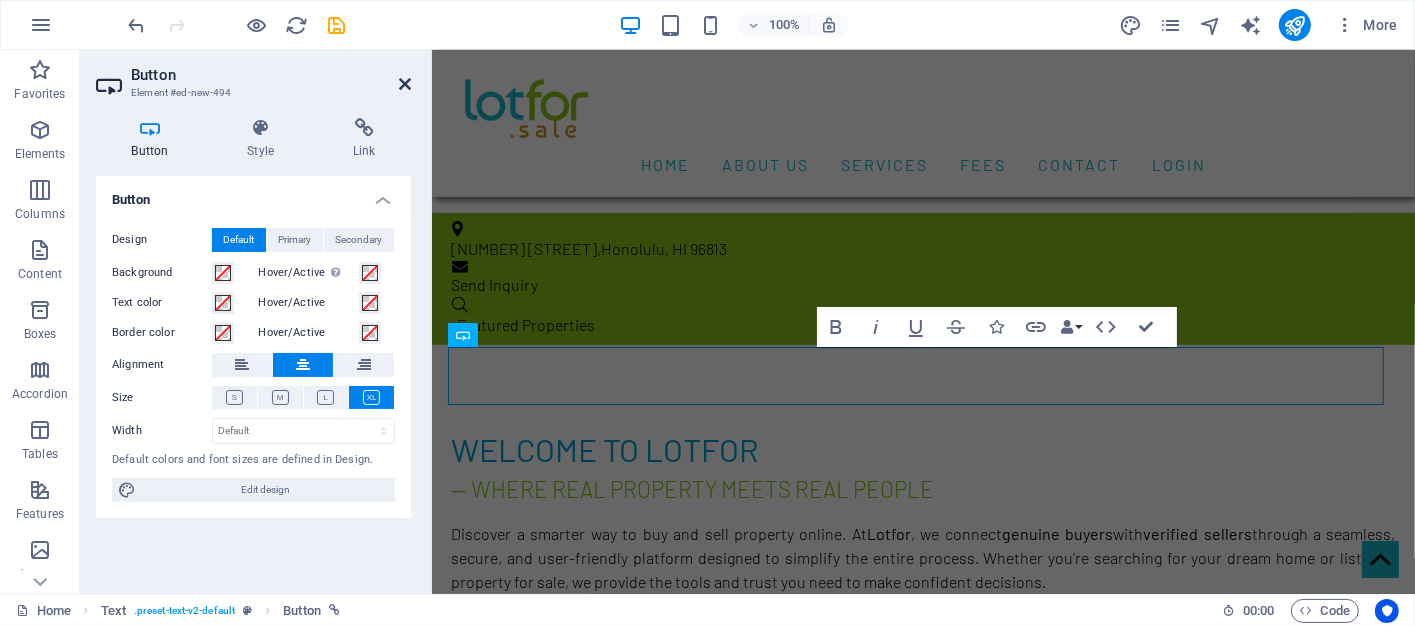 click at bounding box center (405, 84) 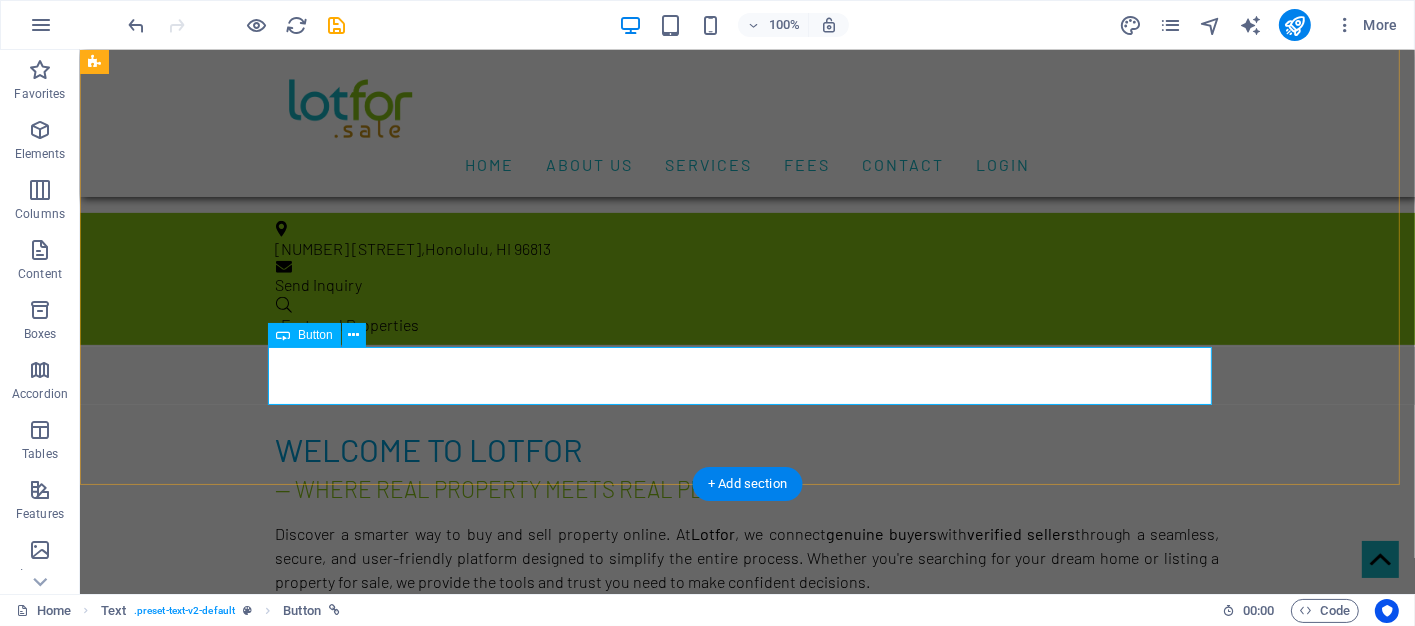 click on "PROPERTY FINDER" at bounding box center (747, 965) 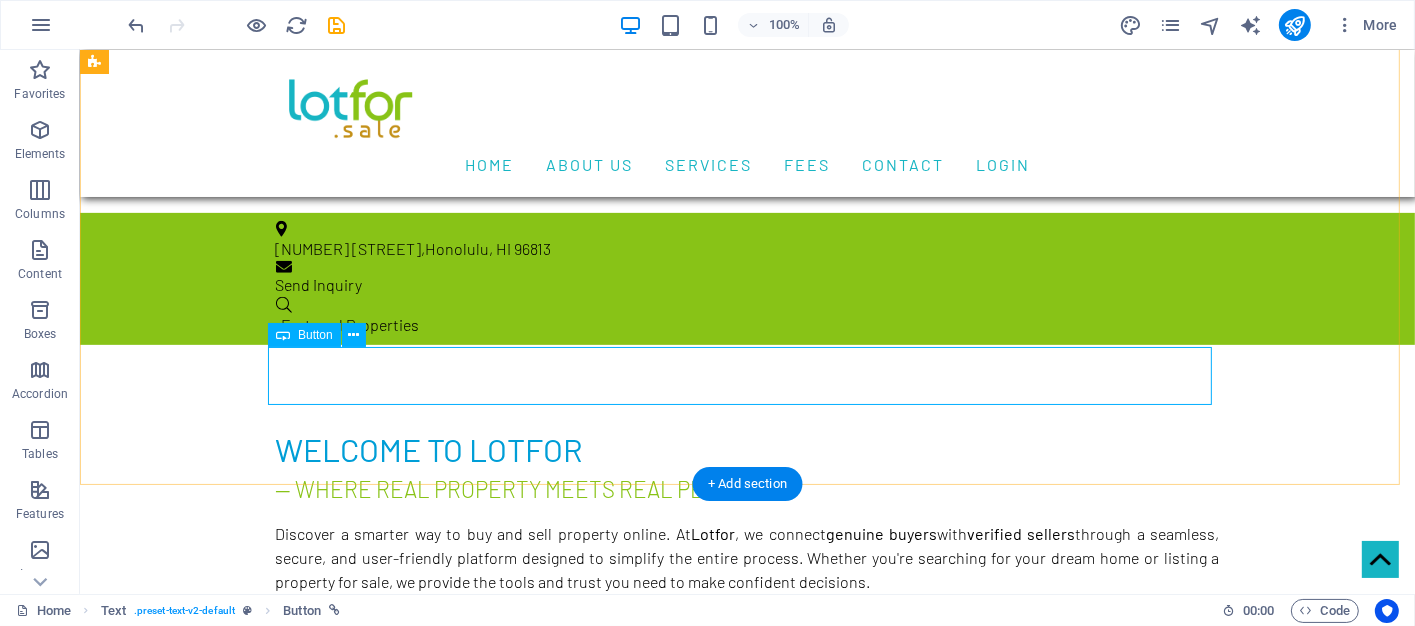 click on "PROPERTY FINDER" at bounding box center [747, 965] 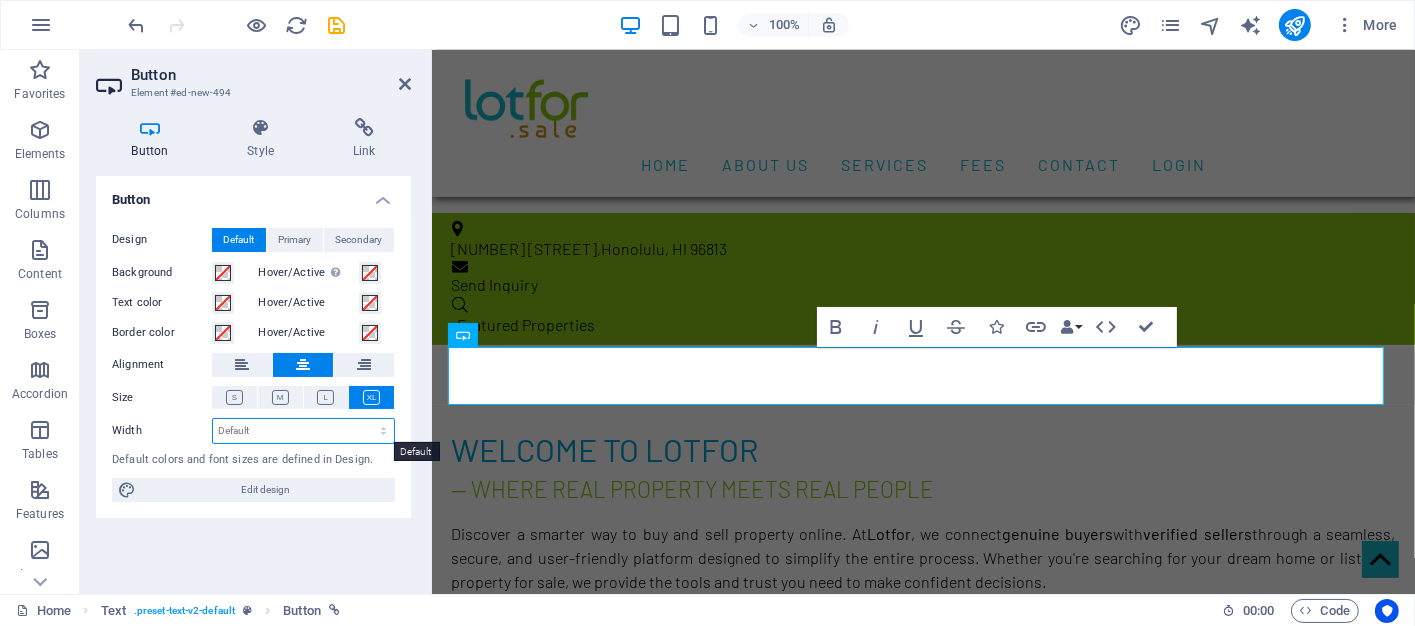 click on "Default px rem % em vh vw" at bounding box center (303, 431) 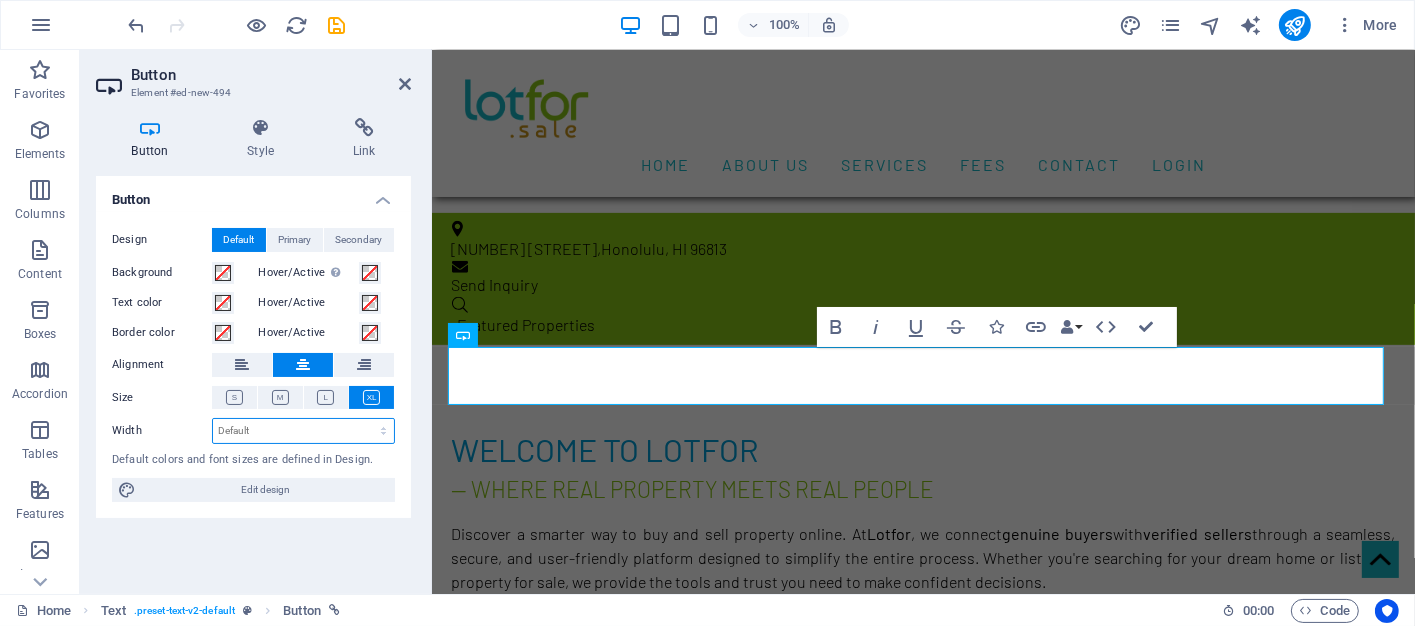 click on "Default px rem % em vh vw" at bounding box center (303, 431) 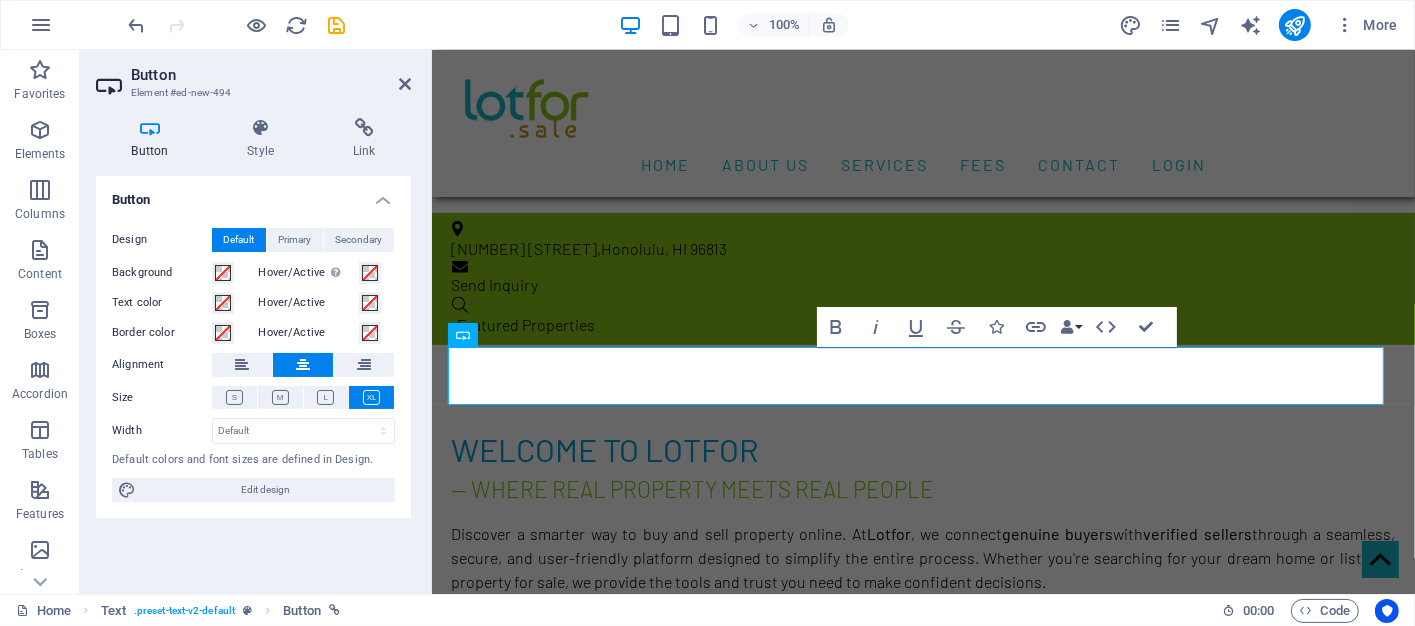 click on "Button Design Default Primary Secondary Background Hover/Active Switch to preview mode to test the active/hover state Text color Hover/Active Border color Hover/Active Alignment Size Width Default px rem % em vh vw Default colors and font sizes are defined in Design. Edit design" at bounding box center (253, 377) 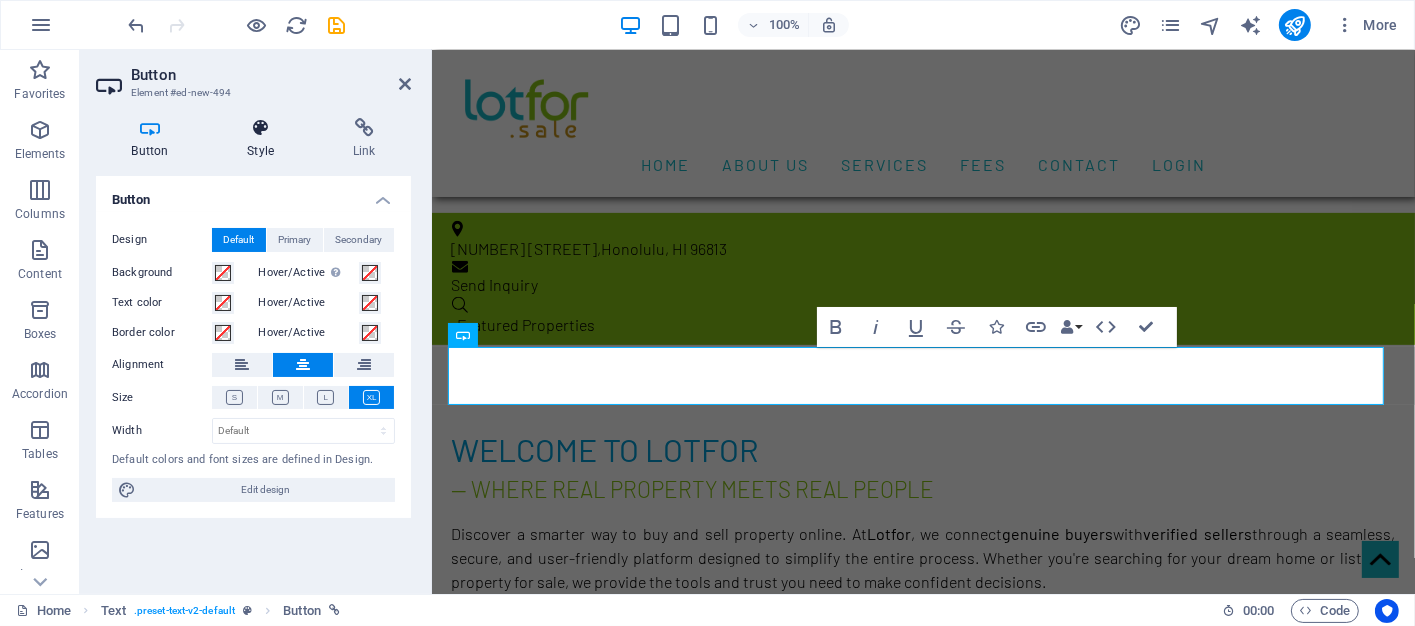 click at bounding box center (261, 128) 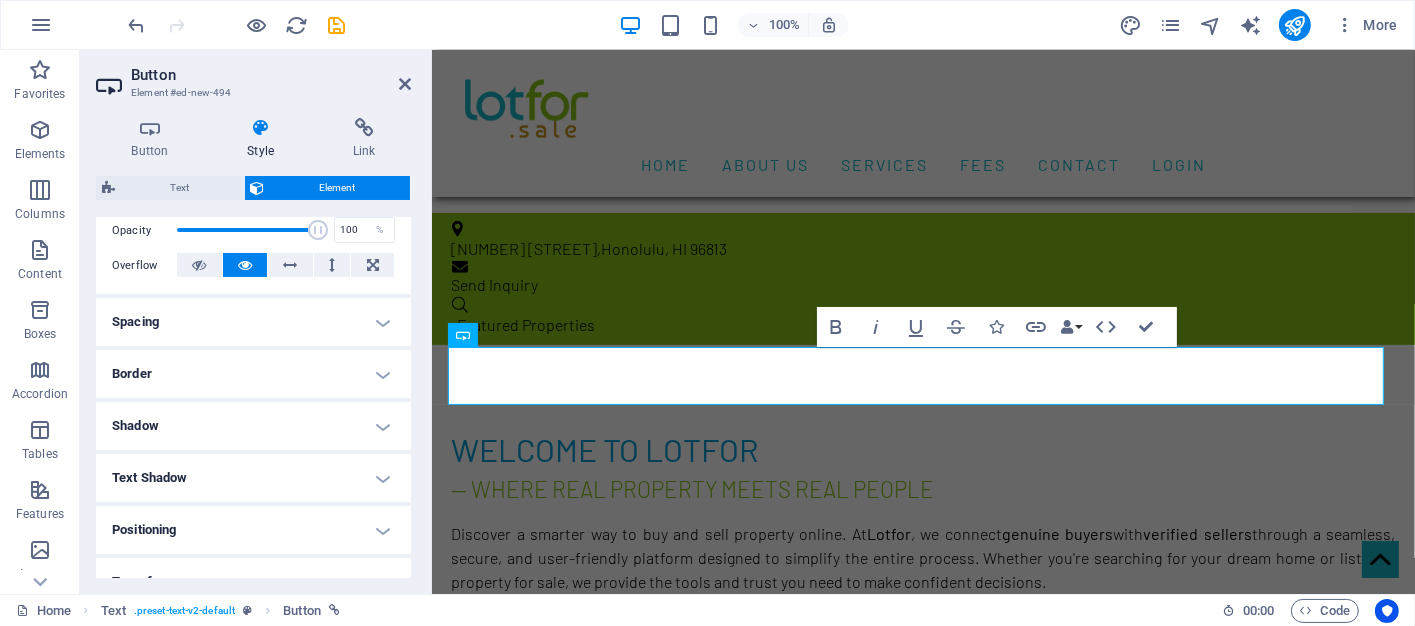 scroll, scrollTop: 484, scrollLeft: 0, axis: vertical 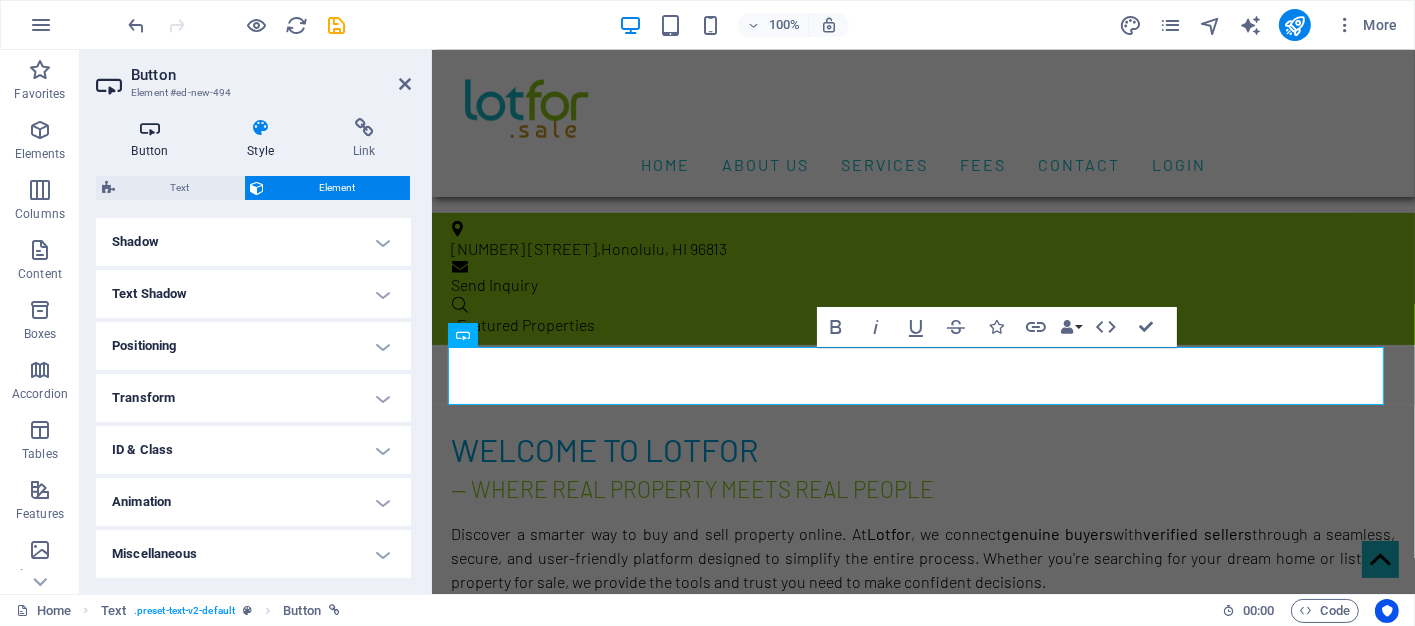 click on "Button" at bounding box center (154, 139) 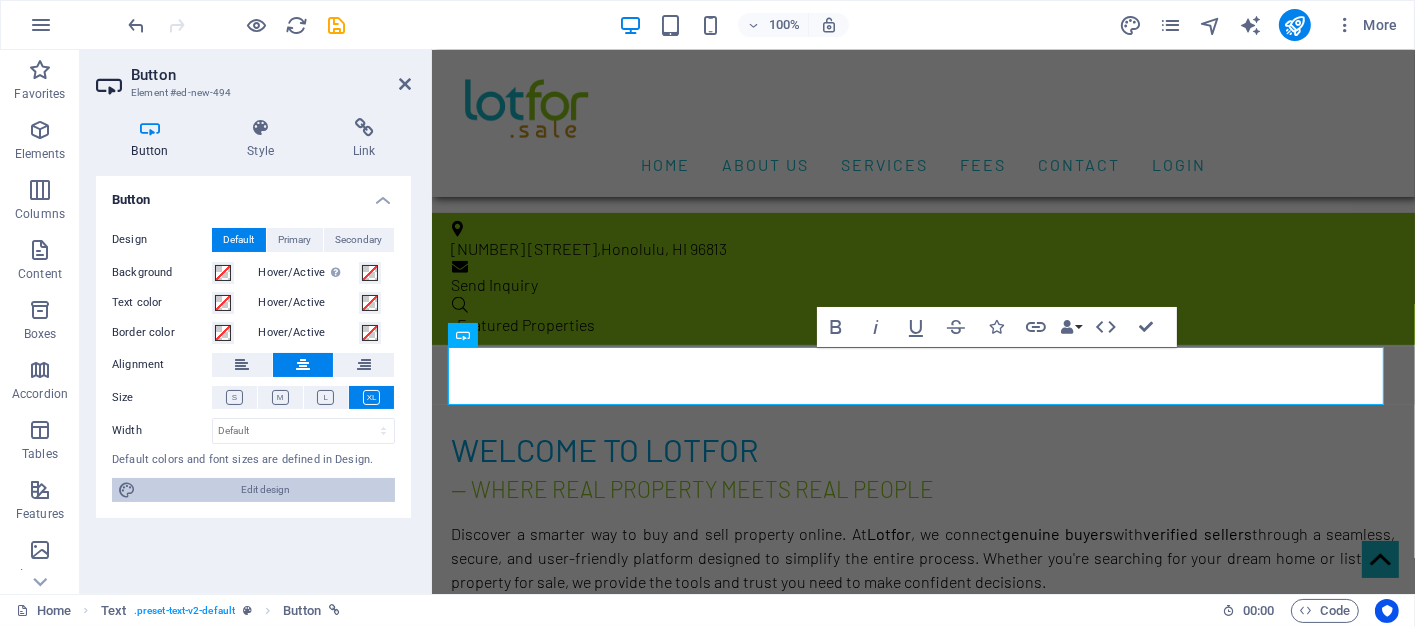click on "Edit design" at bounding box center [265, 490] 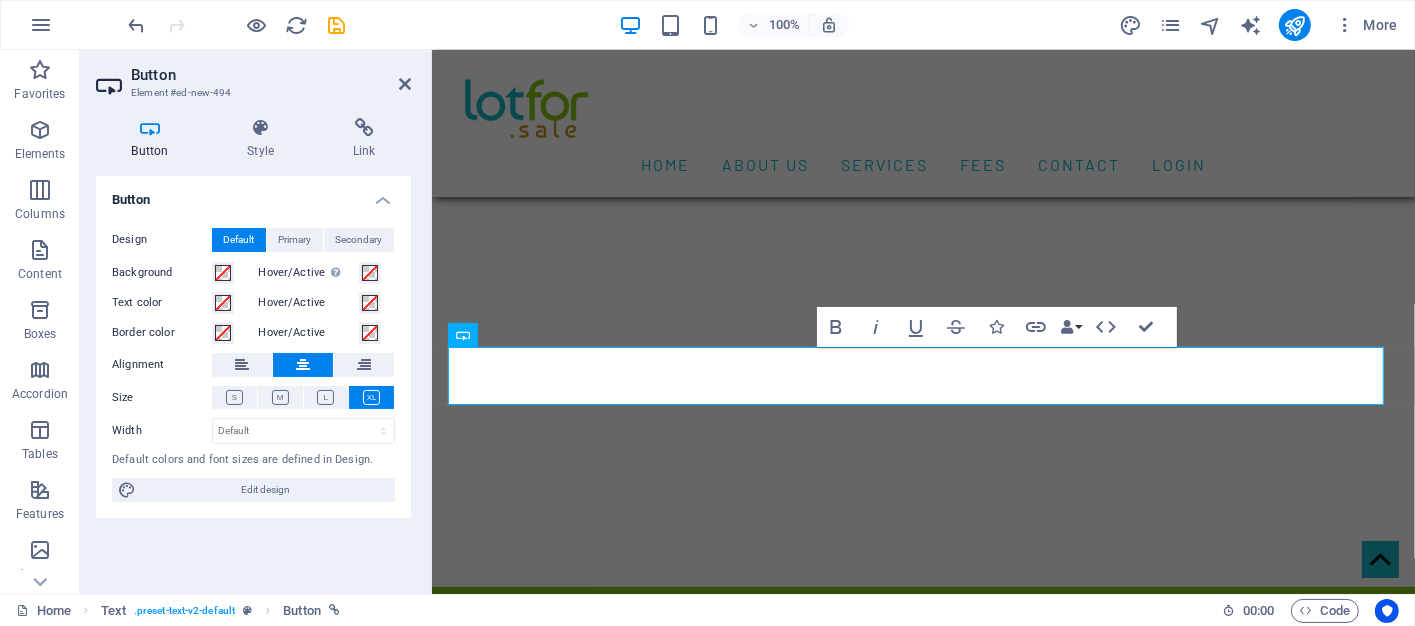 select on "rem" 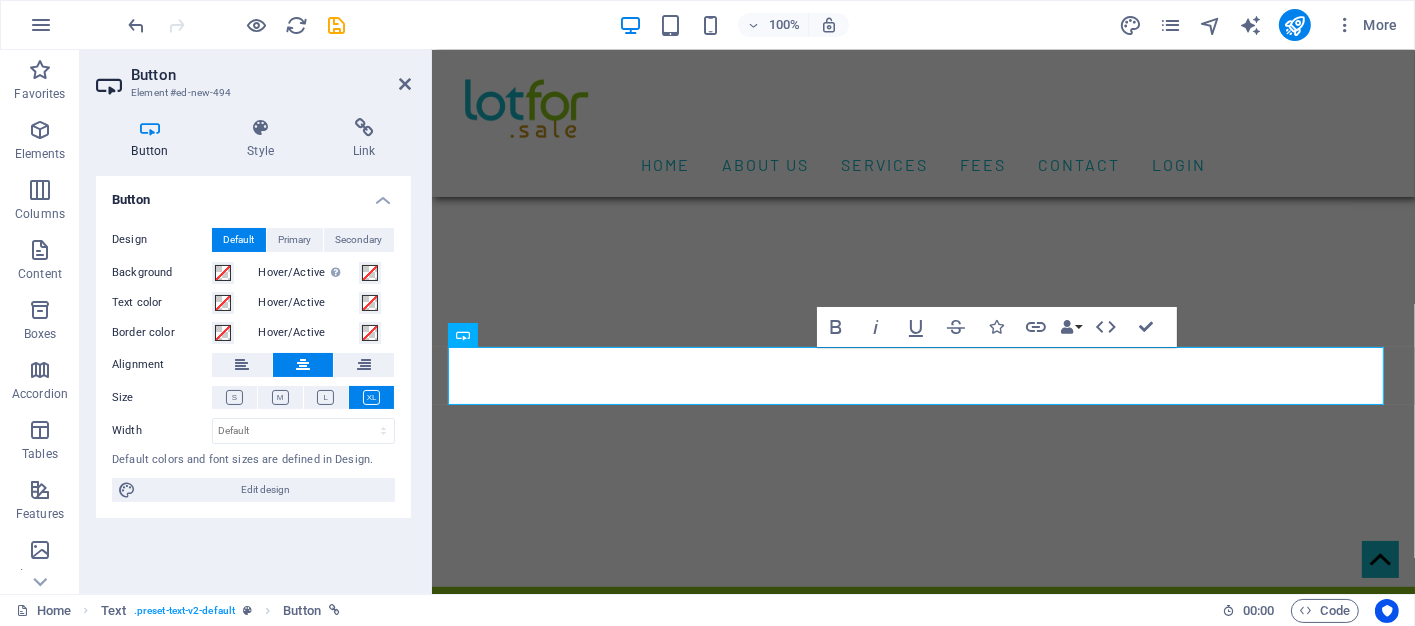 select on "300" 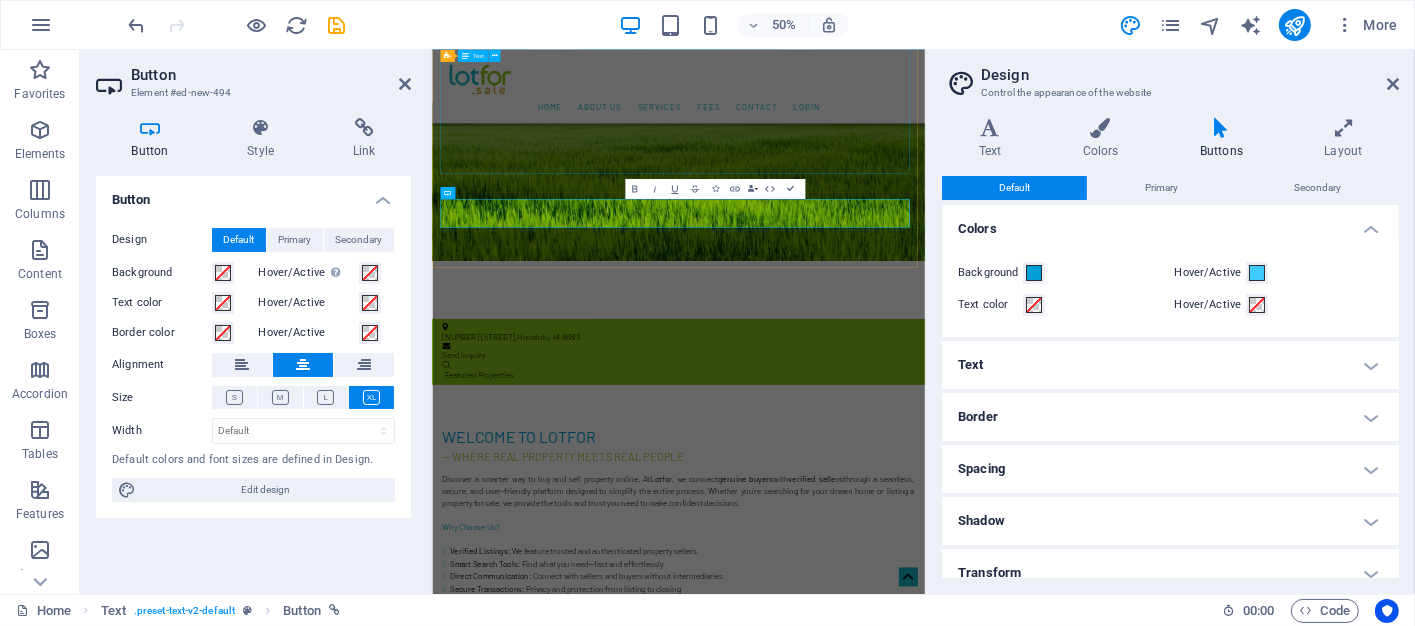 scroll, scrollTop: 985, scrollLeft: 0, axis: vertical 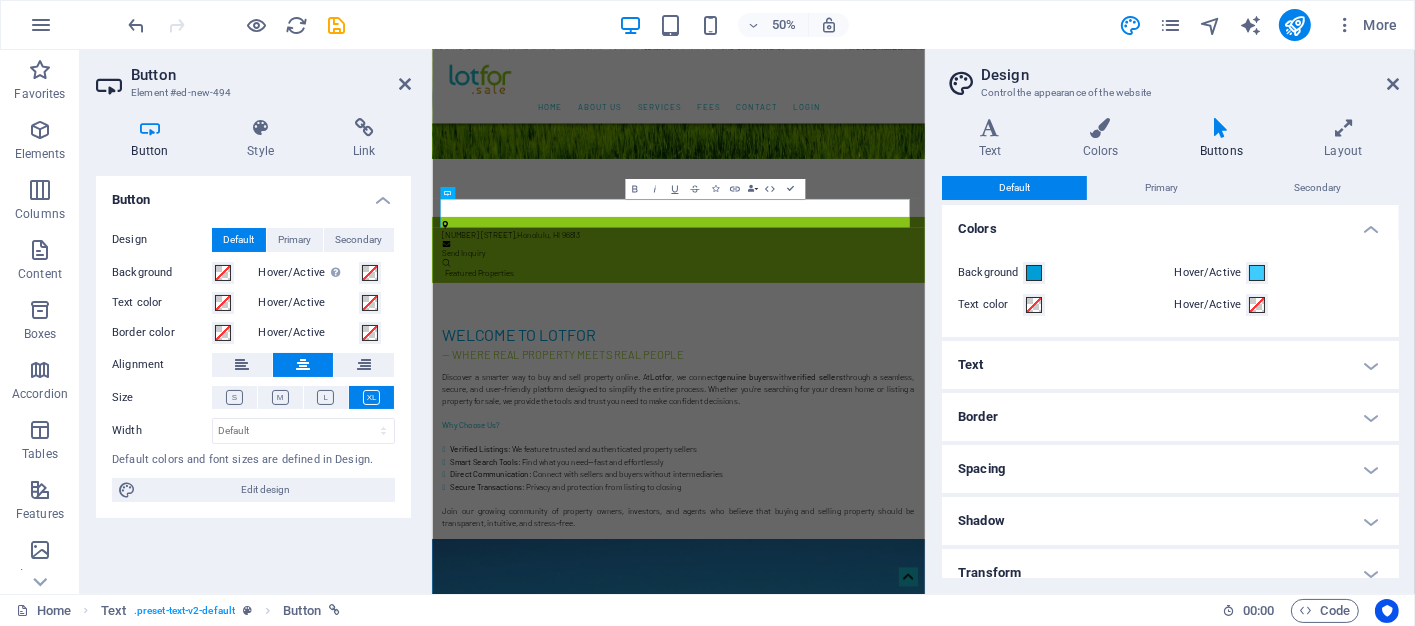 click on "Text" at bounding box center (1170, 365) 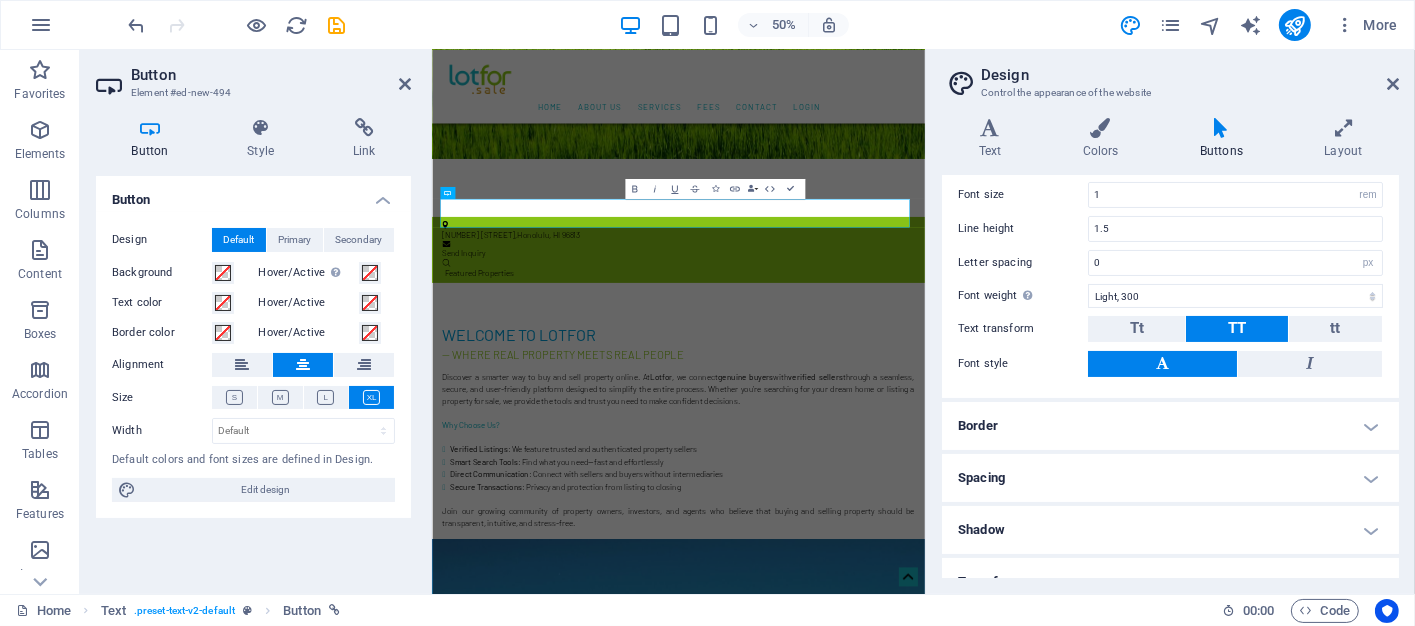 scroll, scrollTop: 300, scrollLeft: 0, axis: vertical 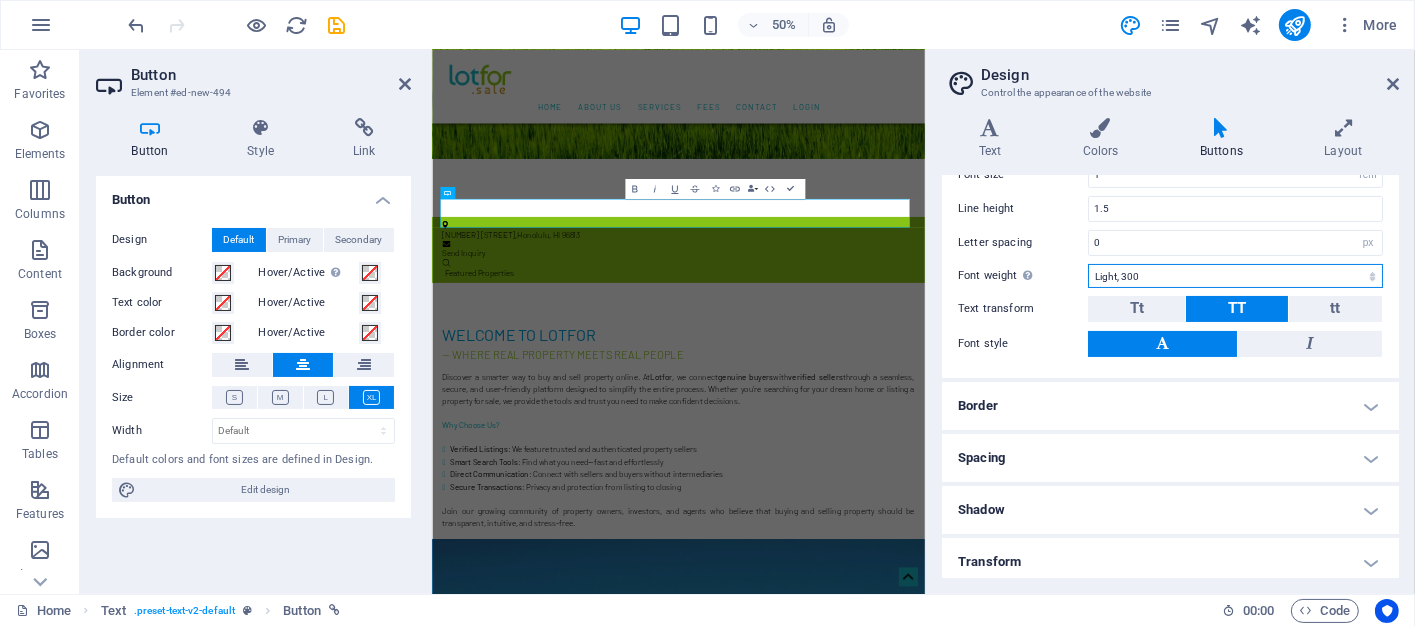 click on "Thin, 100 Extra-light, 200 Light, 300 Regular, 400 Medium, 500 Semi-bold, 600 Bold, 700 Extra-bold, 800 Black, 900" at bounding box center [1235, 276] 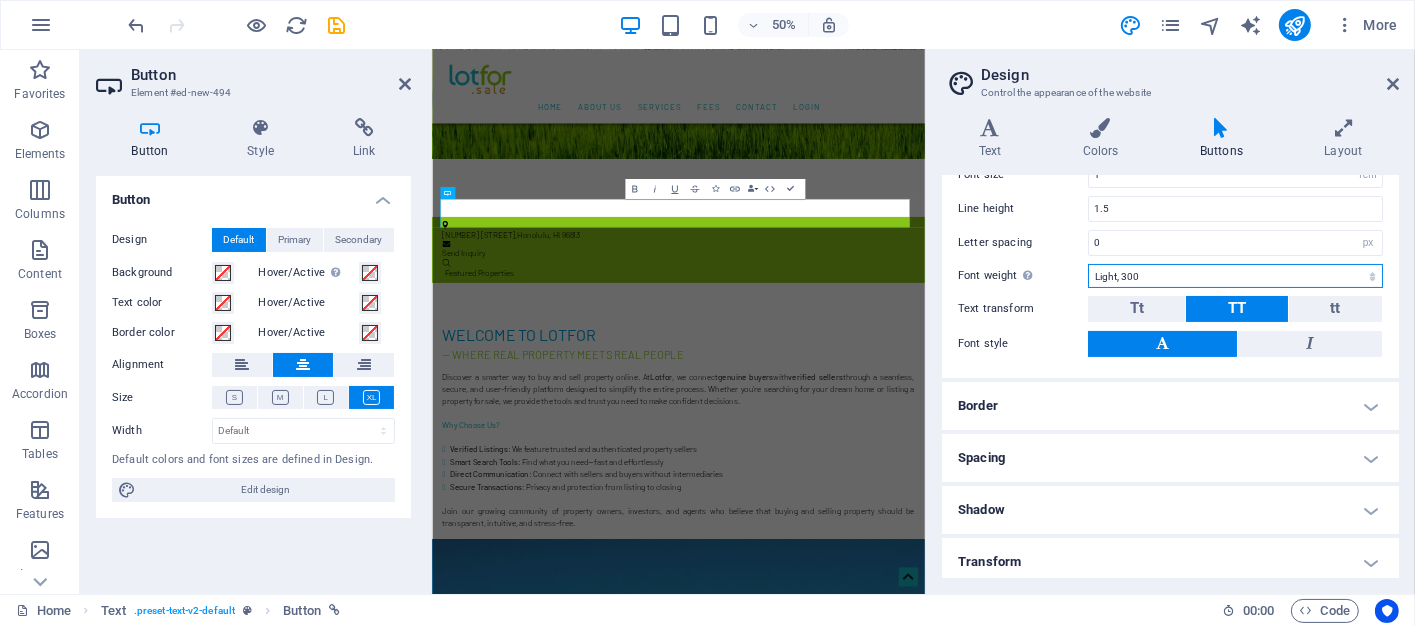 select on "600" 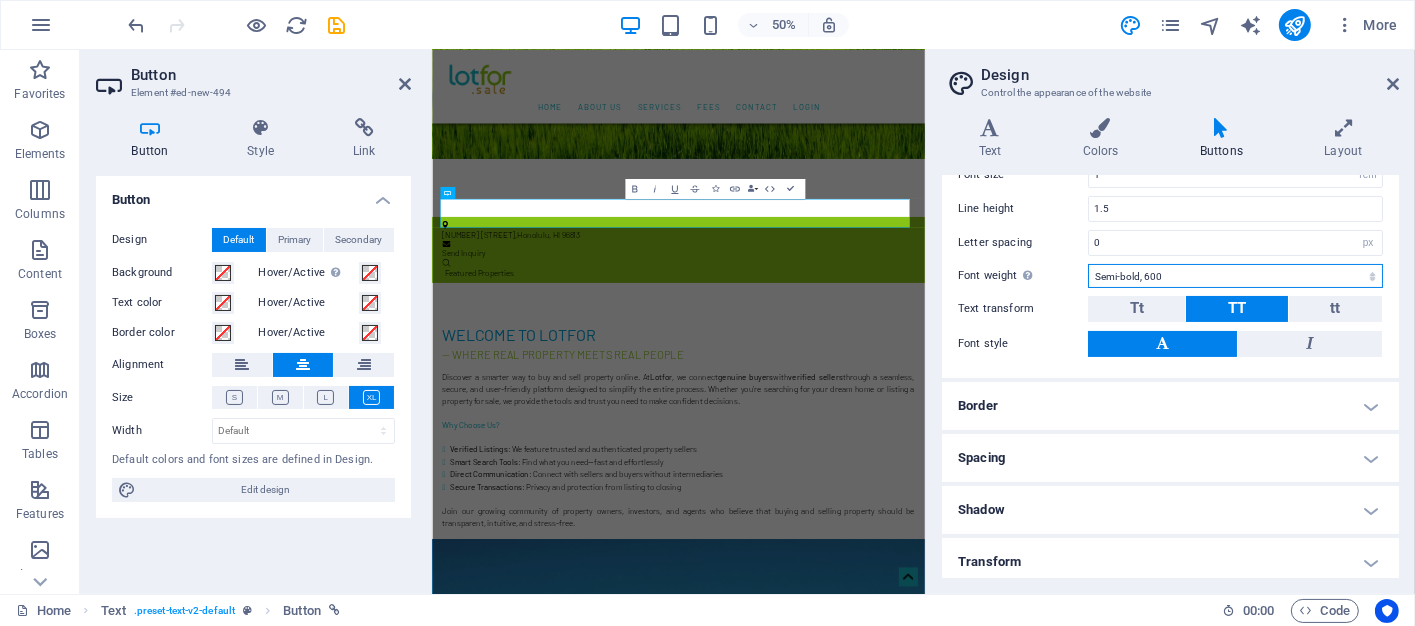 click on "Thin, 100 Extra-light, 200 Light, 300 Regular, 400 Medium, 500 Semi-bold, 600 Bold, 700 Extra-bold, 800 Black, 900" at bounding box center [1235, 276] 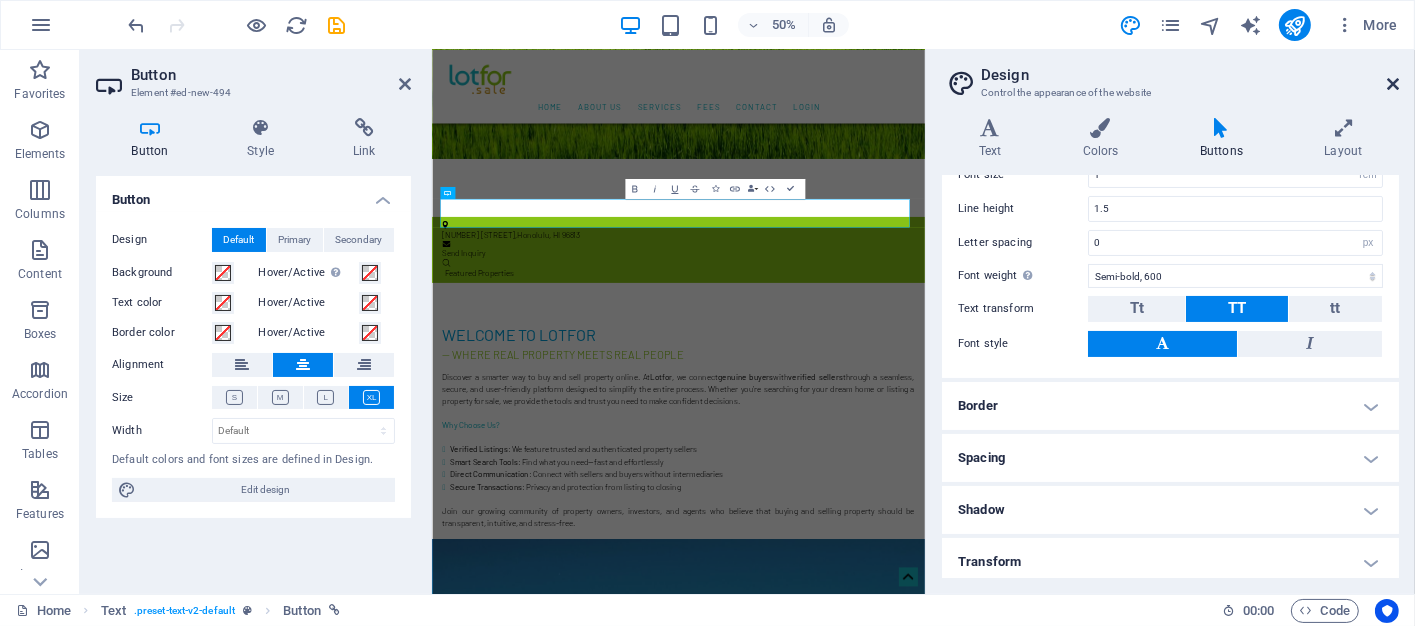 click at bounding box center [1393, 84] 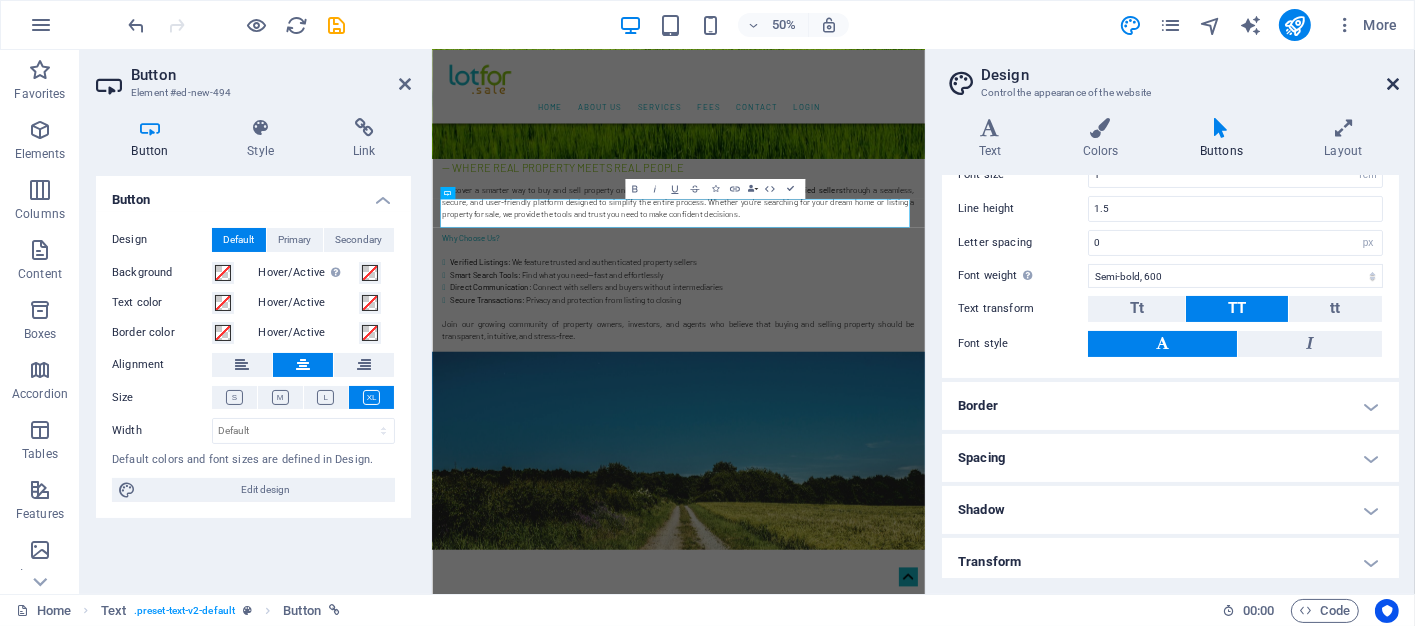 scroll, scrollTop: 781, scrollLeft: 0, axis: vertical 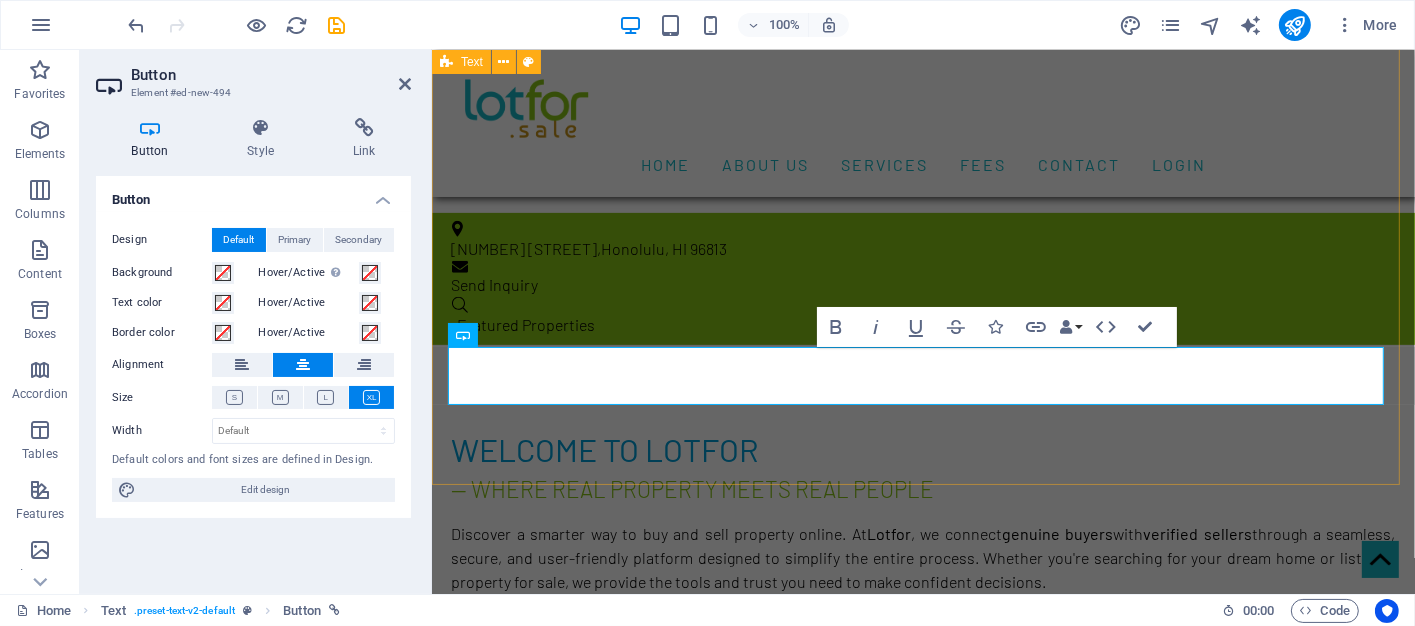 click on "Welcome to LOTFOR — Where Real Property Meets Real People Discover a smarter way to buy and sell property online. At Lotfor, we connect genuine buyers with verified sellers through a seamless, secure, and user-friendly platform designed to simplify the entire process. Whether you're searching for your dream home or listing a property for sale, we provide the tools and trust you need to make confident decisions. Why Choose Us? Verified Listings : We feature trusted and authenticated property sellers Smart Search Tools : Find what you need—fast and effortlessly Direct Communication : Connect with sellers and buyers without intermediaries Secure Transactions : Privacy and protection from listing to closing Join our growing community of property owners, investors, and agents who believe that buying and selling property should be transparent, intuitive, and stress-free. 📍Start your journey with Lotfor —where trust builds value. PROPERTY FINDER" at bounding box center [922, 710] 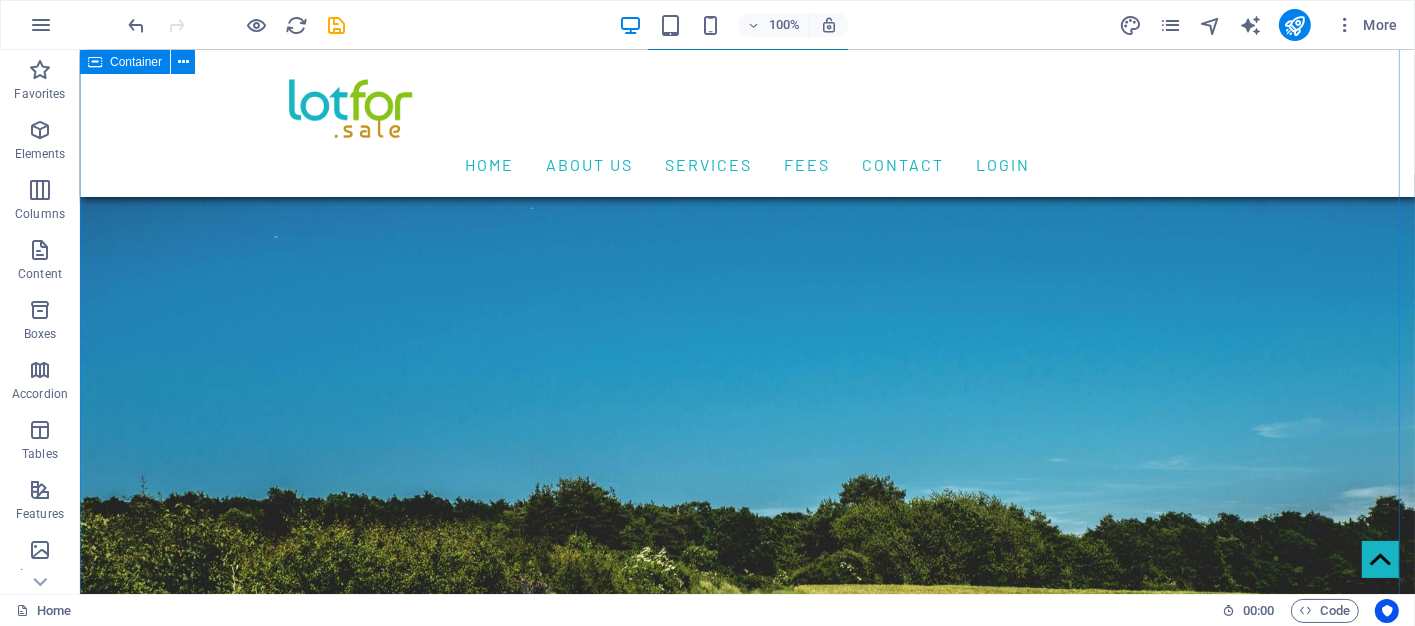 scroll, scrollTop: 1481, scrollLeft: 0, axis: vertical 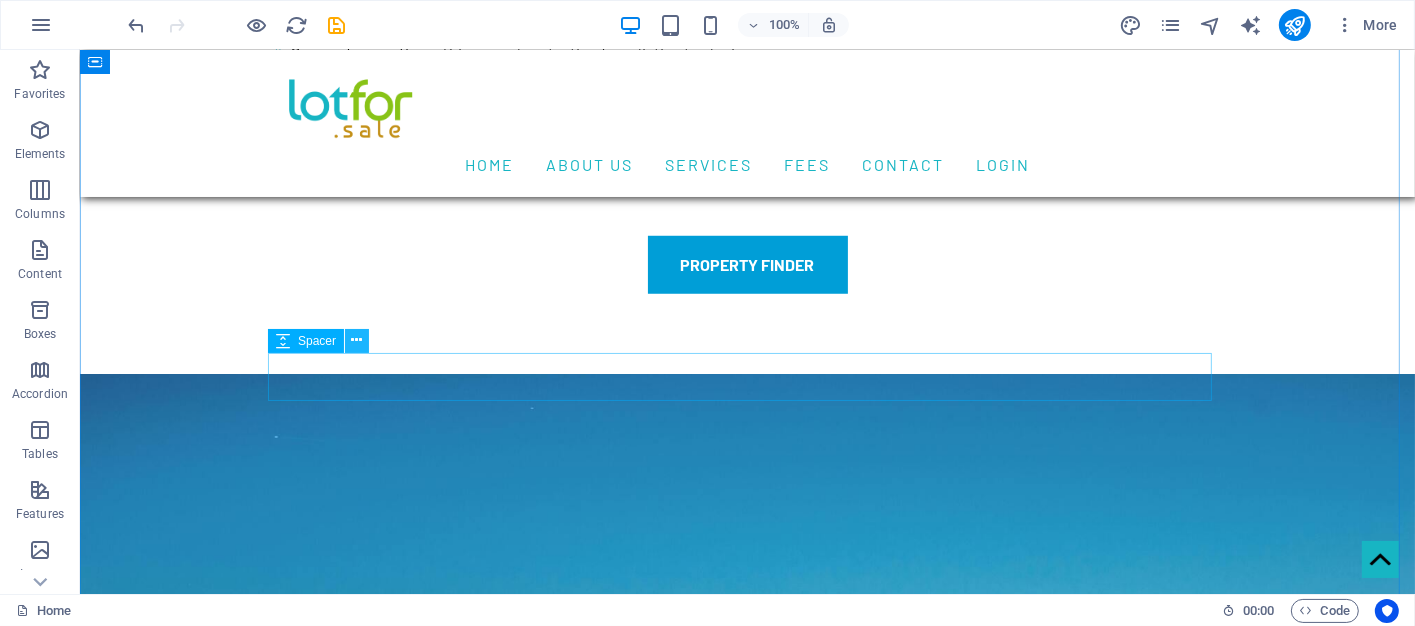 click at bounding box center (357, 340) 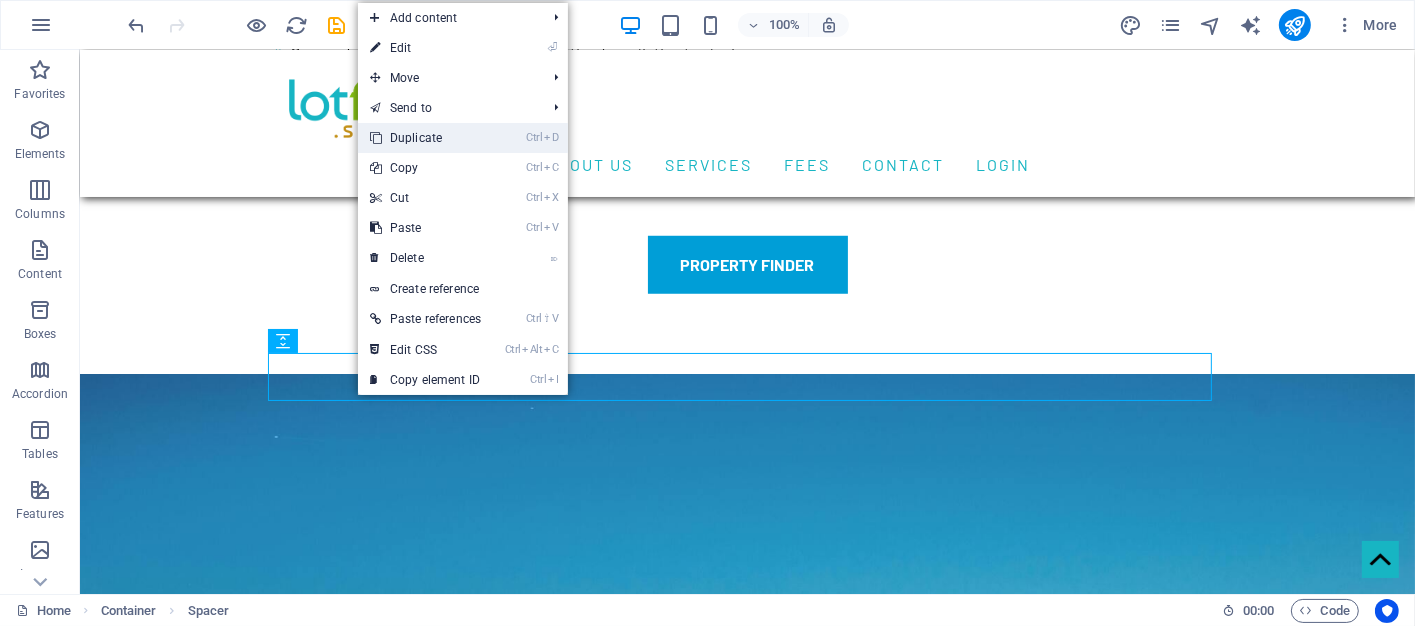 drag, startPoint x: 452, startPoint y: 134, endPoint x: 372, endPoint y: 85, distance: 93.813644 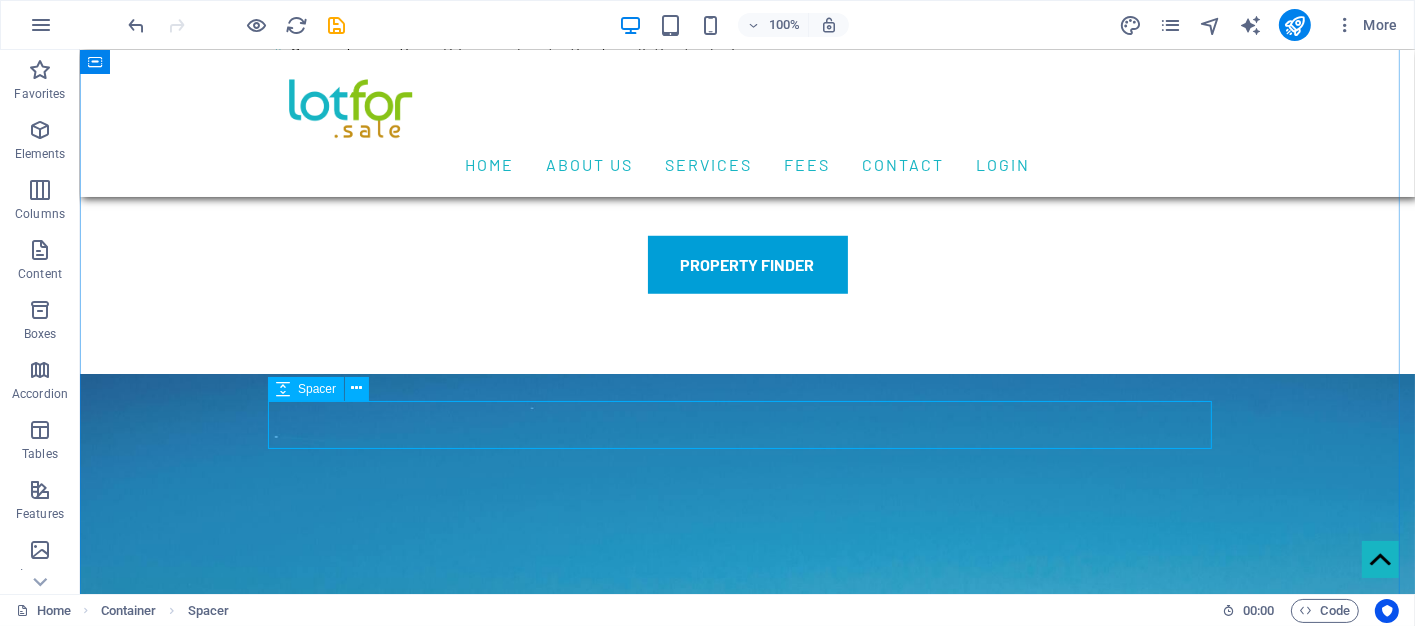 click at bounding box center (747, 1913) 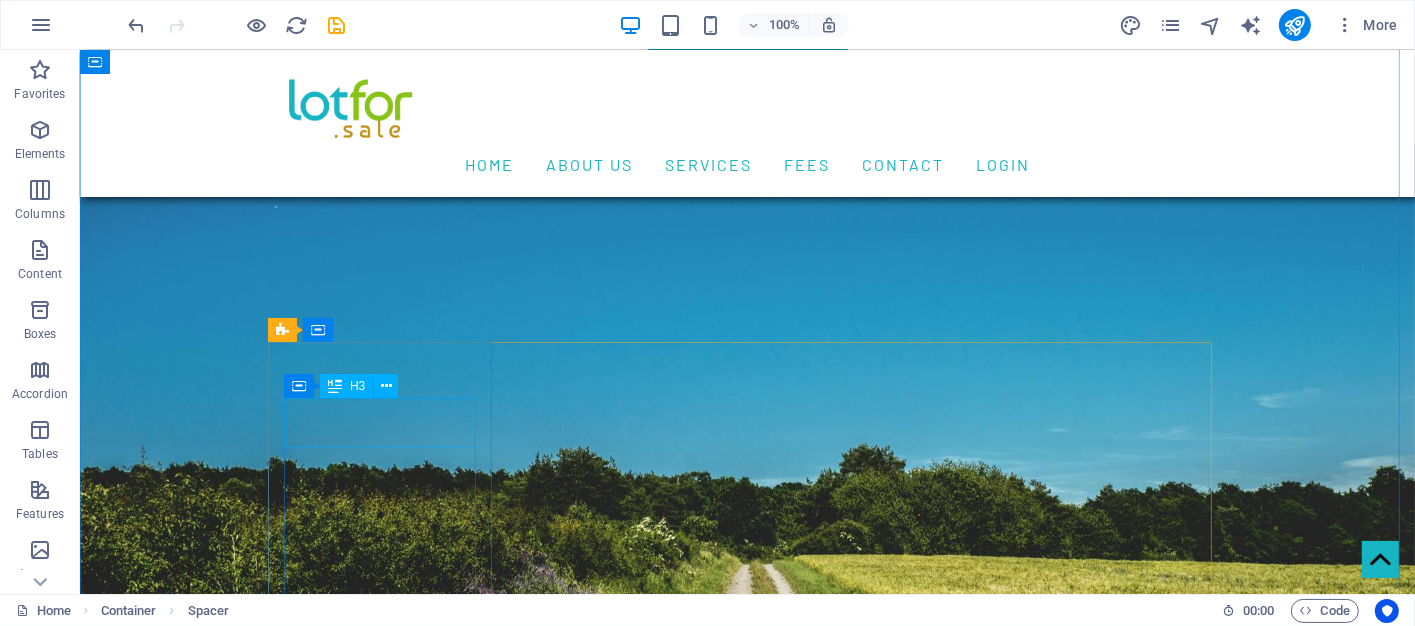 scroll, scrollTop: 1946, scrollLeft: 0, axis: vertical 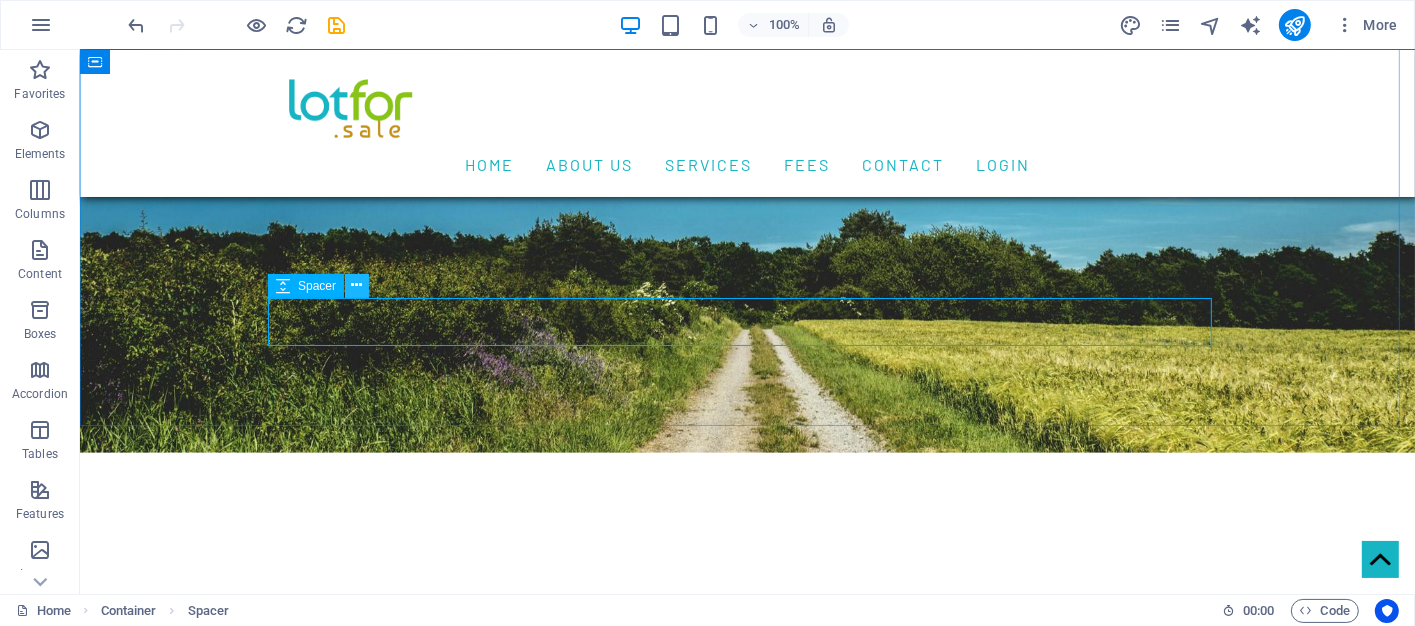 click at bounding box center (357, 286) 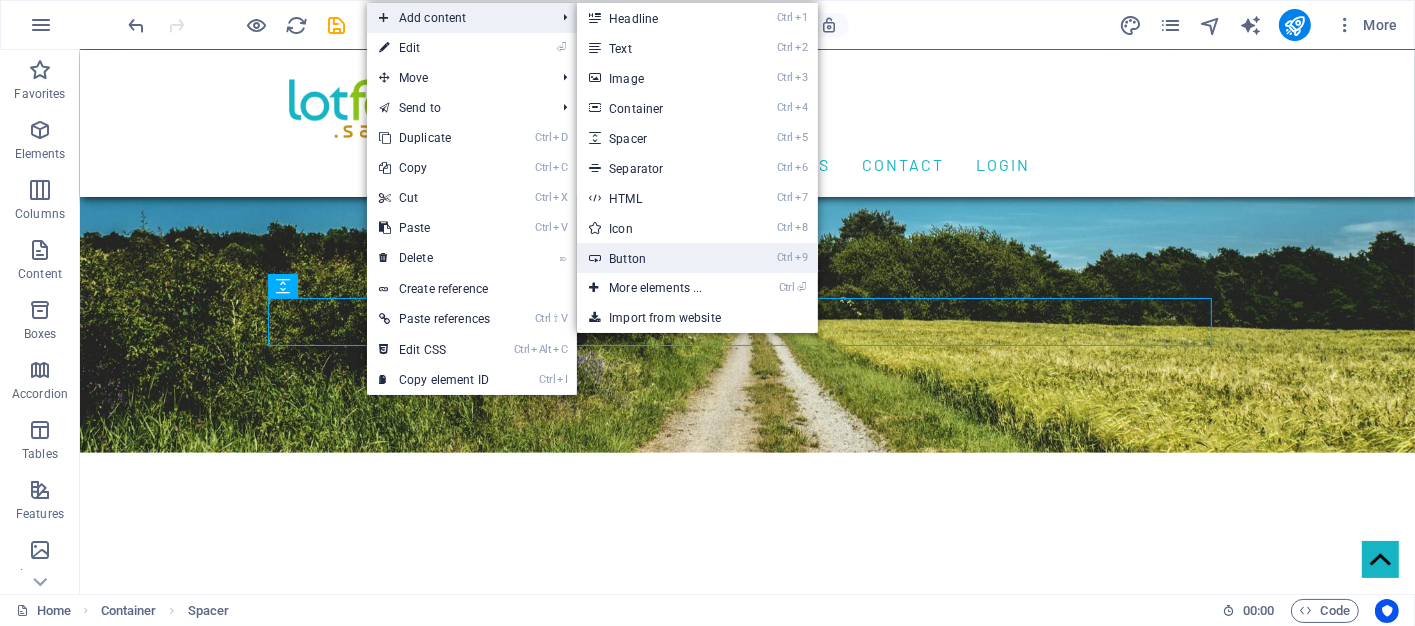 click on "Ctrl 9  Button" at bounding box center (659, 258) 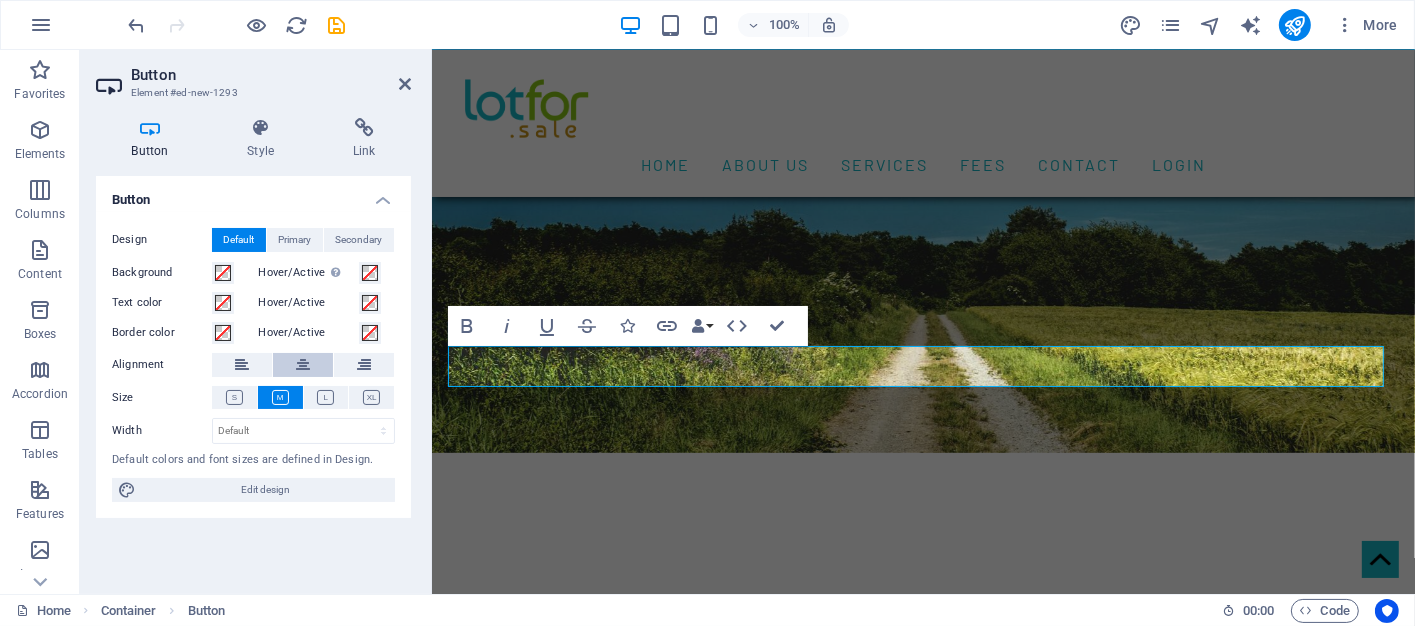 click at bounding box center [303, 365] 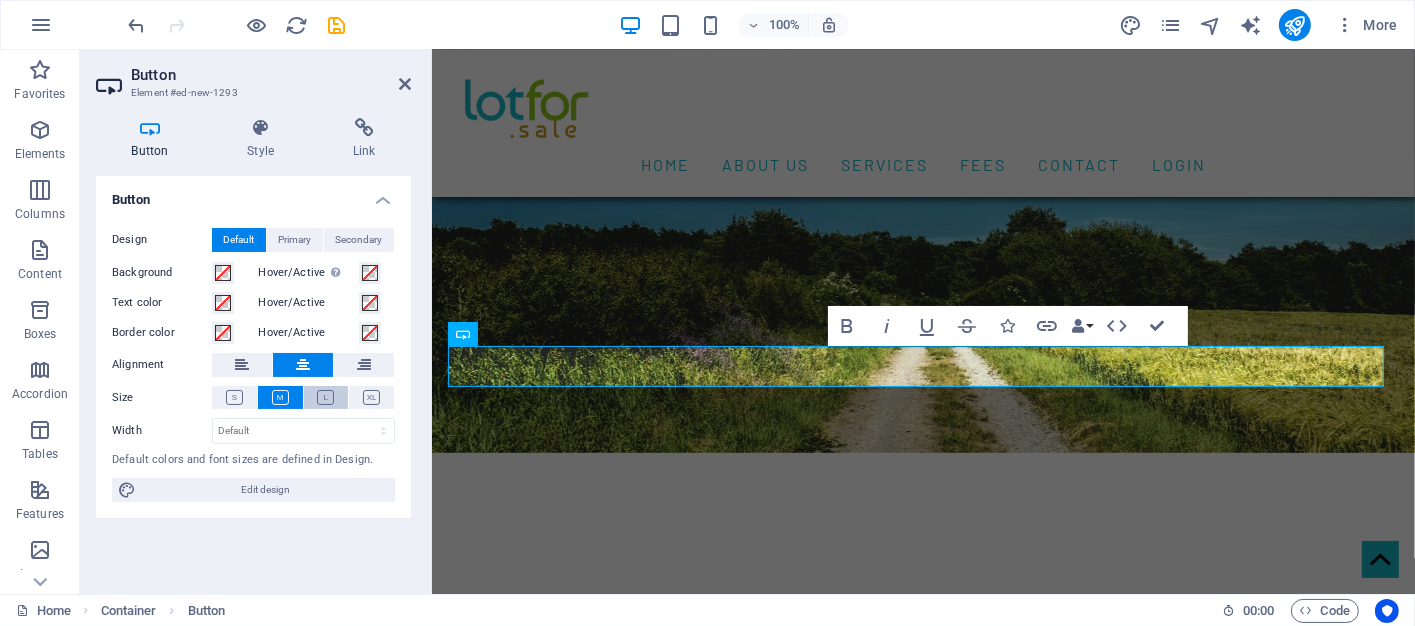 click at bounding box center [325, 397] 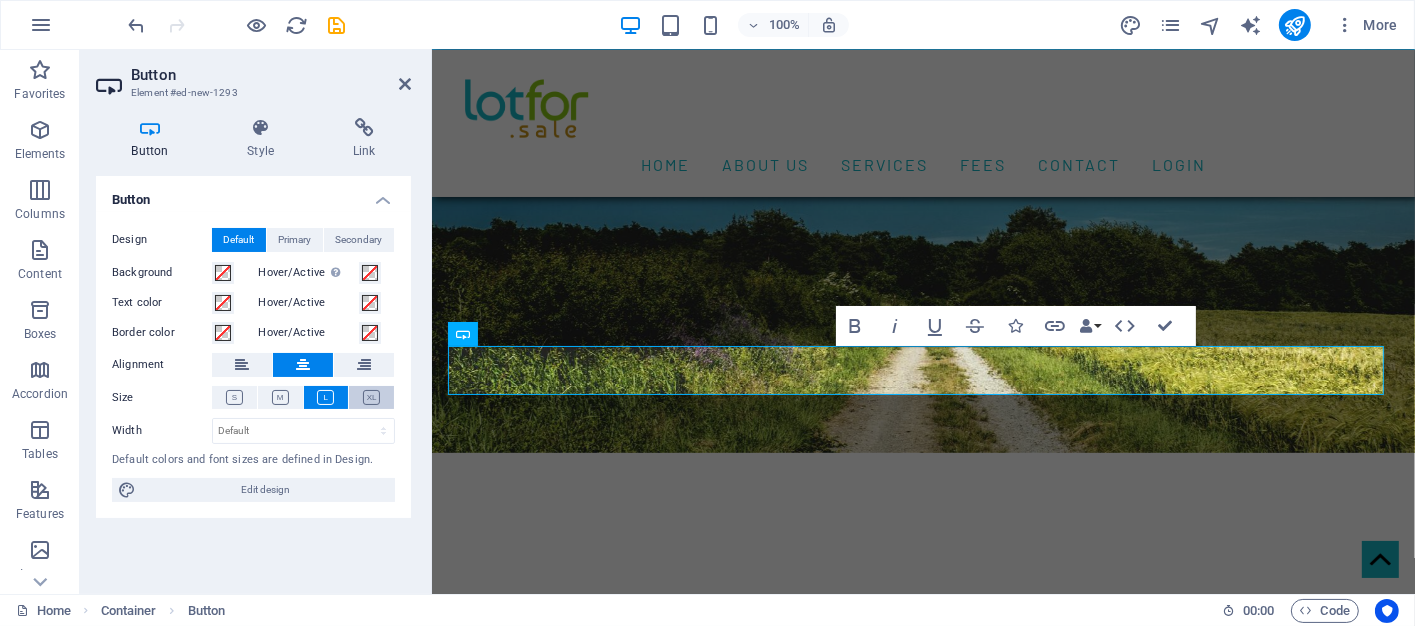 click at bounding box center [371, 397] 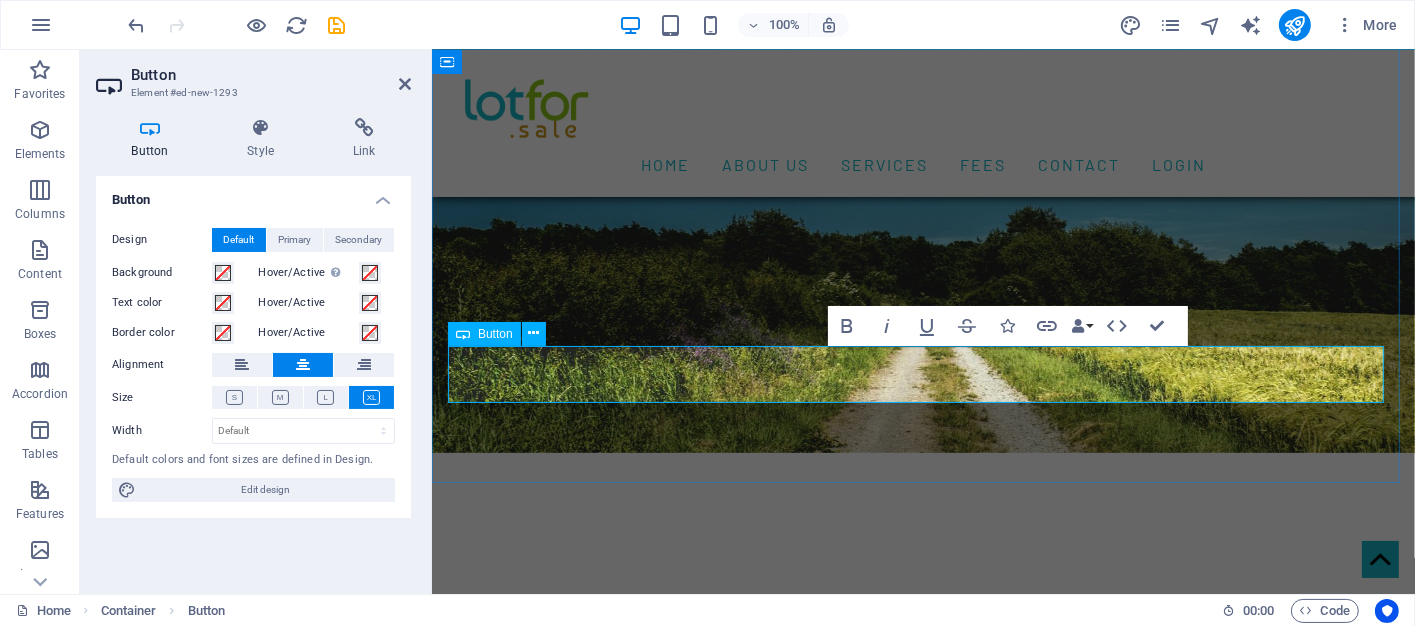 click on "Button label" at bounding box center (923, 2900) 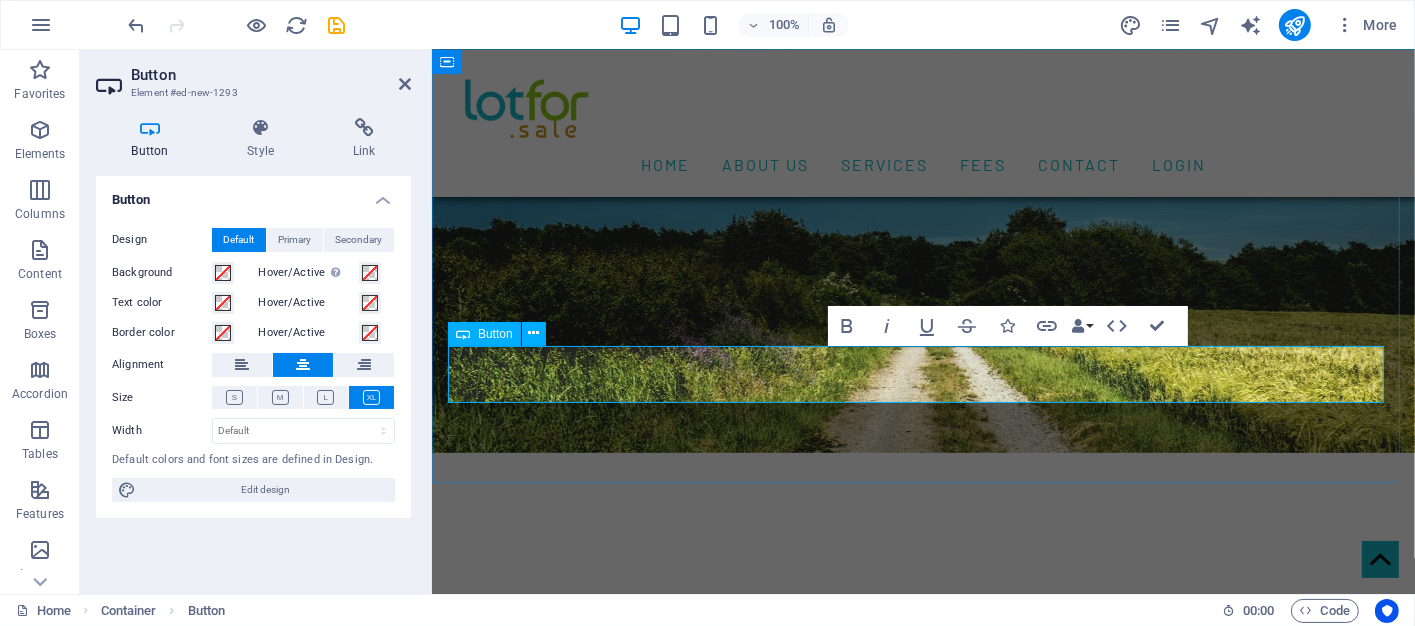 type 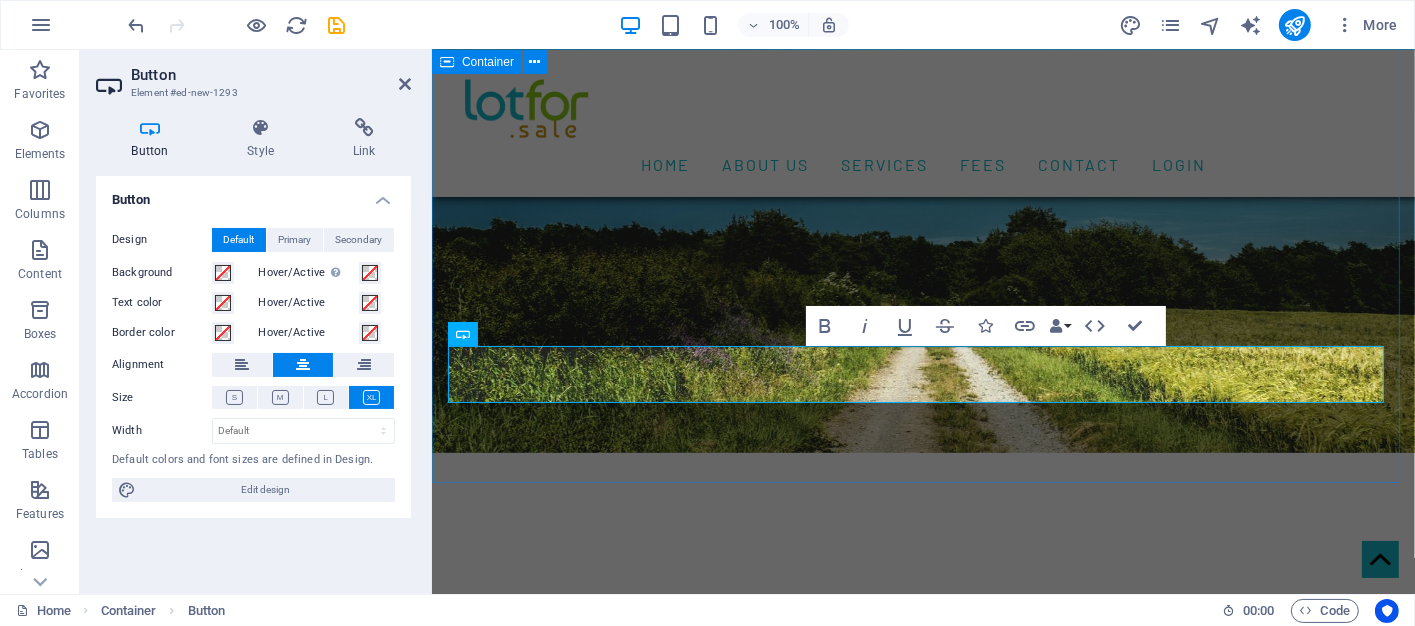 click on "Services Your Trusted Property Connector More Than Listings—We Build Confidence In today’s fast-moving real estate world, finding the right match shouldn't feel like searching for a needle in a haystack. Our mission is simple: empower people to make informed property decisions. With a suite of intuitive tools and rigorous seller verification protocols, Lotfor ensures you're never left wondering if a listing is legitimate or a buyer is serious. FOR BUYERS Explore a marketplace built with integrity. Whether you're seeking a family home, a serene retreat, or an investment-ready property, Lotfor simplifies the journey and shortens the distance between dreams and reality. .fa-secondary{opacity:.4} for sellers Showcase your property to a pool of genuine, motivated buyers. Our platform helps you stand out while maintaining complete control over the selling process. Verify your listing to build trust and confidence. .fa-secondary{opacity:.4} for agents A Community You Can Count On. features Here at" at bounding box center [922, 1780] 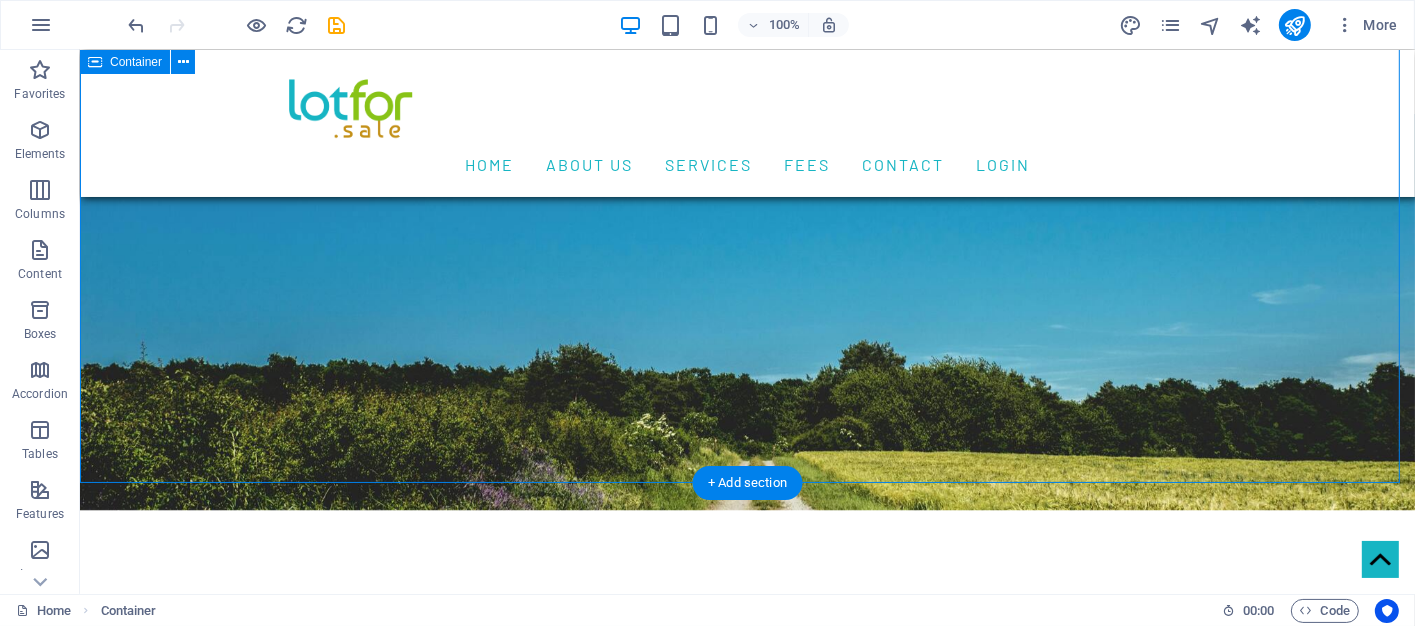 scroll, scrollTop: 1946, scrollLeft: 0, axis: vertical 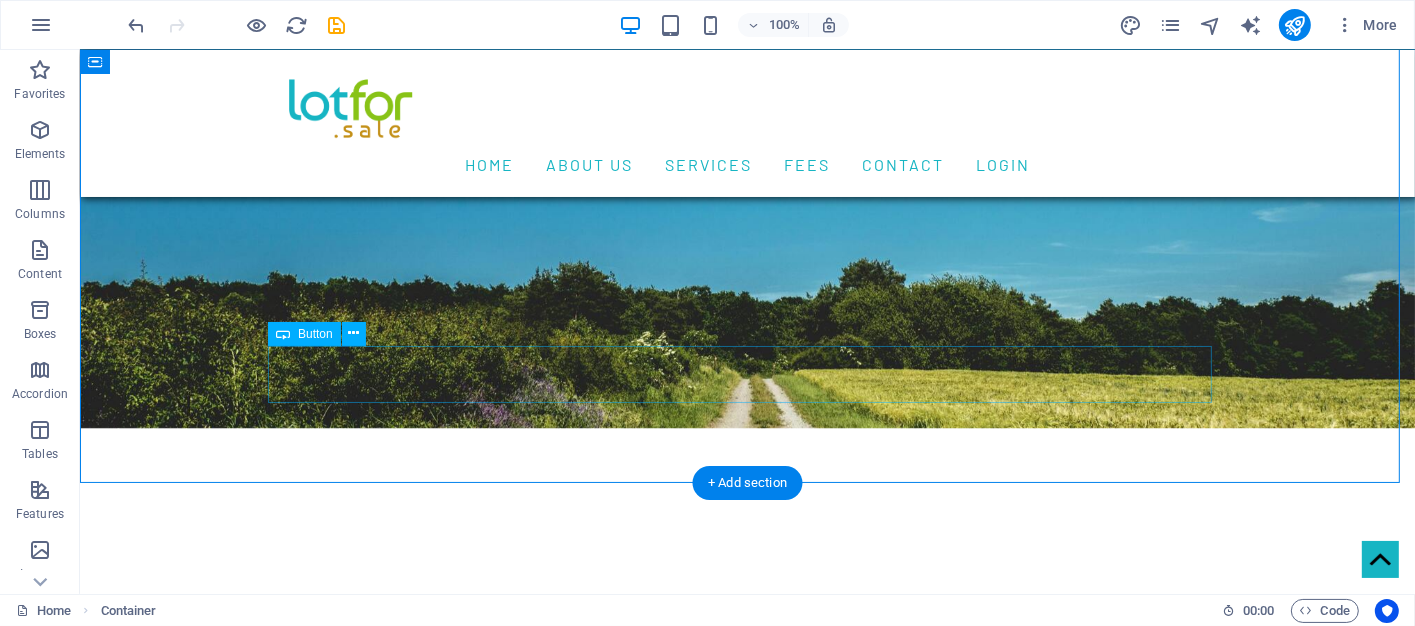 click on "LIST YOUR PROPERTY" at bounding box center [747, 2900] 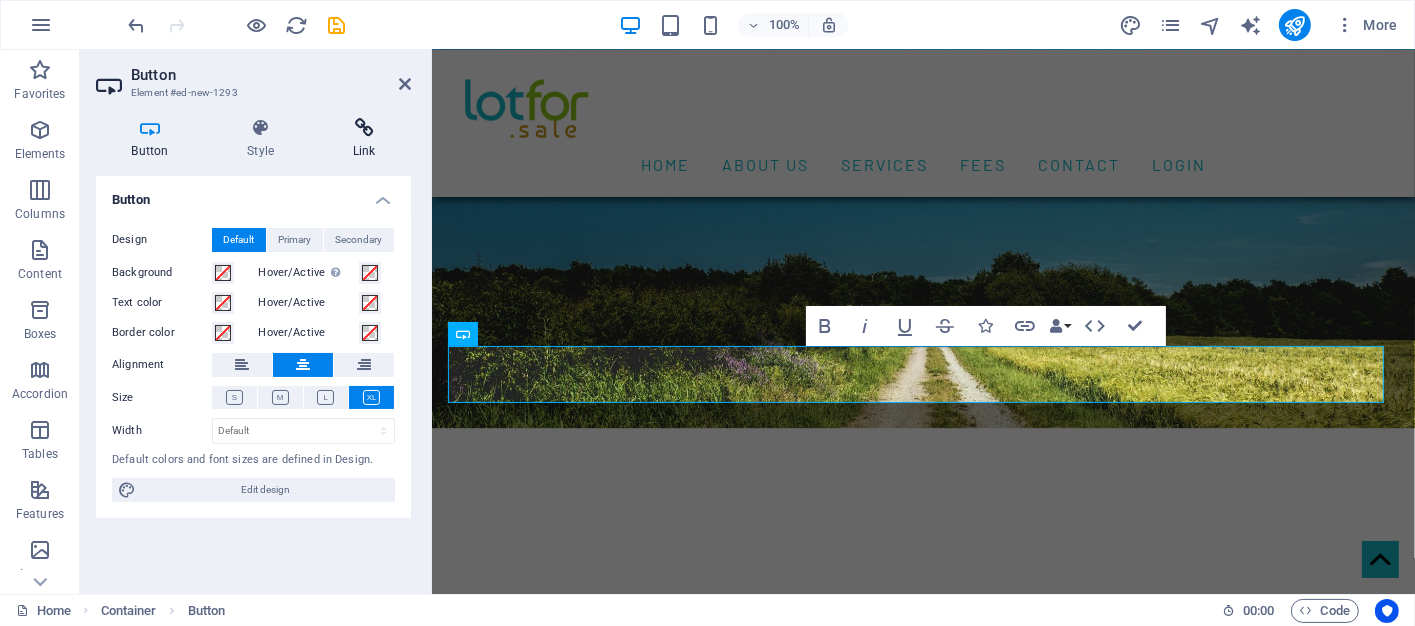 click on "Link" at bounding box center [364, 139] 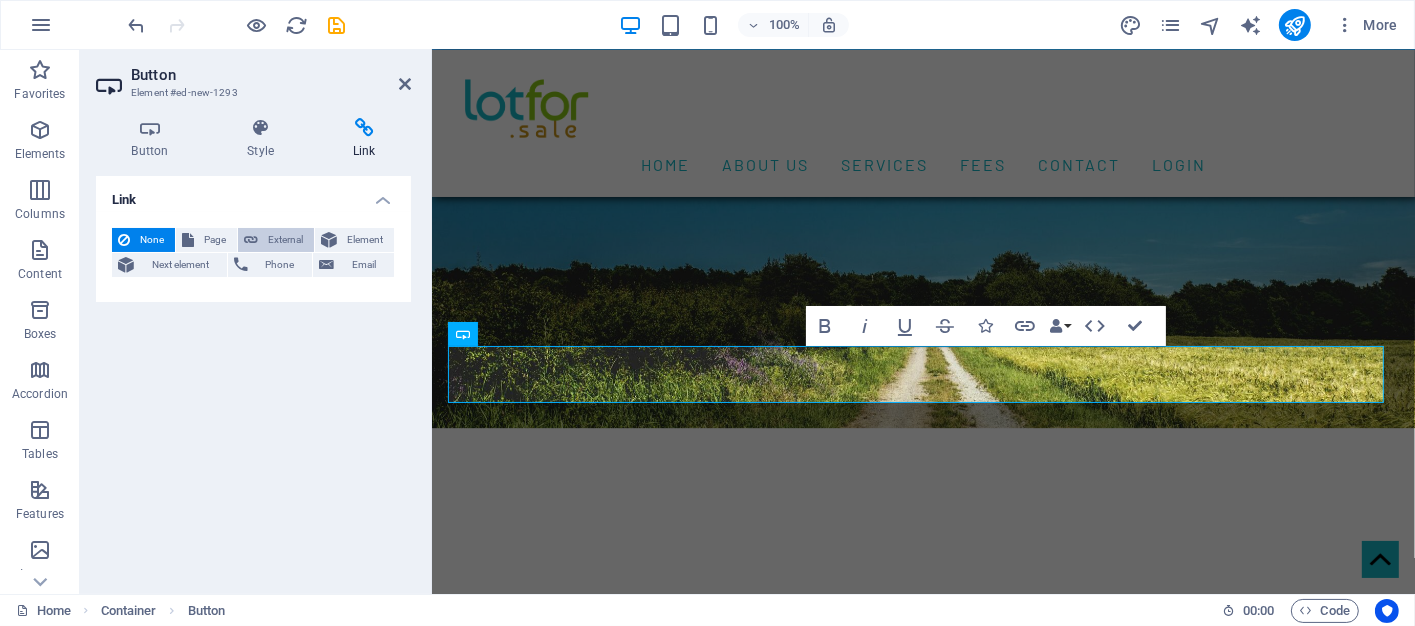 click on "External" at bounding box center (286, 240) 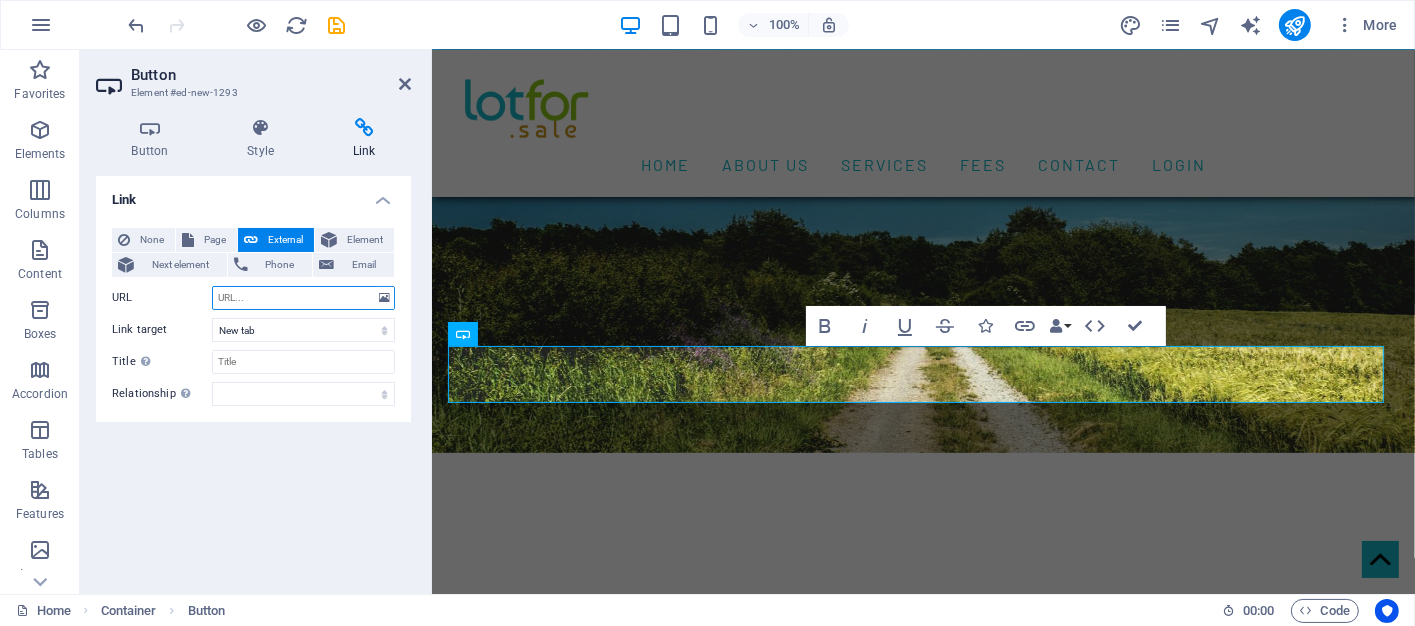 paste on "https://my.lotfor.sale/Signup" 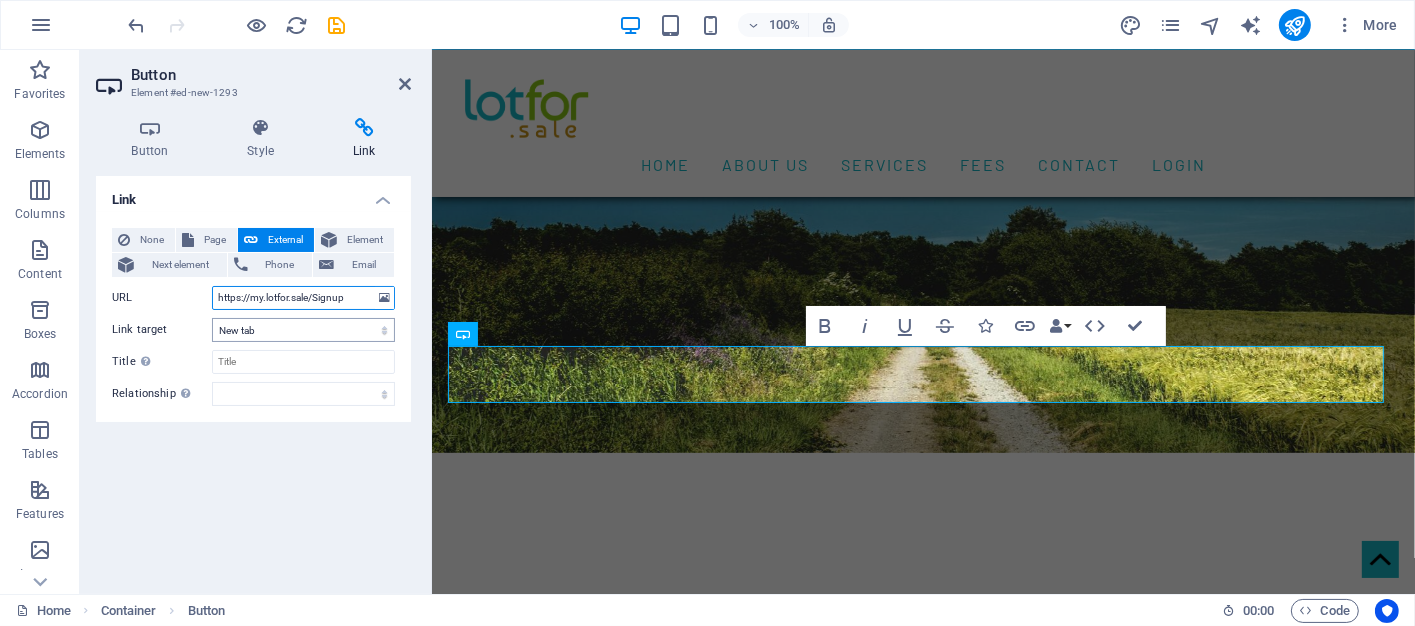 type on "https://my.lotfor.sale/Signup" 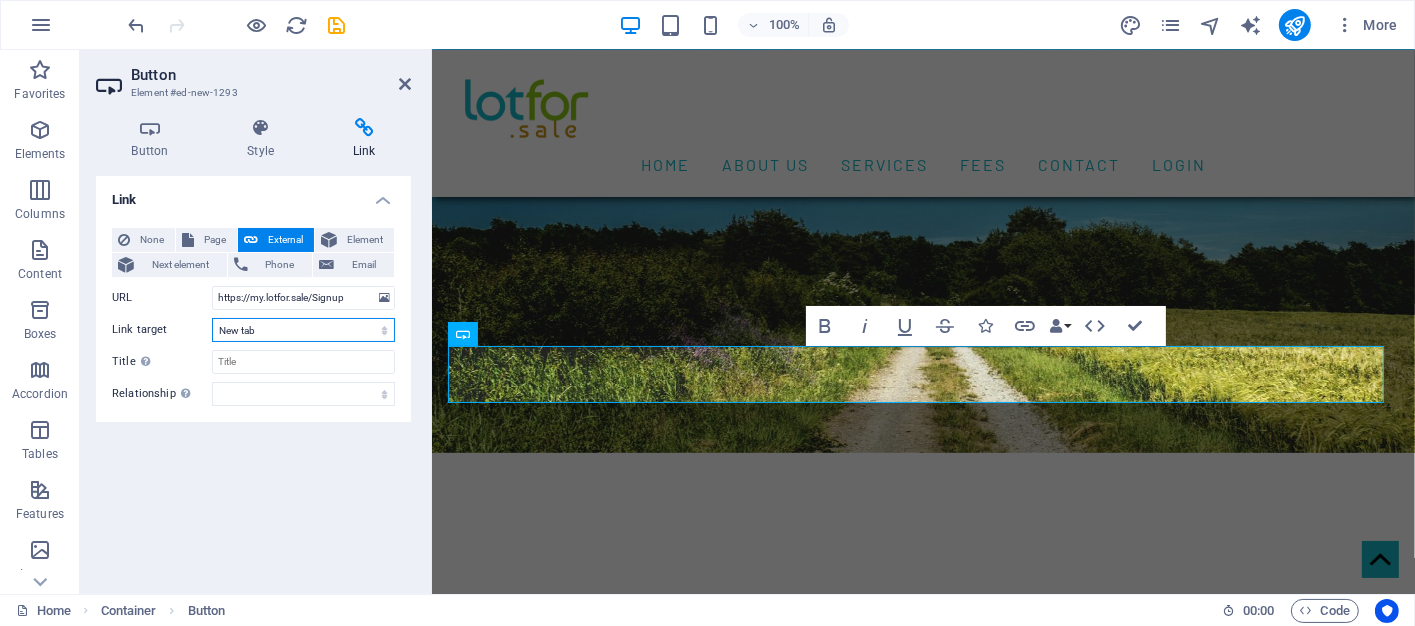 click on "New tab Same tab Overlay" at bounding box center [303, 330] 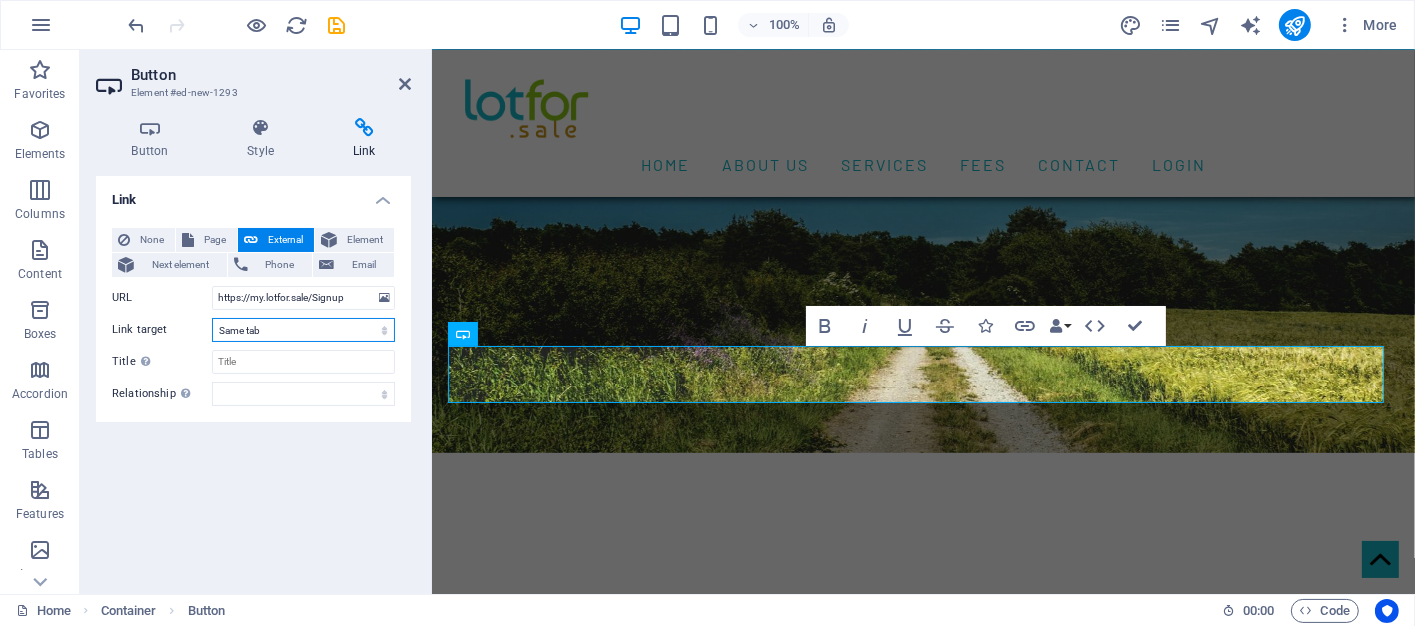 click on "New tab Same tab Overlay" at bounding box center [303, 330] 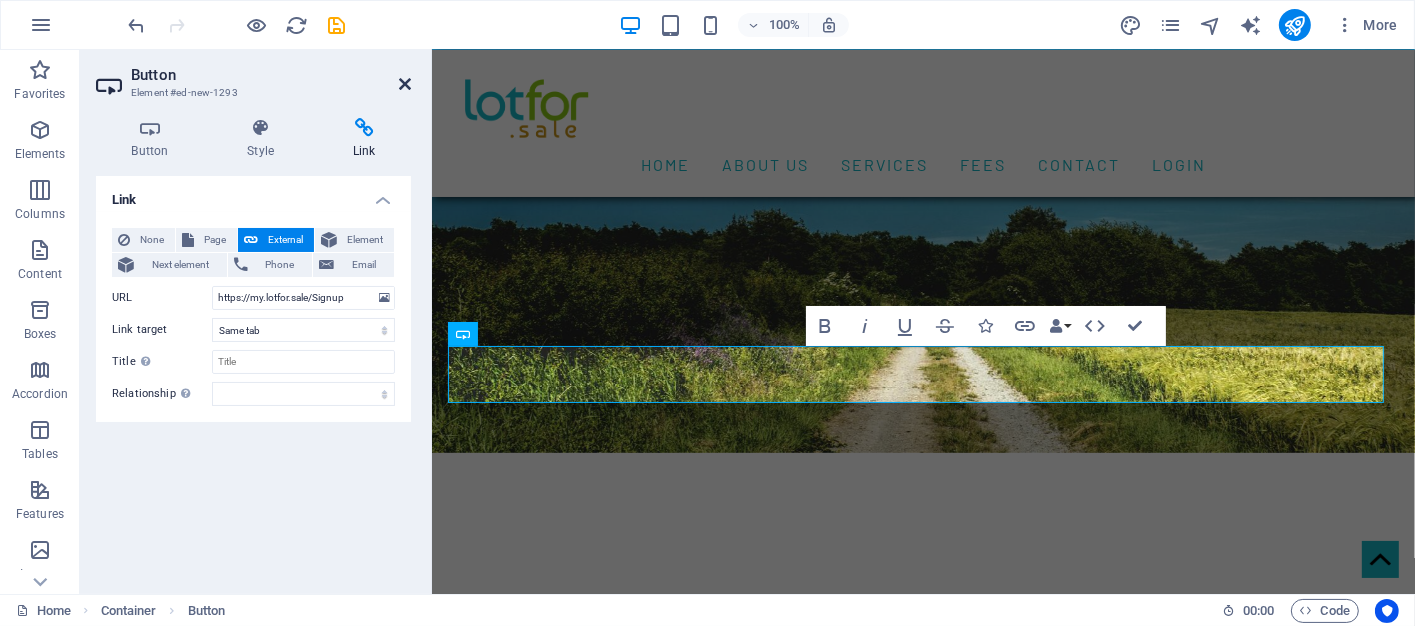 click at bounding box center (405, 84) 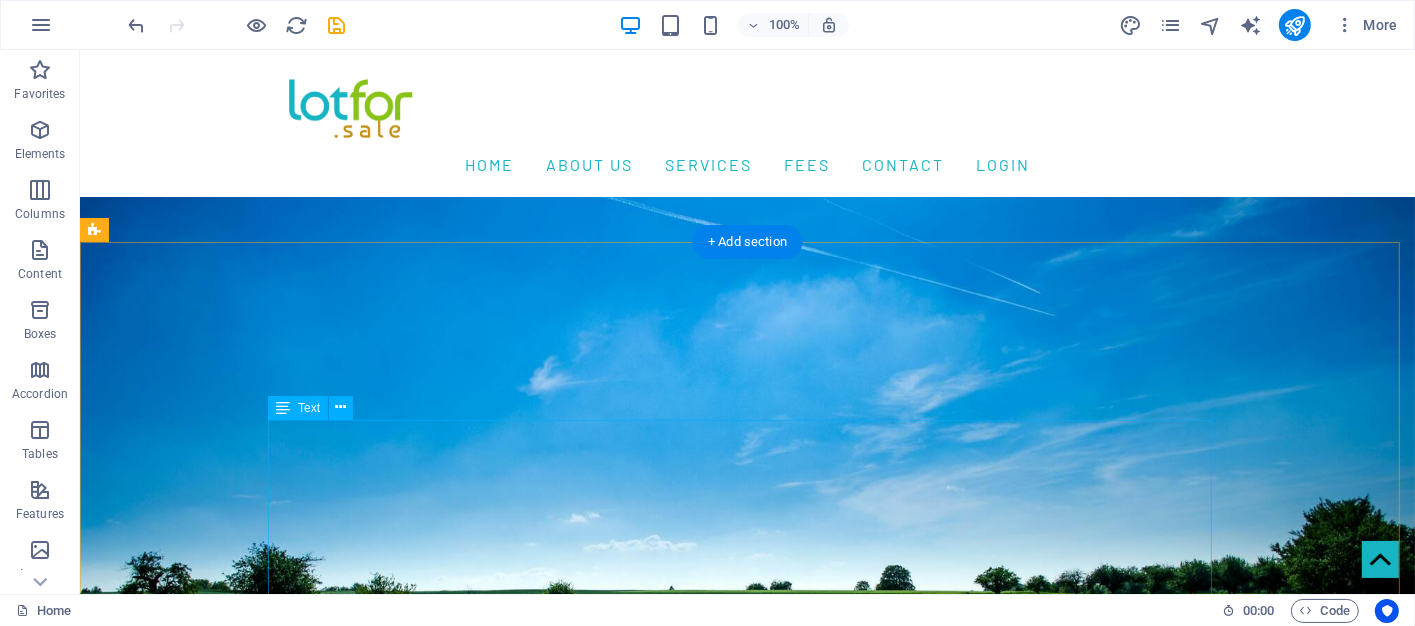 scroll, scrollTop: 0, scrollLeft: 0, axis: both 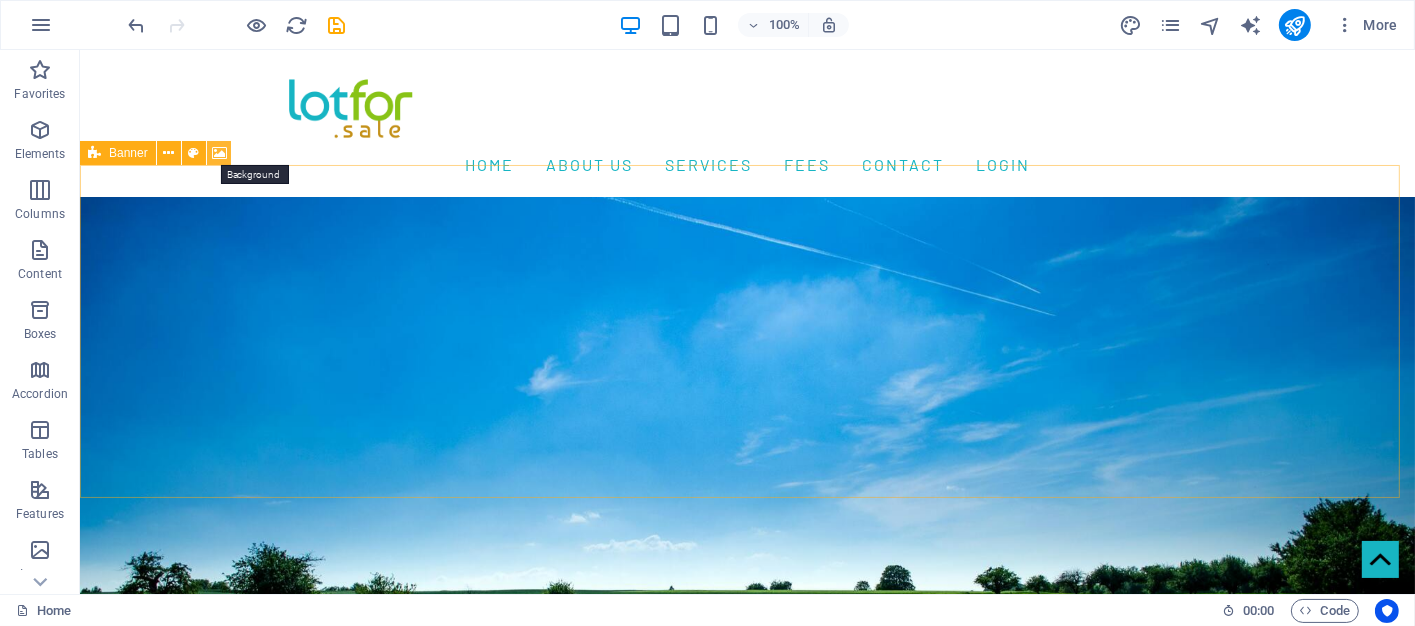 drag, startPoint x: 219, startPoint y: 148, endPoint x: 99, endPoint y: 172, distance: 122.376465 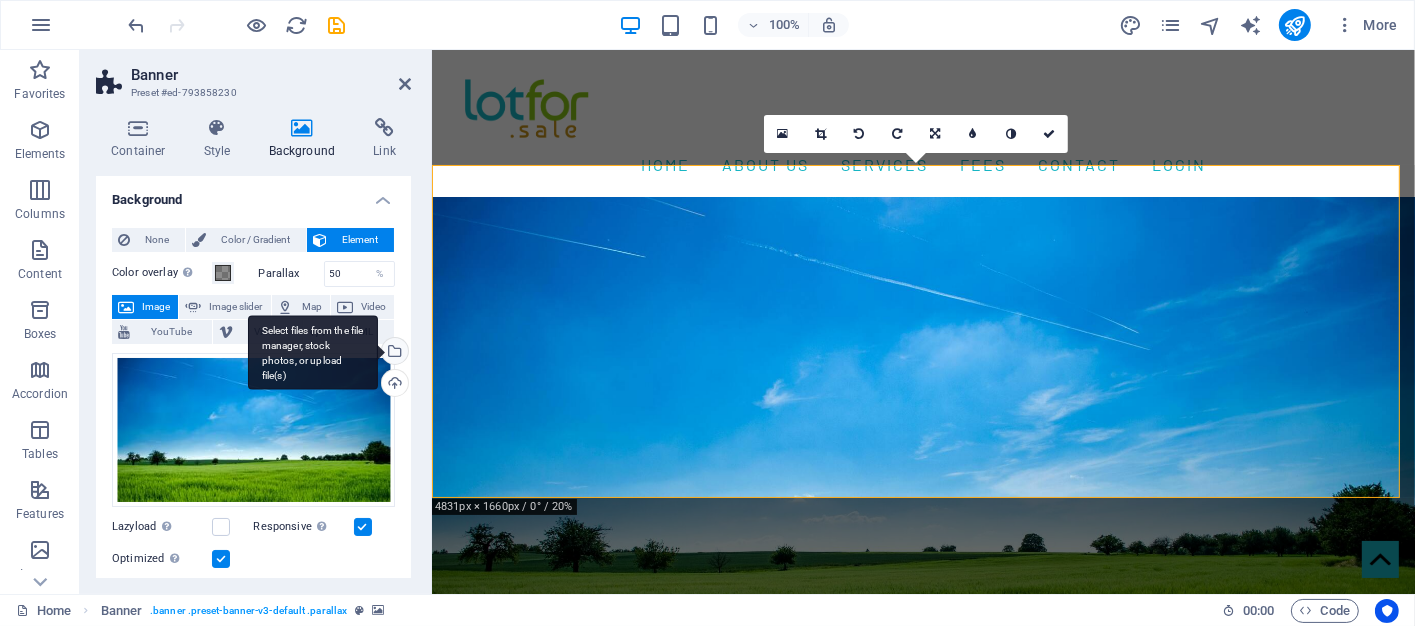 click on "Select files from the file manager, stock photos, or upload file(s)" at bounding box center (313, 352) 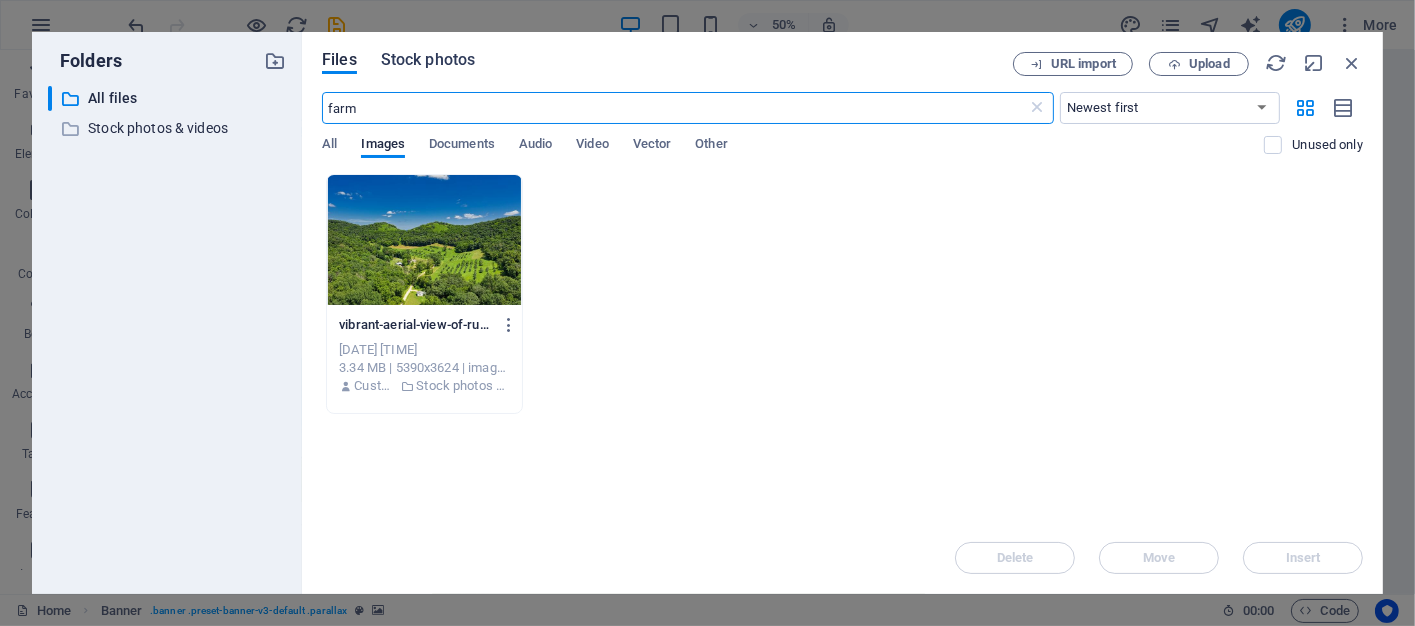 type on "farm" 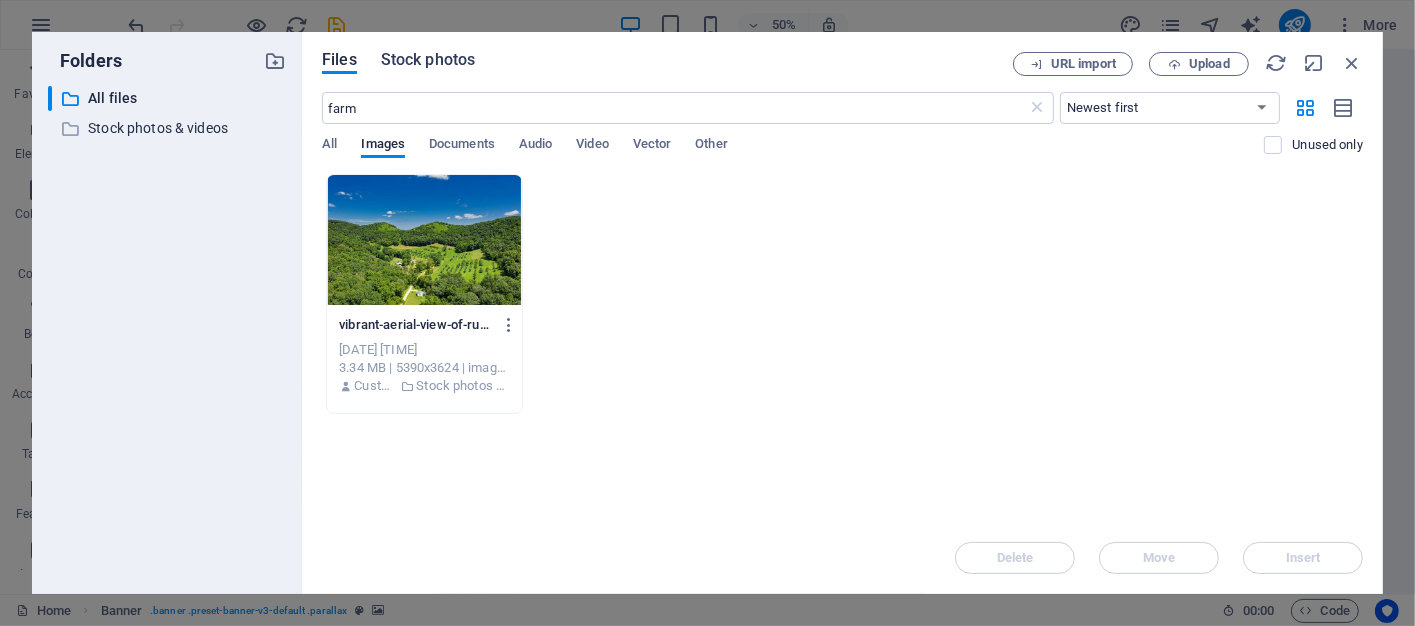 click on "Stock photos" at bounding box center (428, 60) 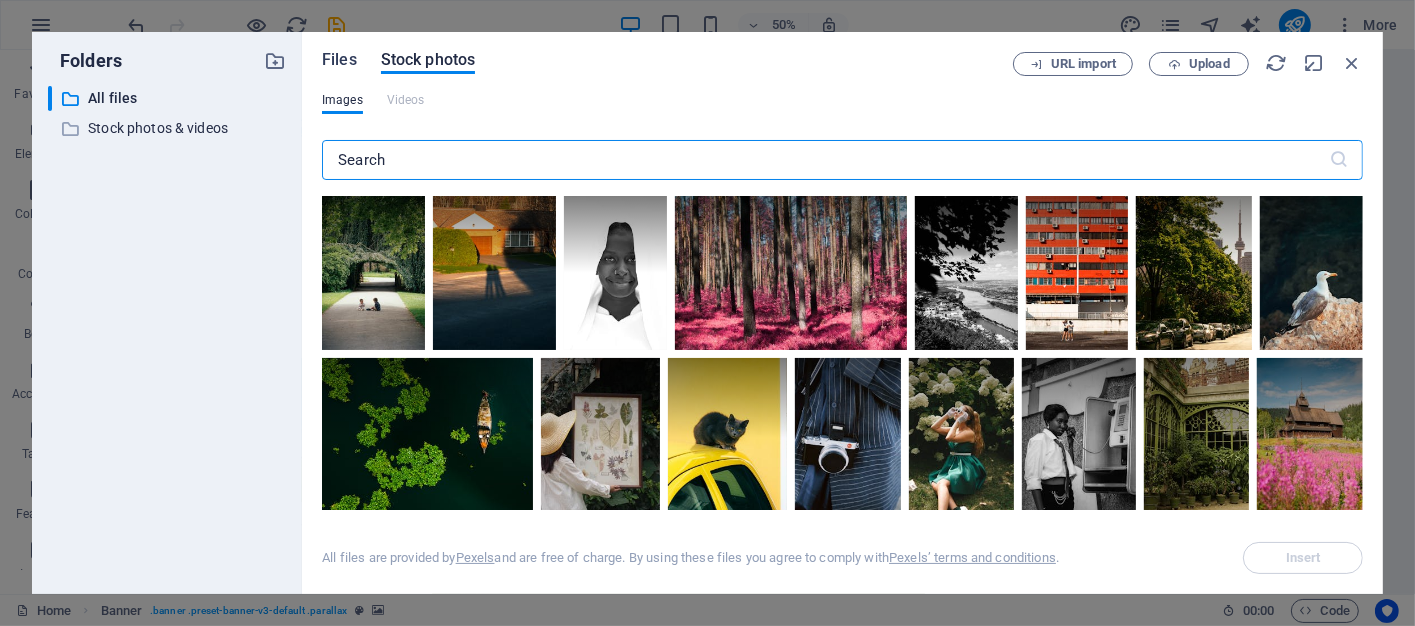 click on "Files" at bounding box center (339, 60) 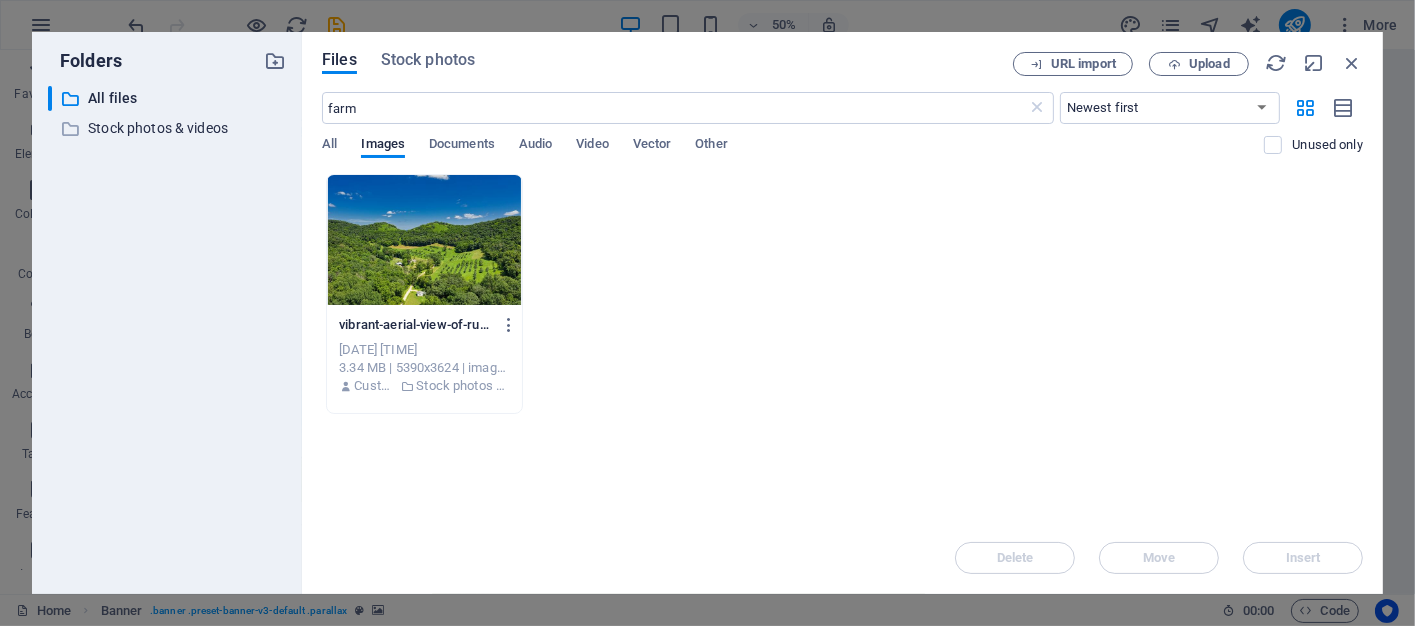 click at bounding box center (424, 240) 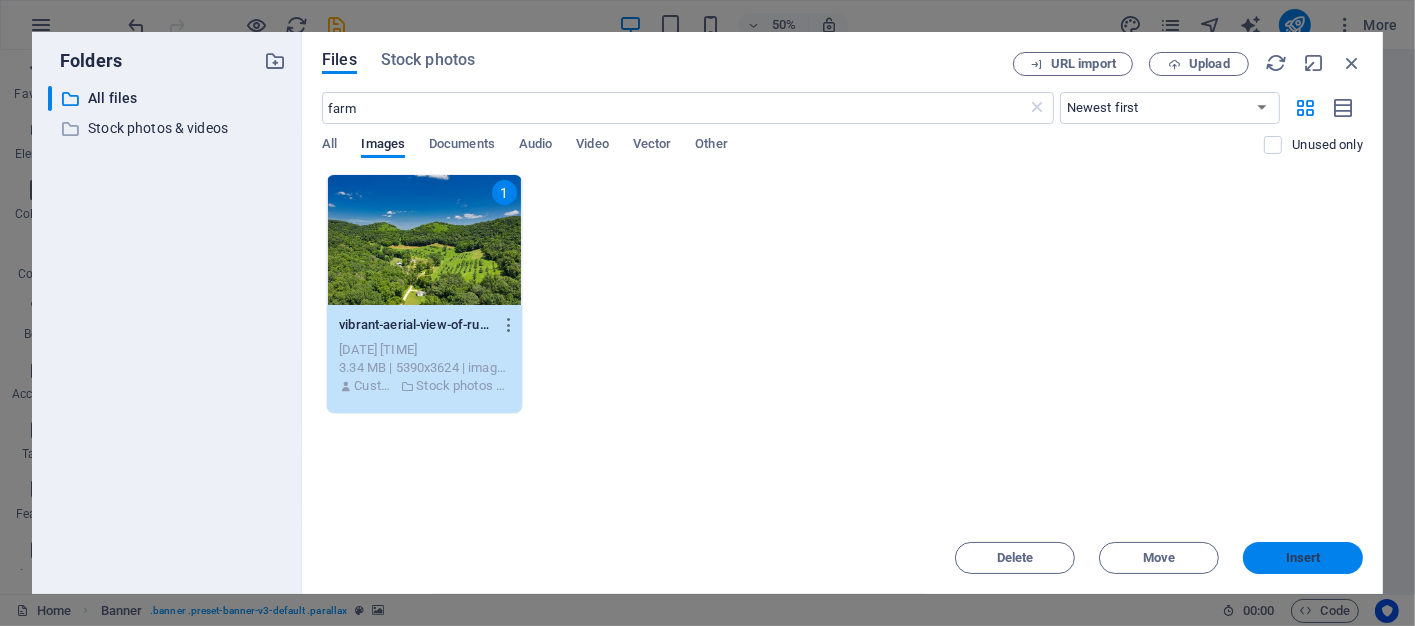 click on "Insert" at bounding box center (1303, 558) 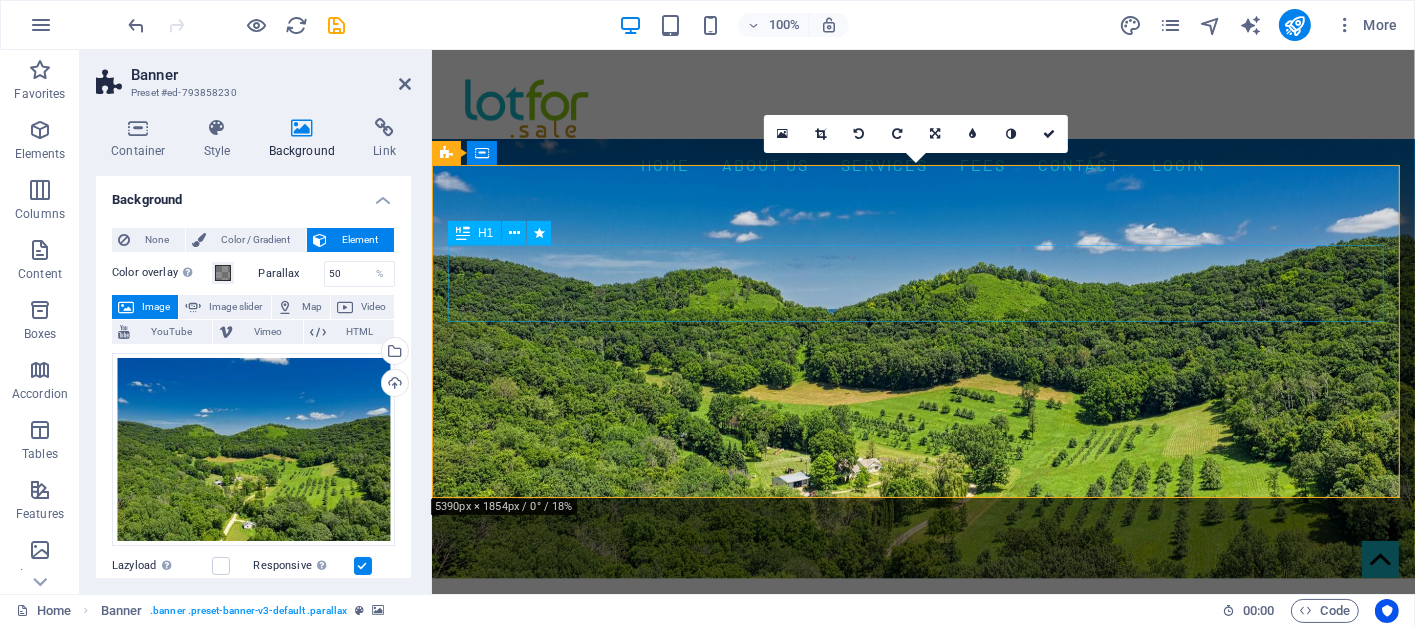 click on "Property FINDer" at bounding box center (923, 754) 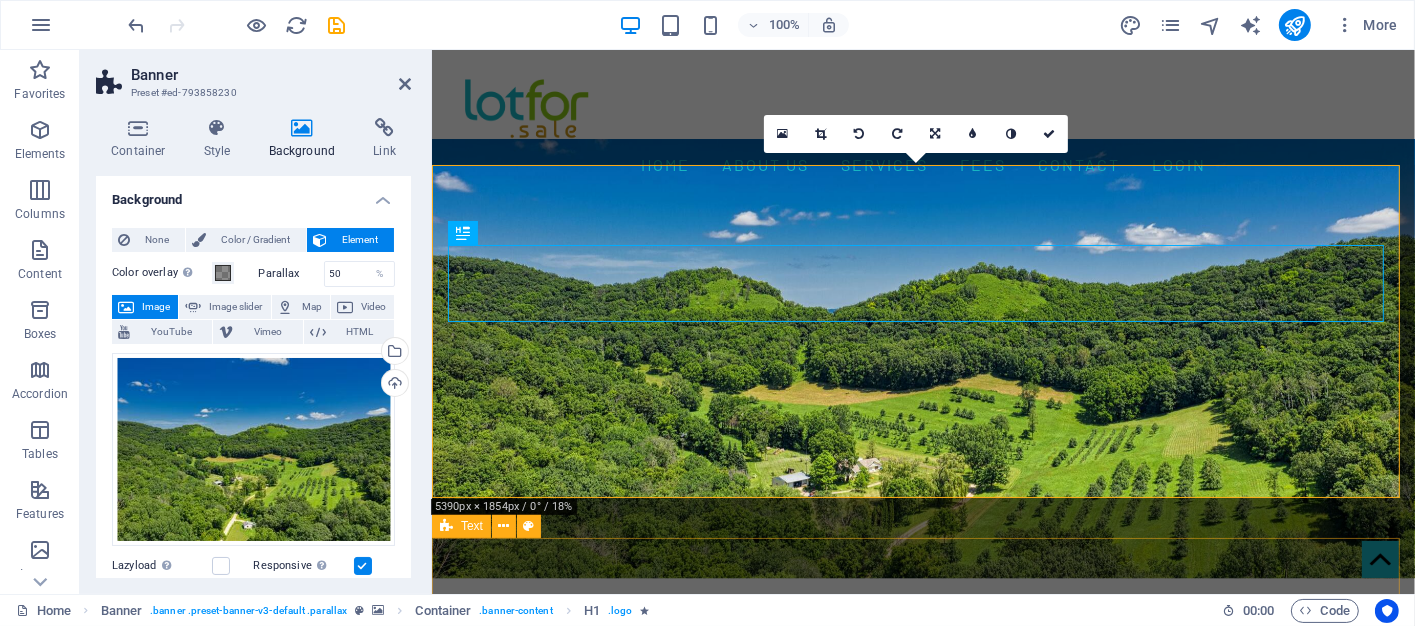 click on "Welcome to LOTFOR — Where Real Property Meets Real People Discover a smarter way to buy and sell property online. At Lotfor, we connect genuine buyers with verified sellers through a seamless, secure, and user-friendly platform designed to simplify the entire process. Whether you're searching for your dream home or listing a property for sale, we provide the tools and trust you need to make confident decisions. Why Choose Us? Verified Listings : We feature trusted and authenticated property sellers Smart Search Tools : Find what you need—fast and effortlessly Direct Communication : Connect with sellers and buyers without intermediaries Secure Transactions : Privacy and protection from listing to closing Join our growing community of property owners, investors, and agents who believe that buying and selling property should be transparent, intuitive, and stress-free. 📍Start your journey with Lotfor —where trust builds value. PROPERTY FINDER" at bounding box center [922, 1466] 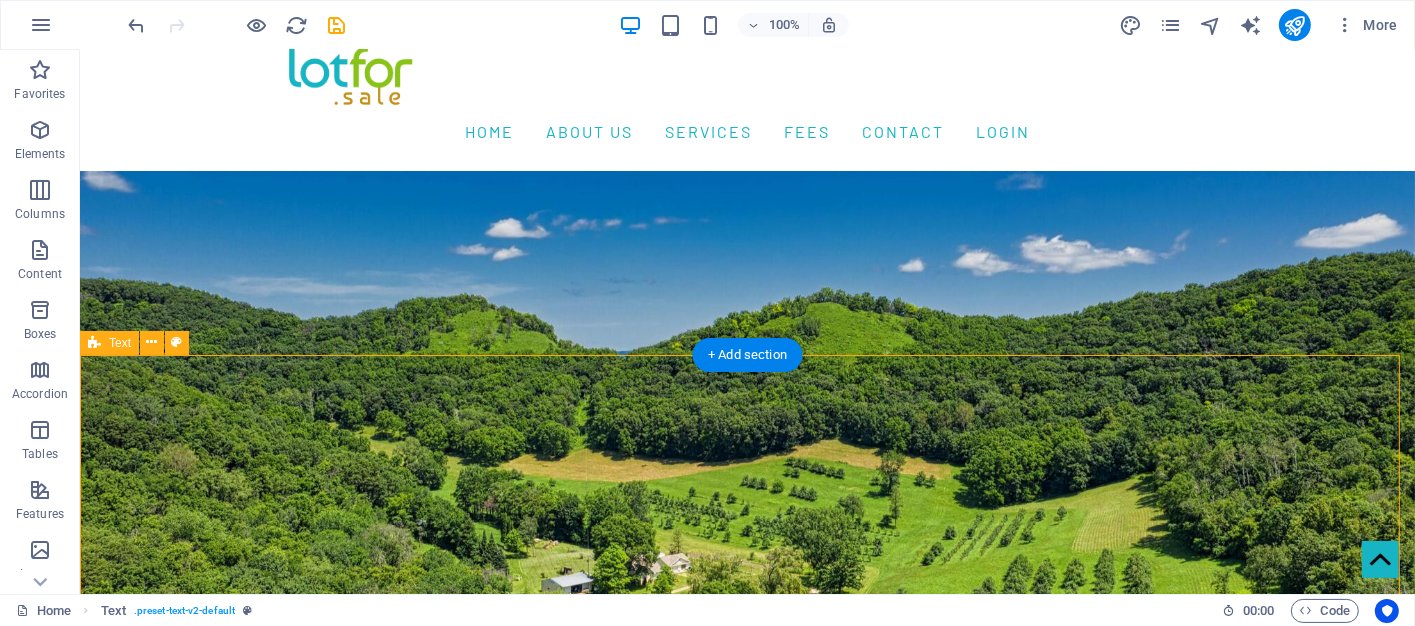 scroll, scrollTop: 0, scrollLeft: 0, axis: both 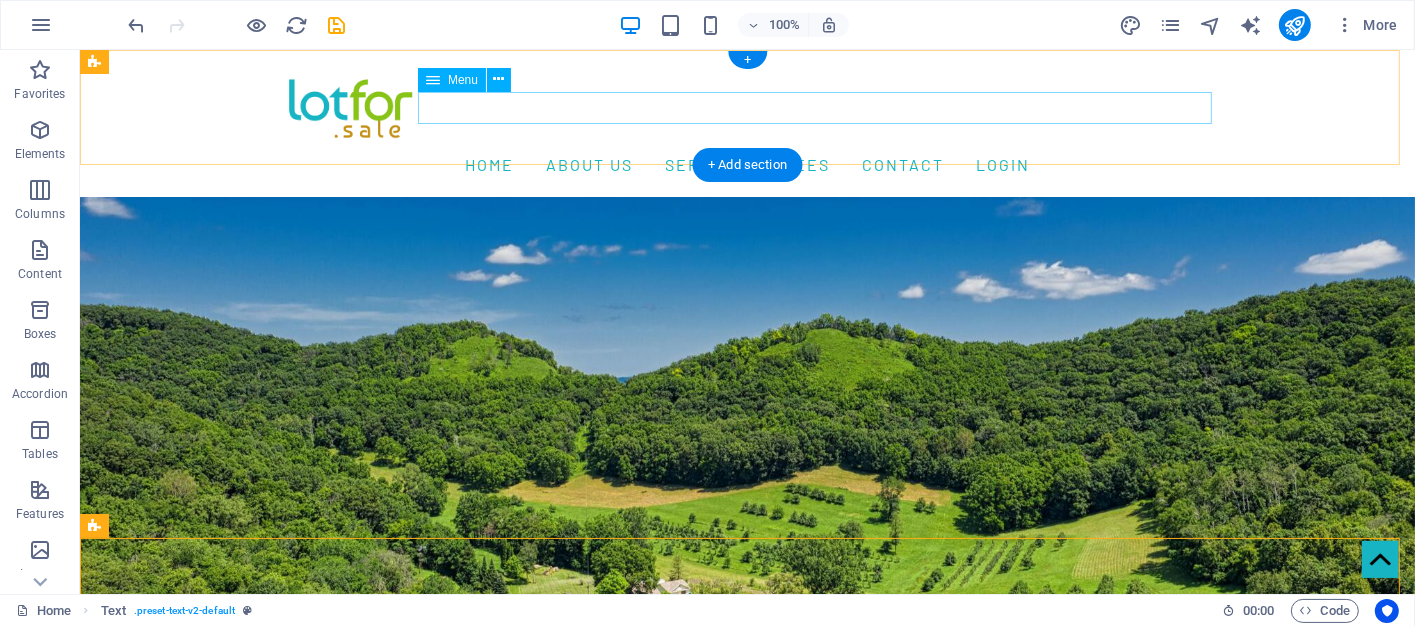 click on "Home About us Services Fees Contact Login" at bounding box center [747, 165] 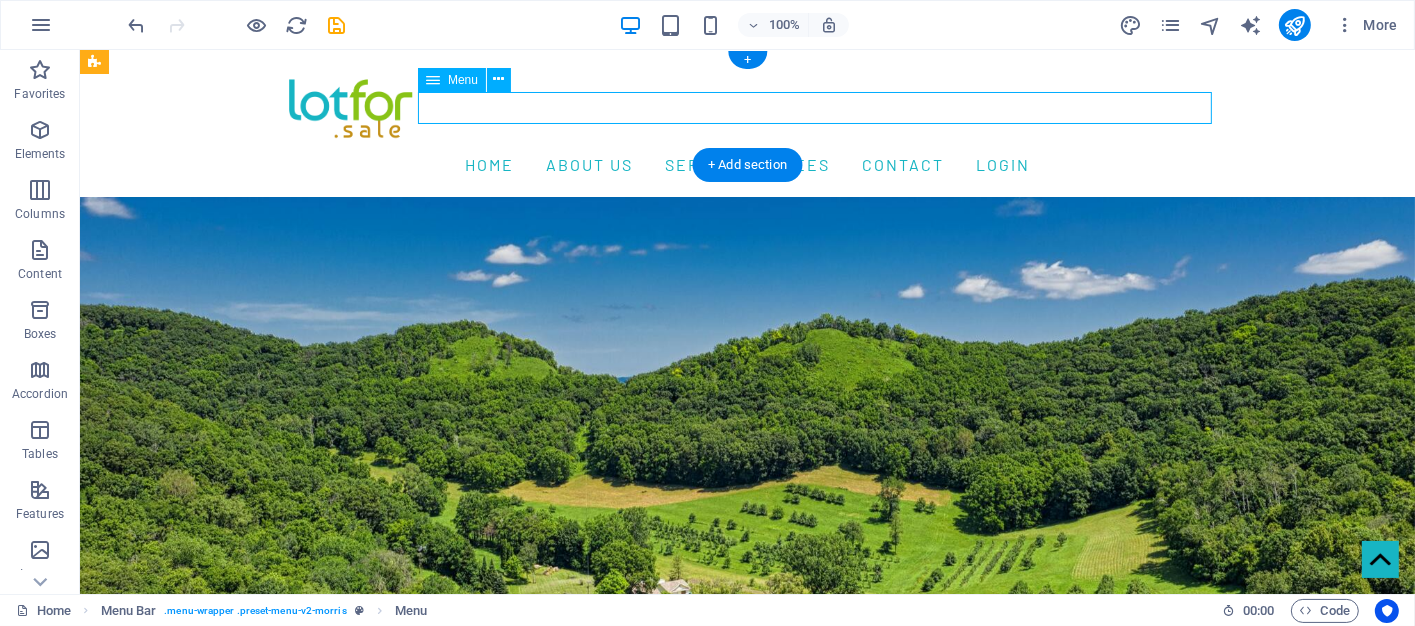 click on "Home About us Services Fees Contact Login" at bounding box center (747, 165) 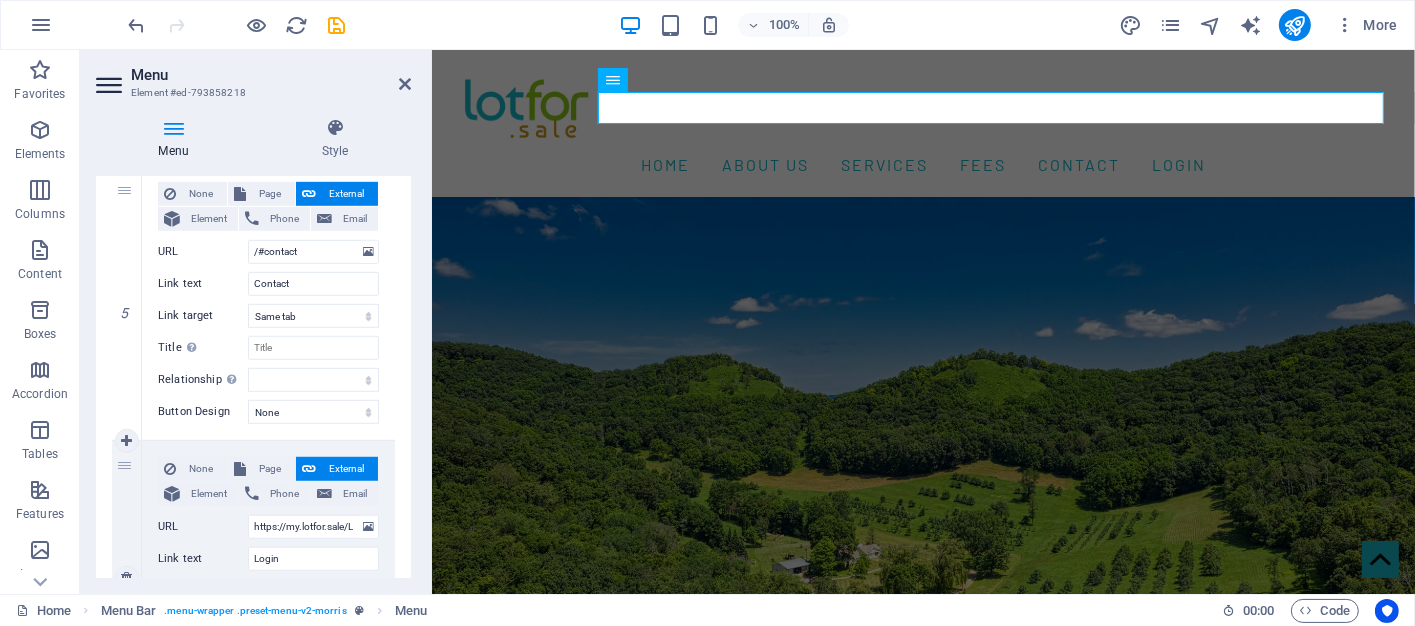 scroll, scrollTop: 1492, scrollLeft: 0, axis: vertical 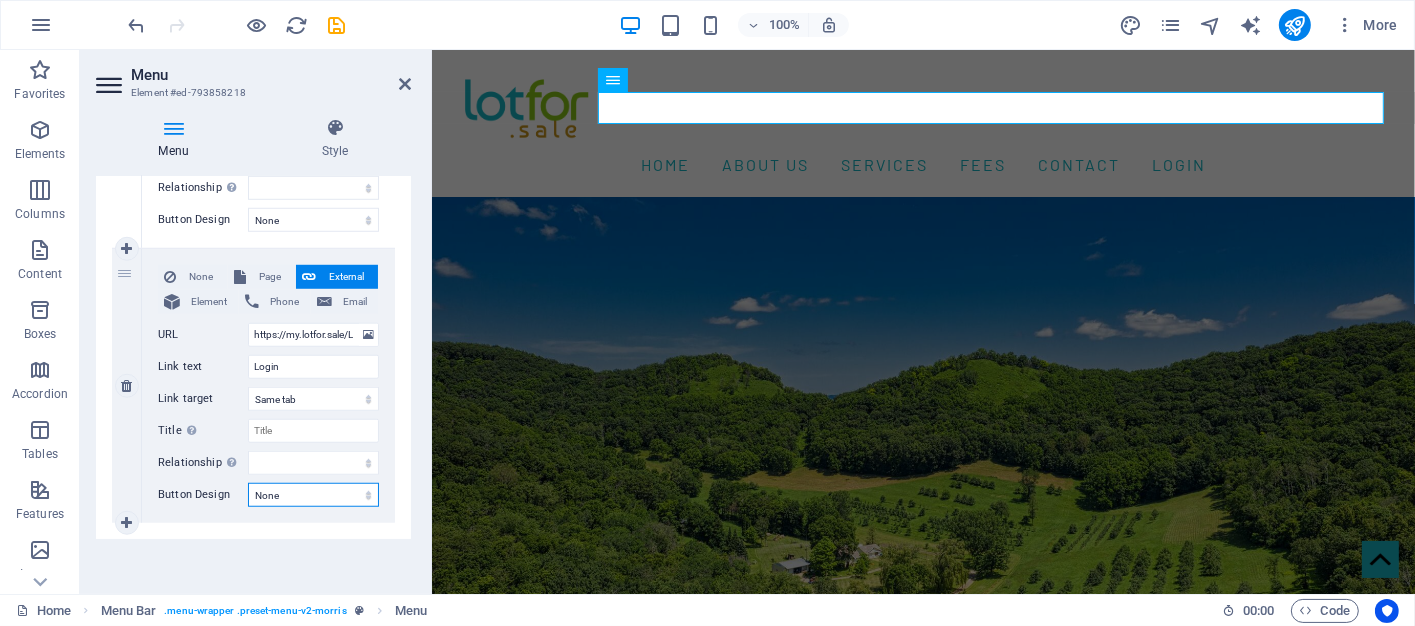 click on "None Default Primary Secondary" at bounding box center (313, 495) 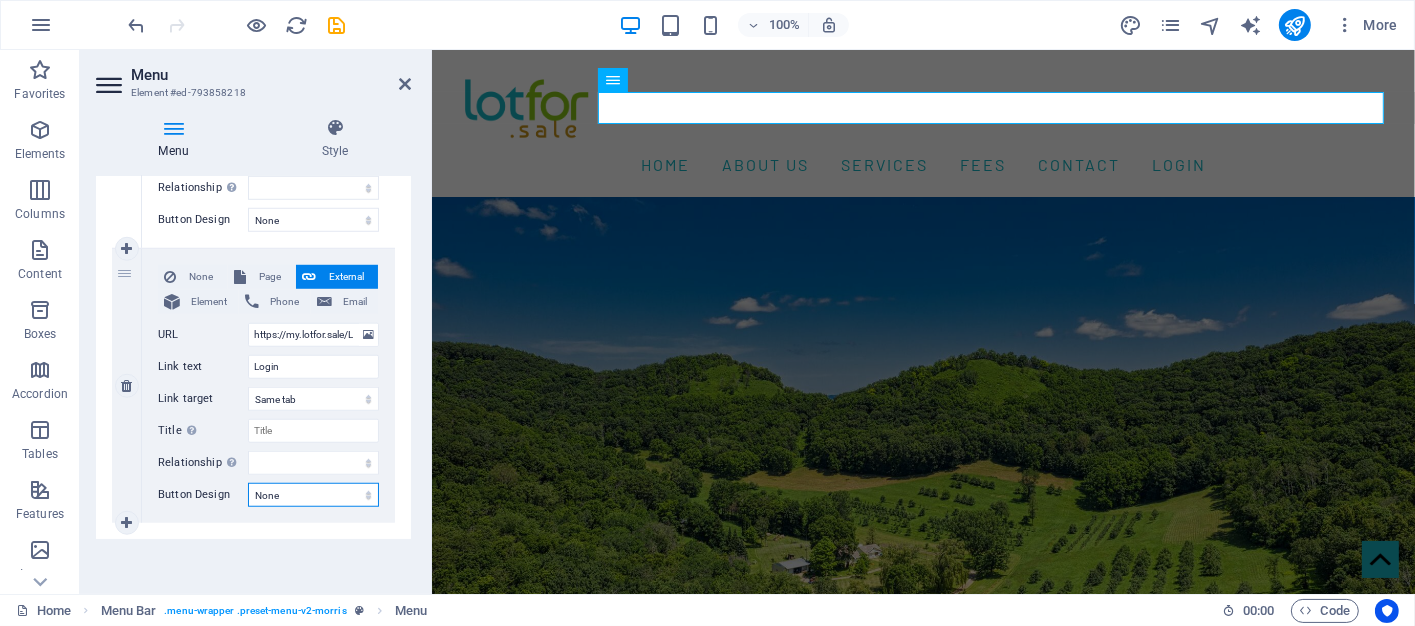click on "None Default Primary Secondary" at bounding box center (313, 495) 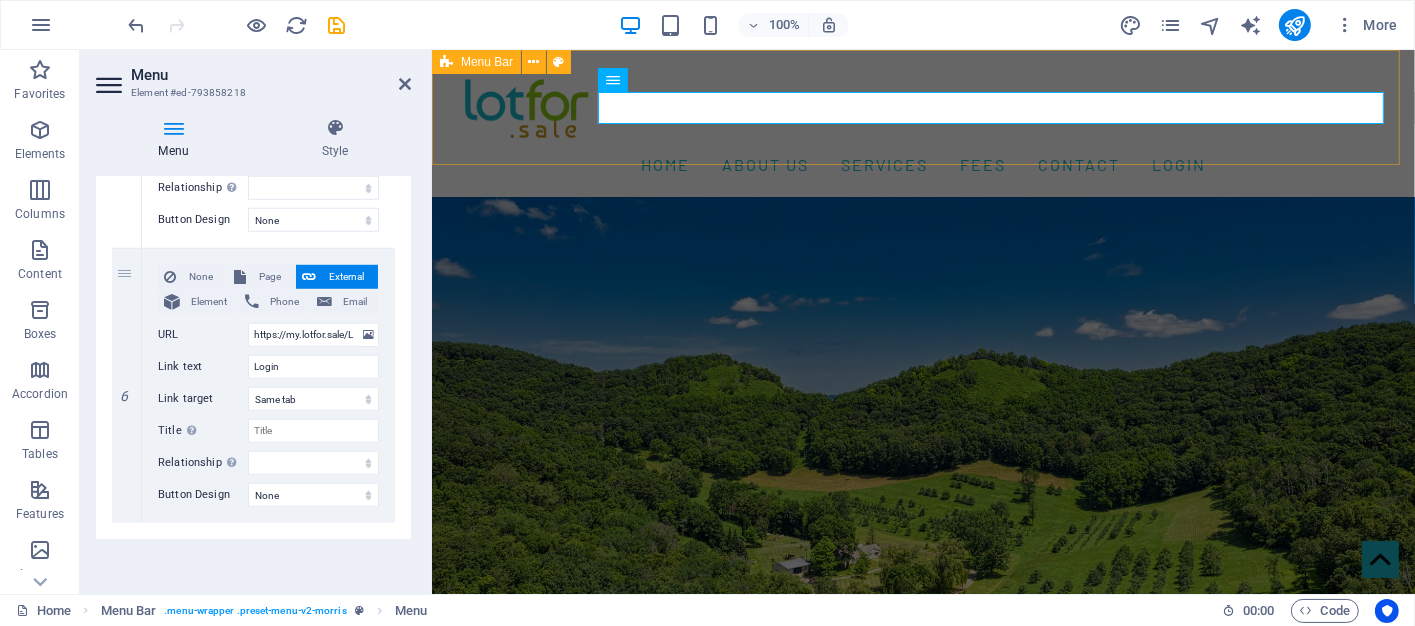 click on "Home About us Services Fees Contact Login" at bounding box center (922, 123) 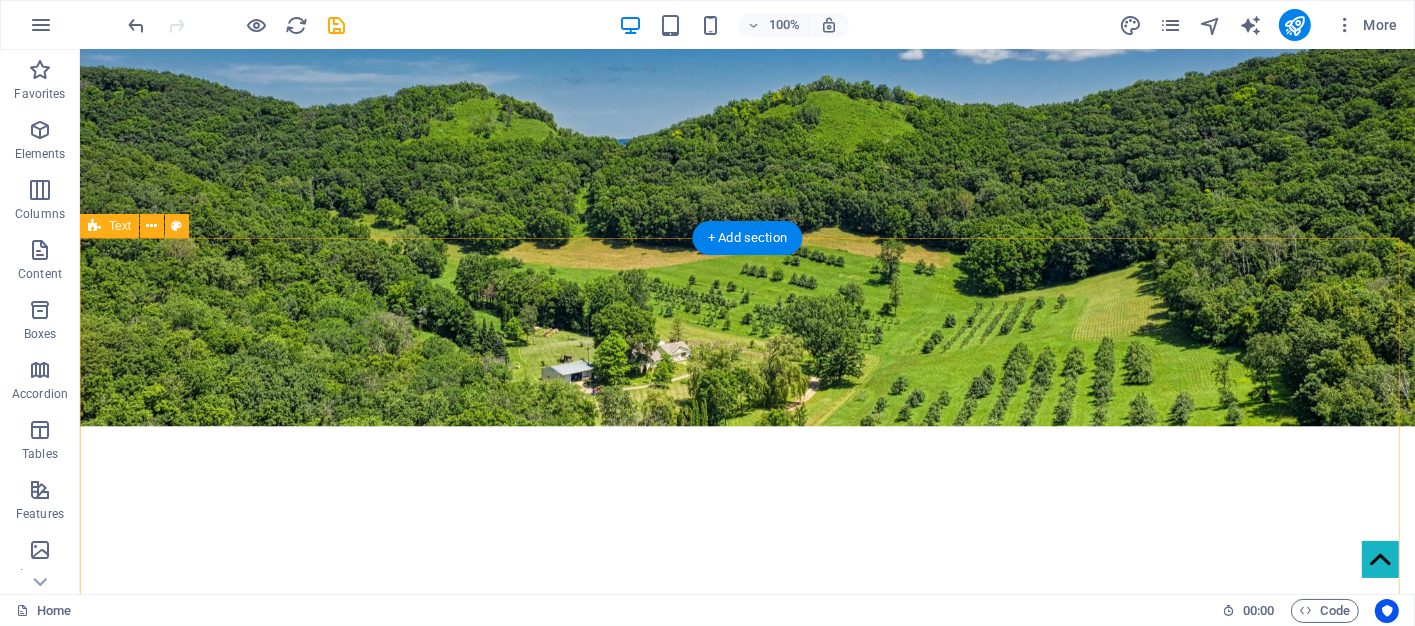 scroll, scrollTop: 100, scrollLeft: 0, axis: vertical 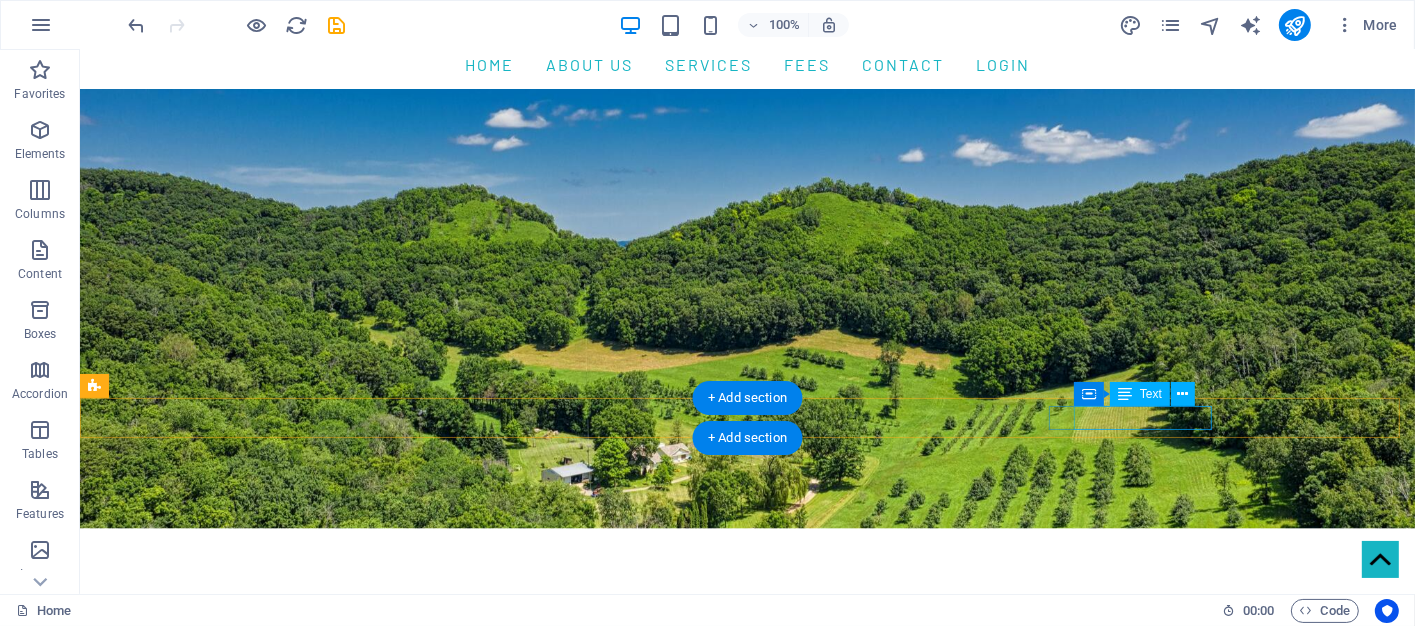 click on "Featured Properties" at bounding box center (750, 981) 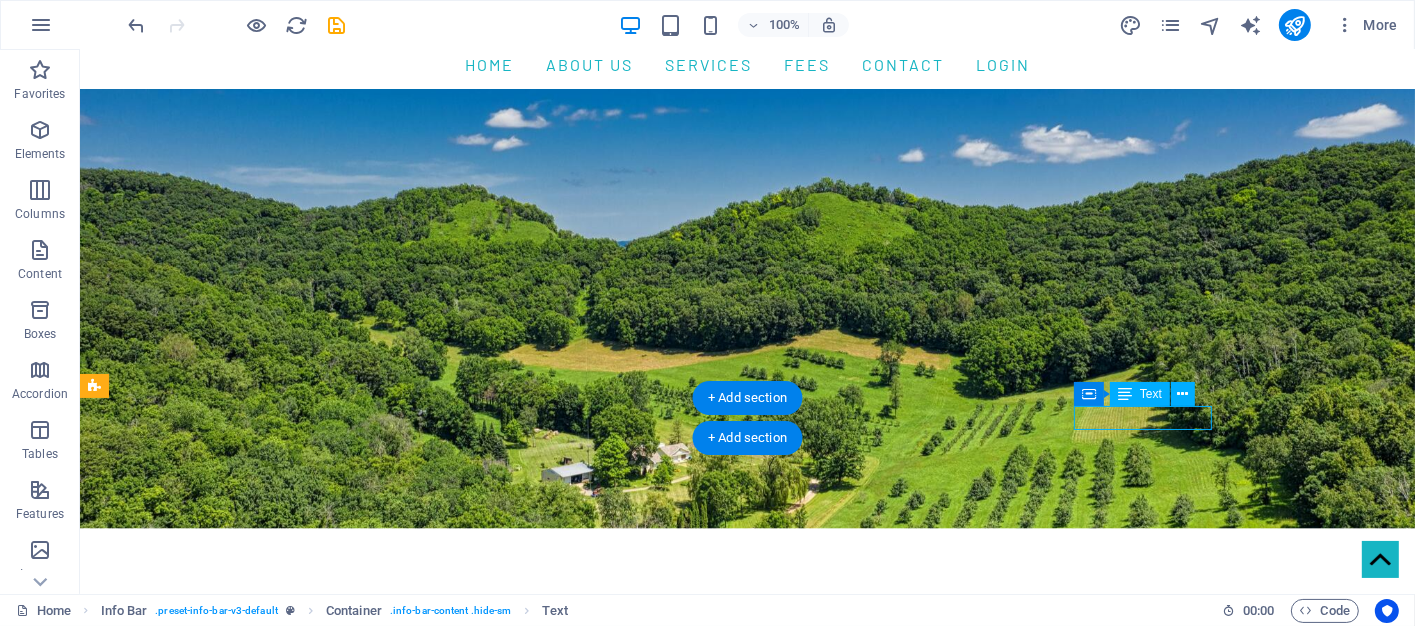 click on "Featured Properties" at bounding box center [750, 981] 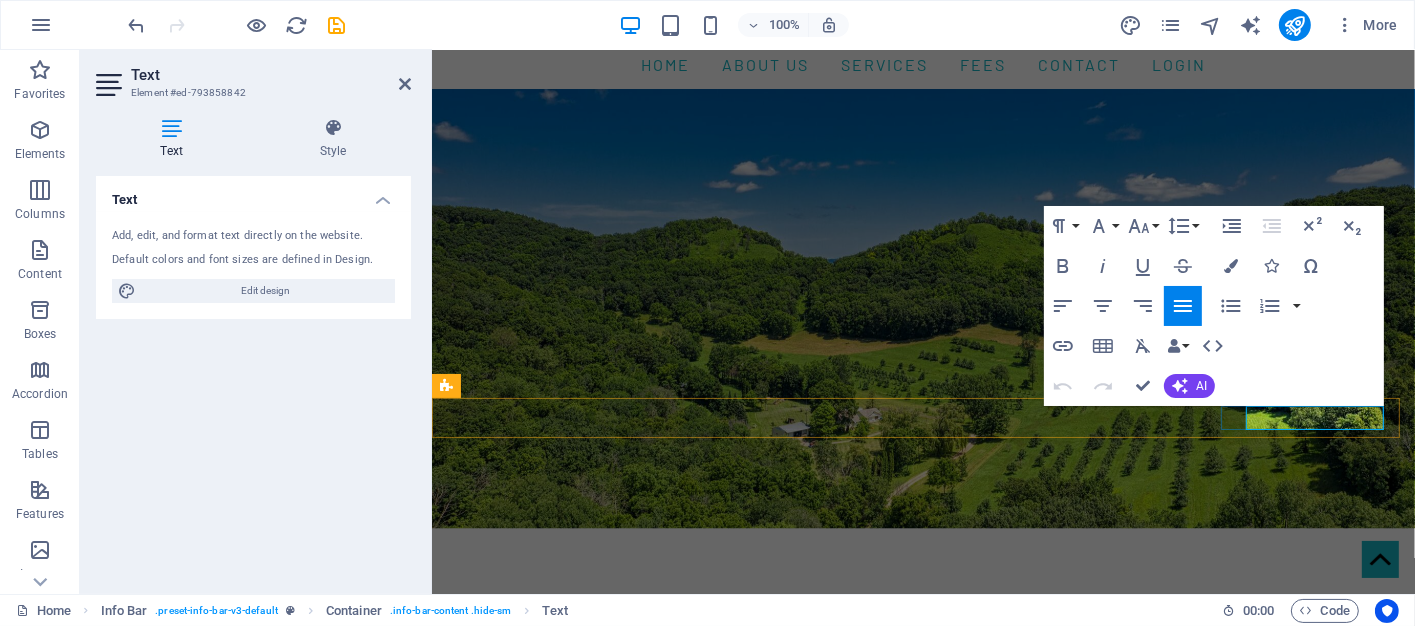 click on "Featured Properties" at bounding box center [526, 980] 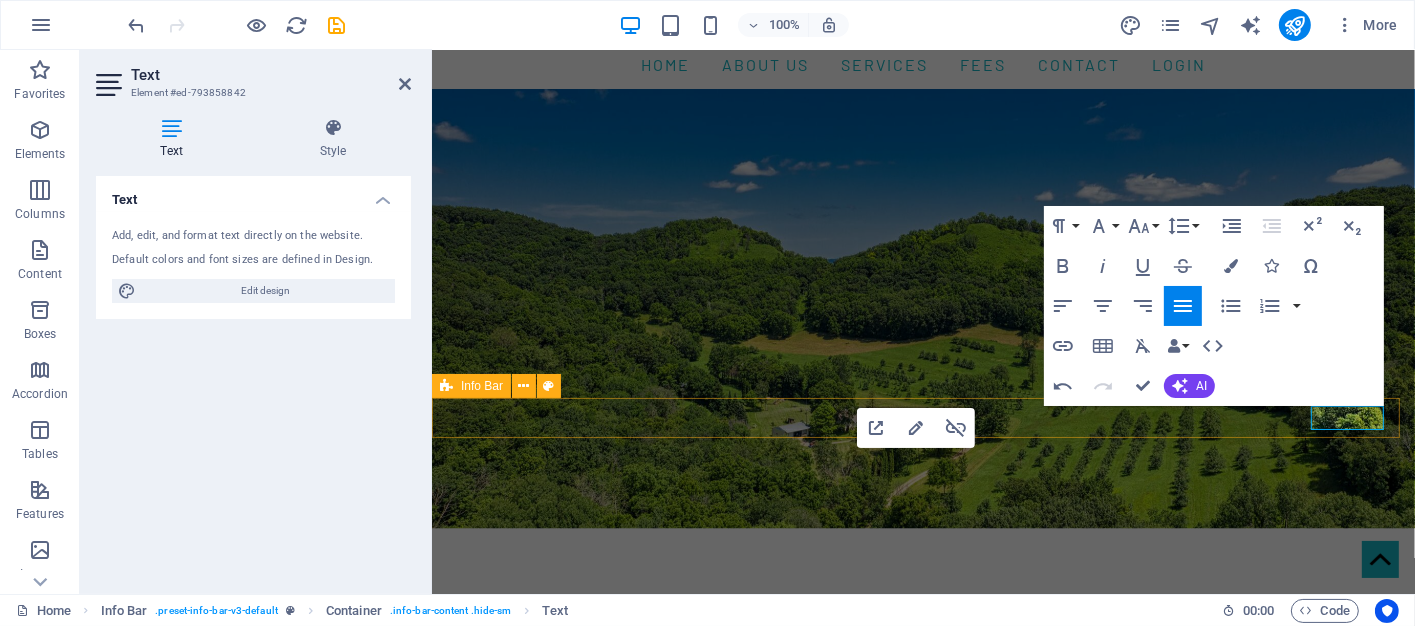 type 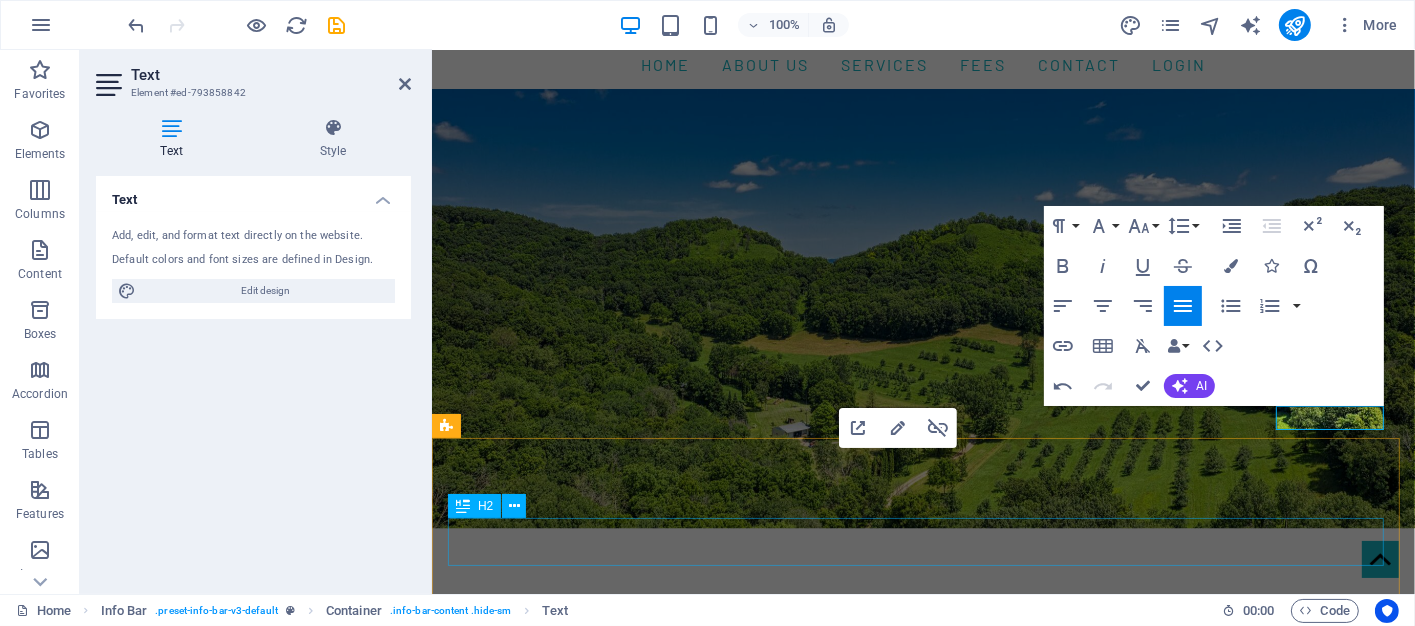 click on "Welcome to LOTFOR" at bounding box center (923, 1105) 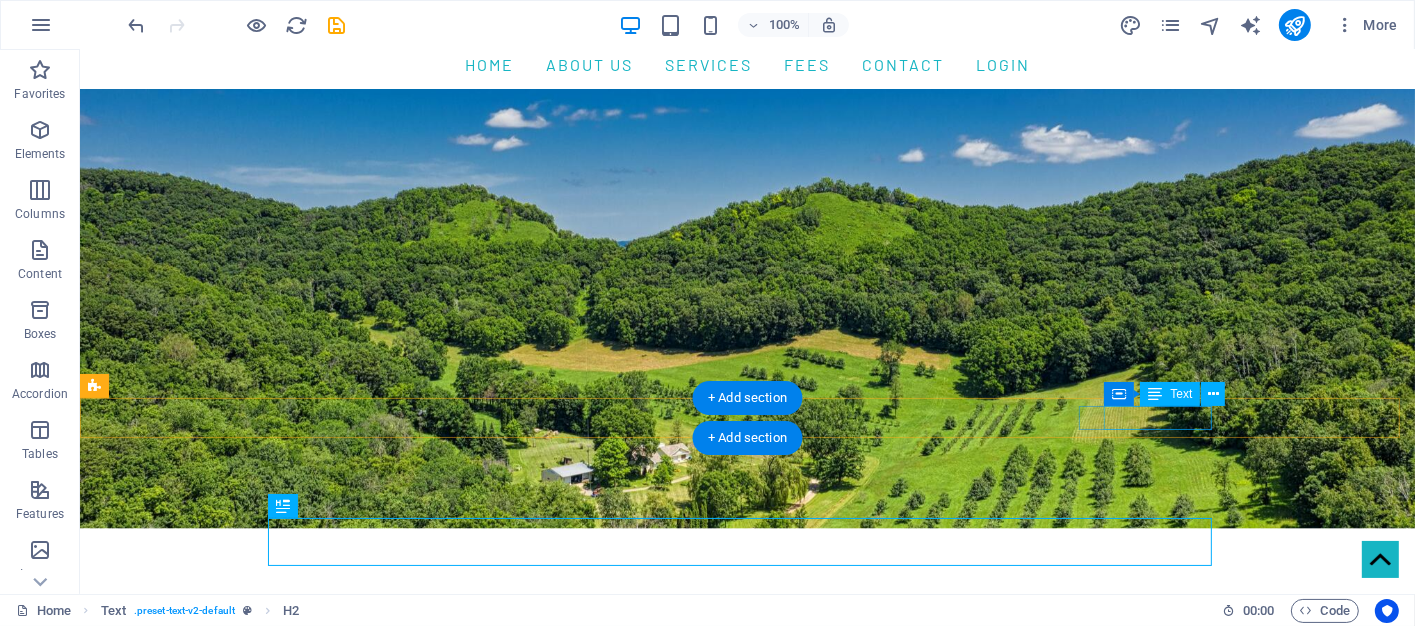 click on "Property Finder" at bounding box center (750, 981) 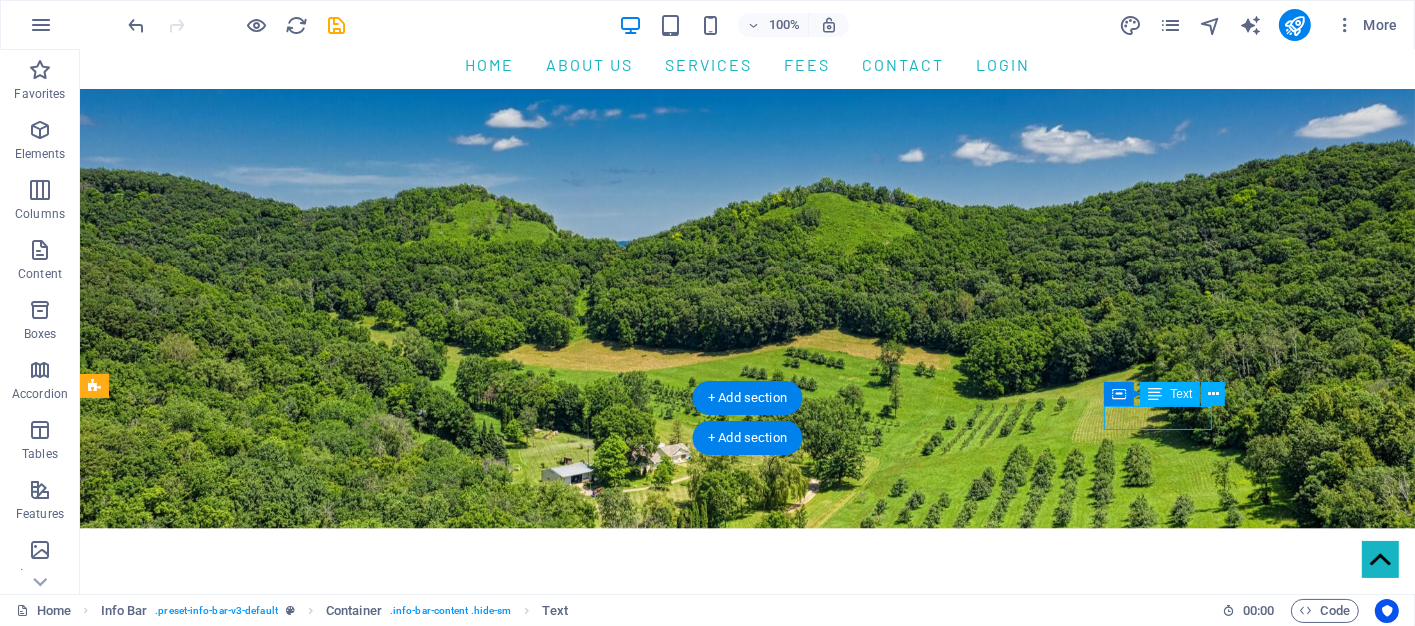 click on "Property Finder" at bounding box center (750, 981) 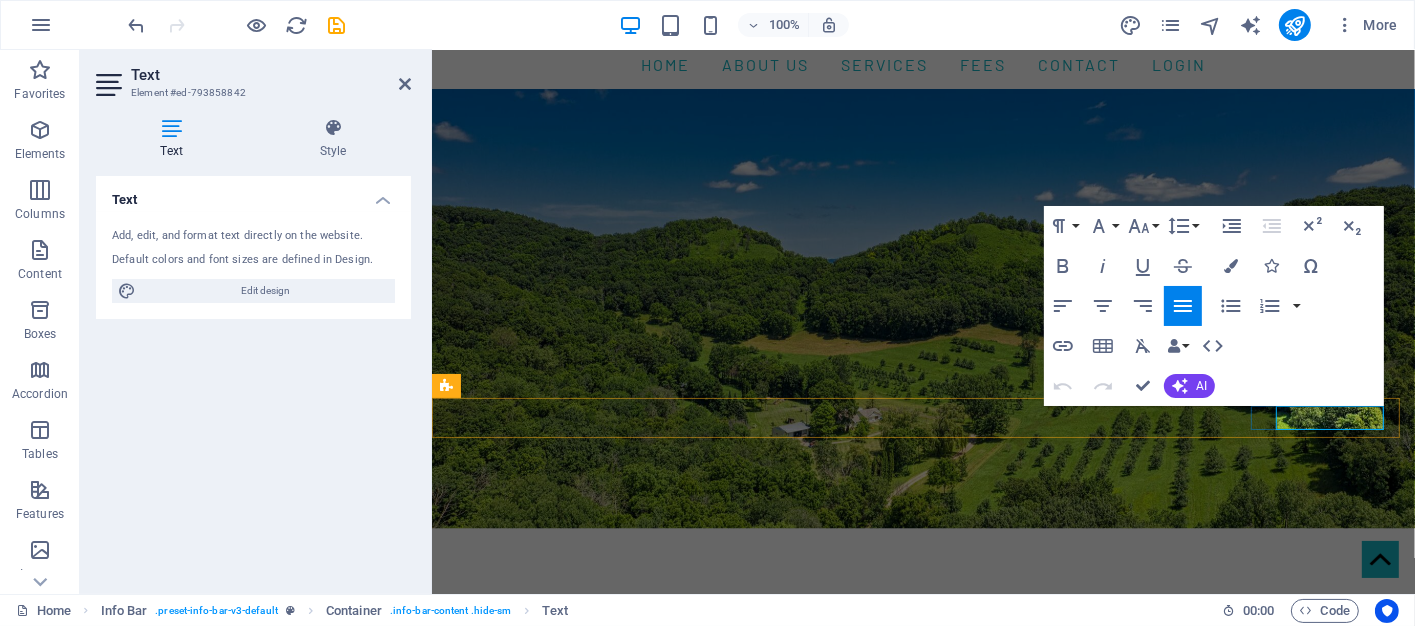 click on "Property Finder" at bounding box center [511, 980] 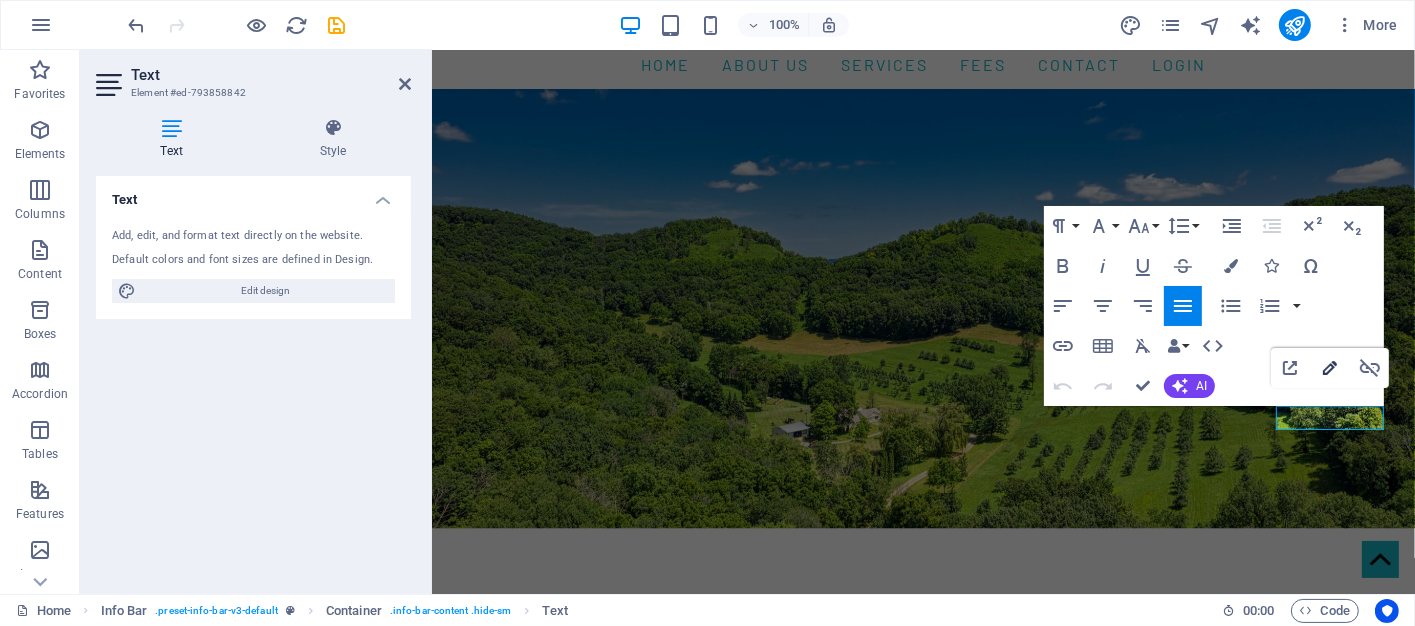 click 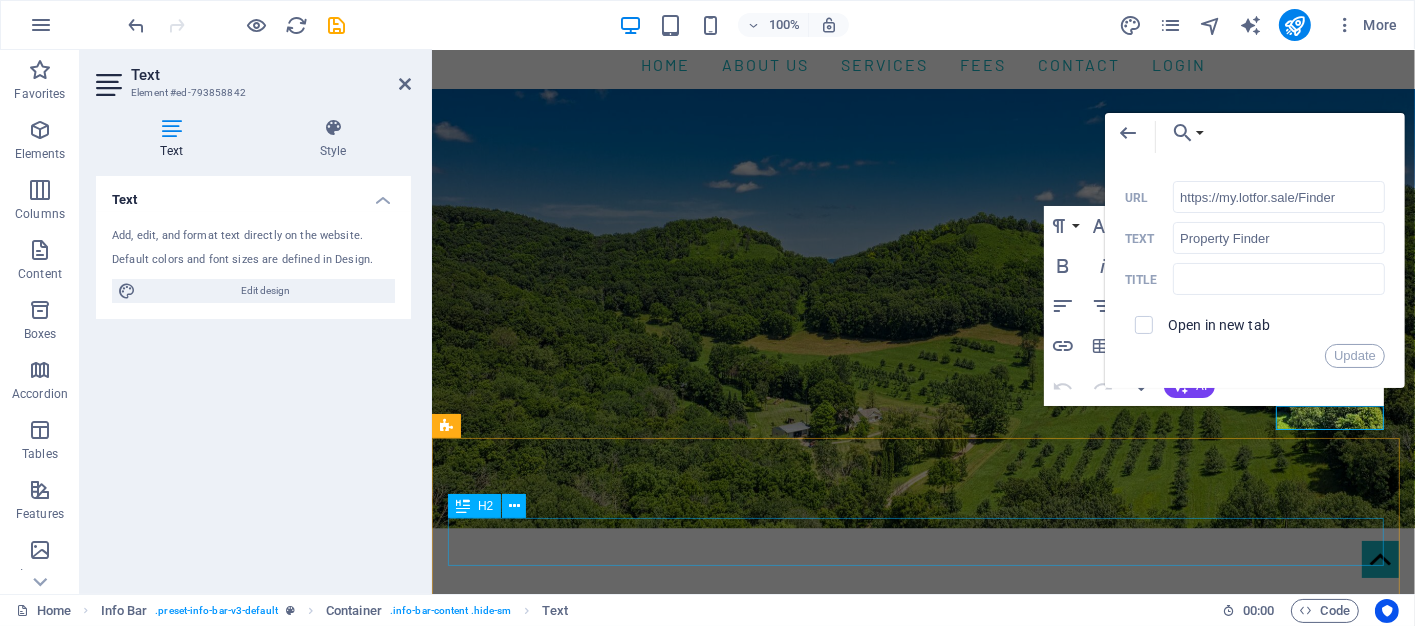 click on "Welcome to LOTFOR" at bounding box center (923, 1105) 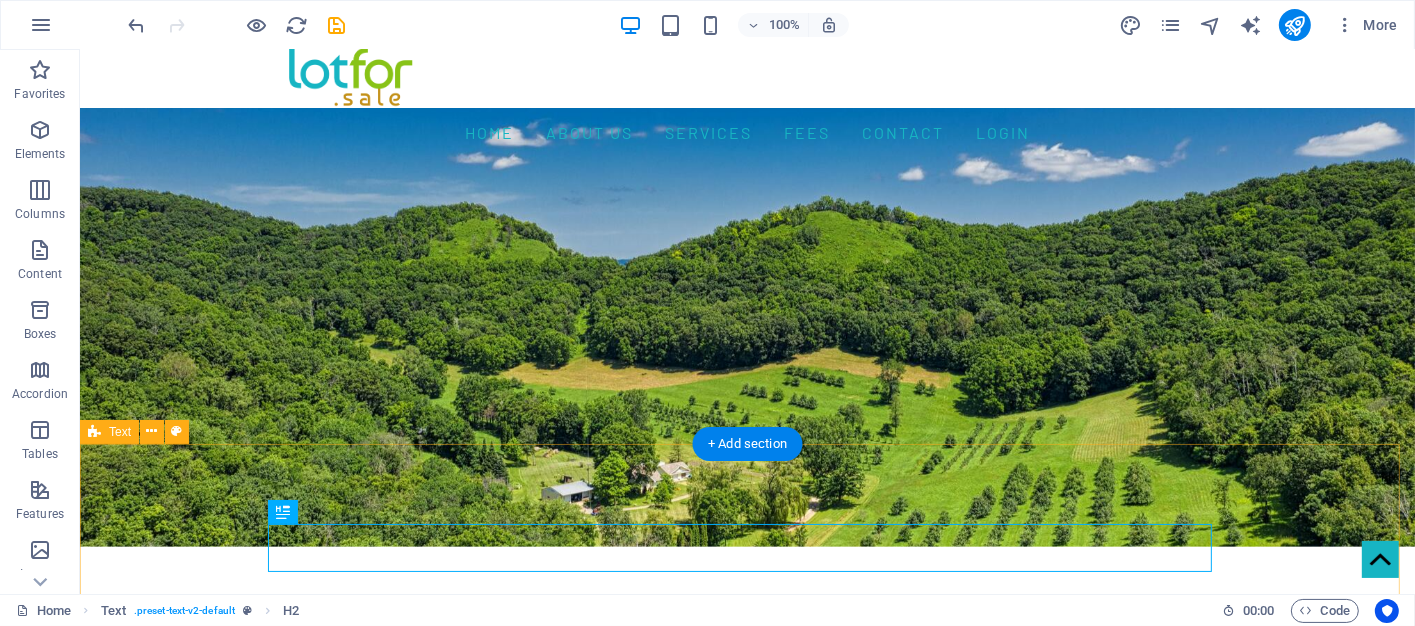 scroll, scrollTop: 0, scrollLeft: 0, axis: both 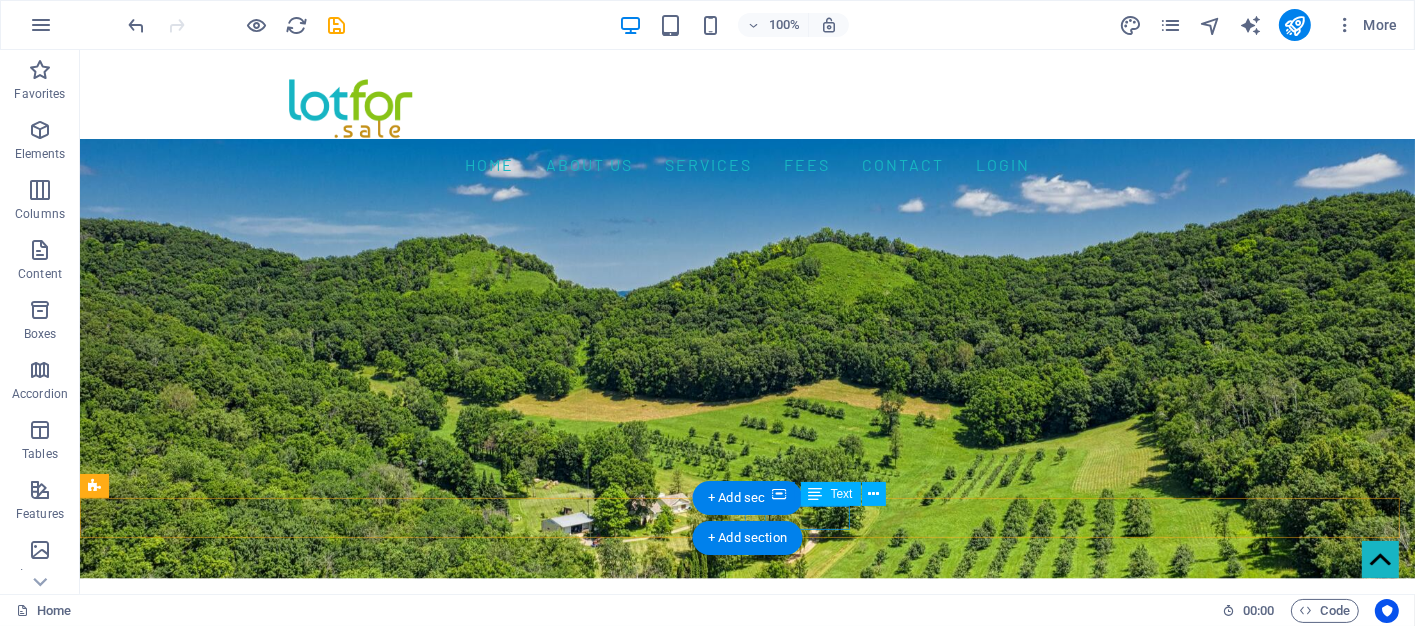 click on "Send Inquiry" at bounding box center (739, 1041) 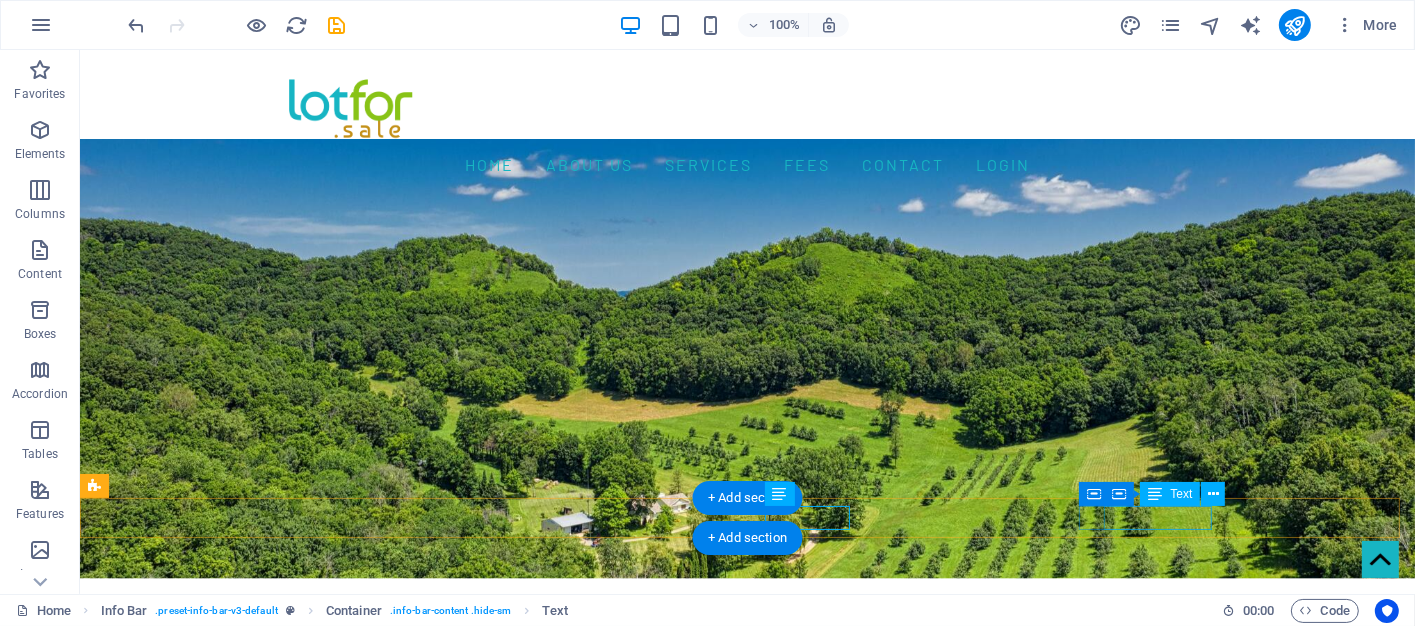click on "Property Finder" at bounding box center [750, 1081] 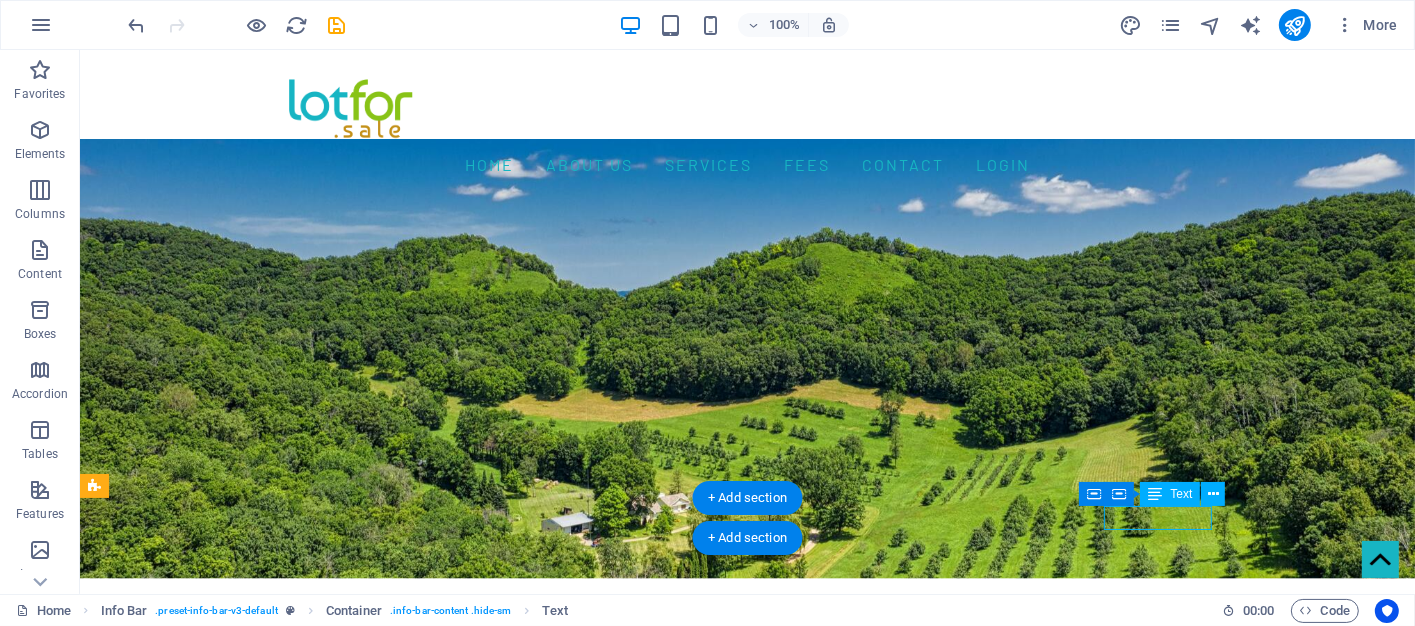 click on "Property Finder" at bounding box center (750, 1081) 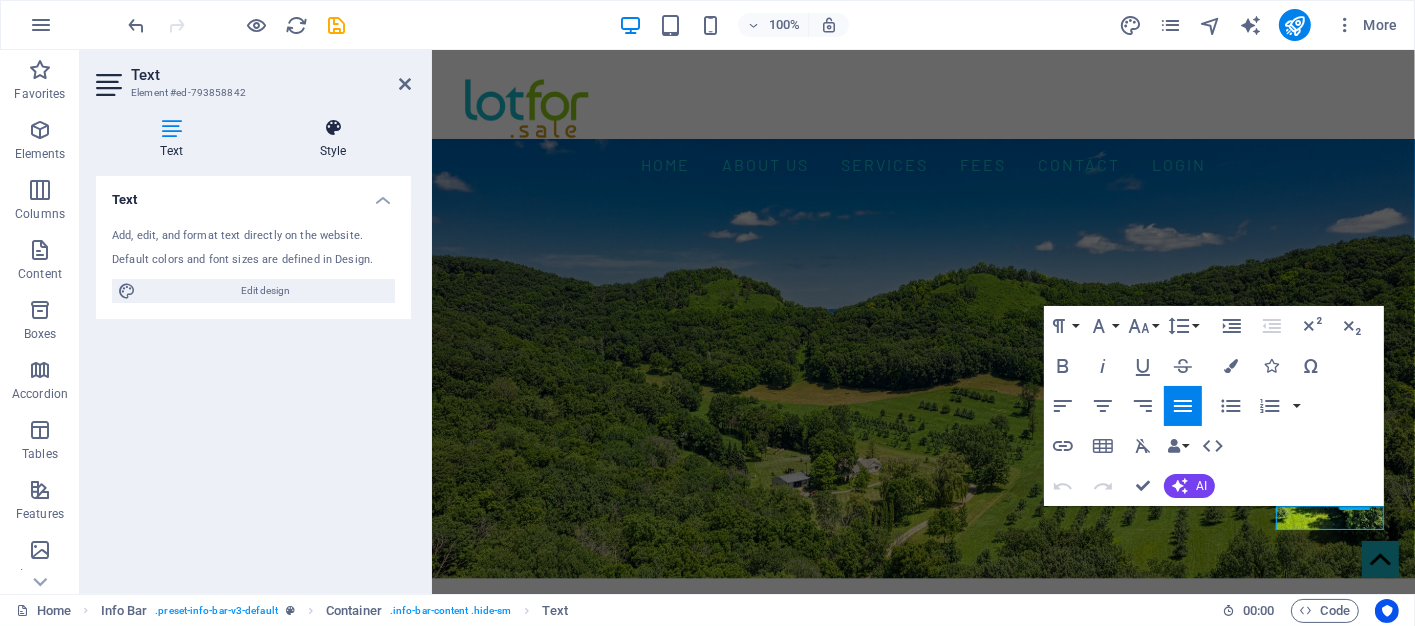 click on "Style" at bounding box center [333, 139] 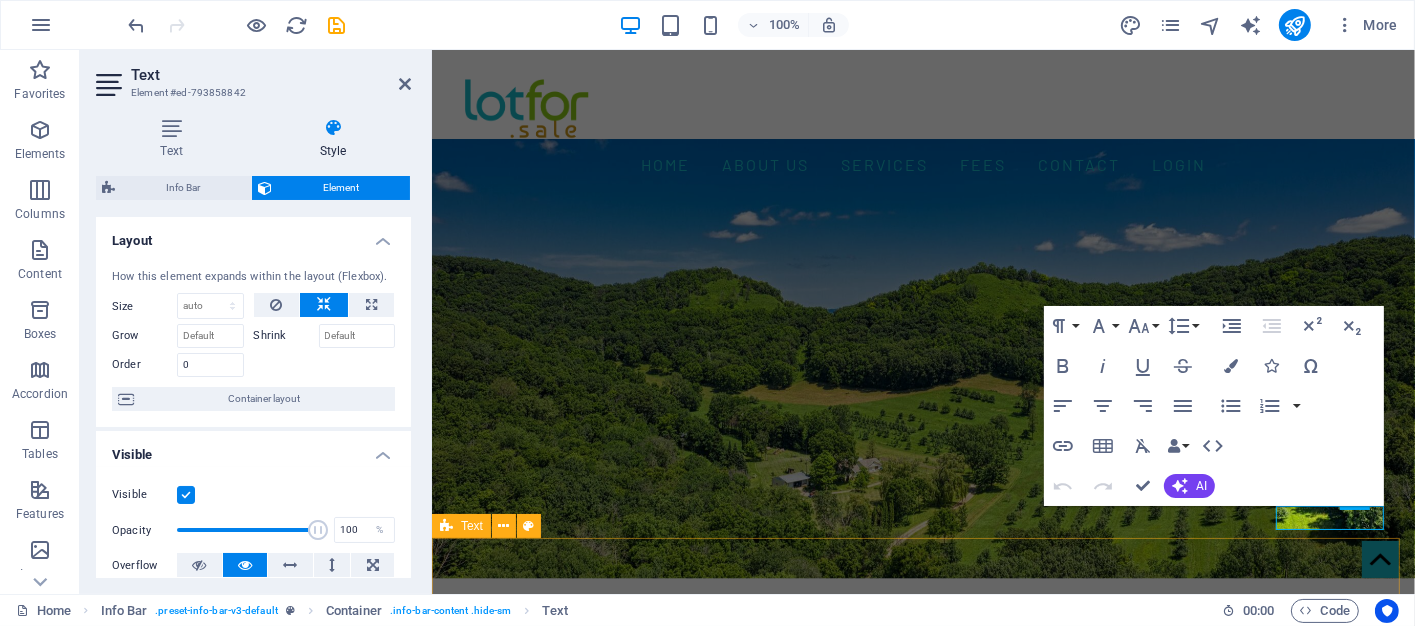 click on "Welcome to LOTFOR — Where Real Property Meets Real People Discover a smarter way to buy and sell property online. At Lotfor, we connect genuine buyers with verified sellers through a seamless, secure, and user-friendly platform designed to simplify the entire process. Whether you're searching for your dream home or listing a property for sale, we provide the tools and trust you need to make confident decisions. Why Choose Us? Verified Listings : We feature trusted and authenticated property sellers Smart Search Tools : Find what you need—fast and effortlessly Direct Communication : Connect with sellers and buyers without intermediaries Secure Transactions : Privacy and protection from listing to closing Join our growing community of property owners, investors, and agents who believe that buying and selling property should be transparent, intuitive, and stress-free. 📍Start your journey with Lotfor —where trust builds value. PROPERTY FINDER" at bounding box center (922, 1466) 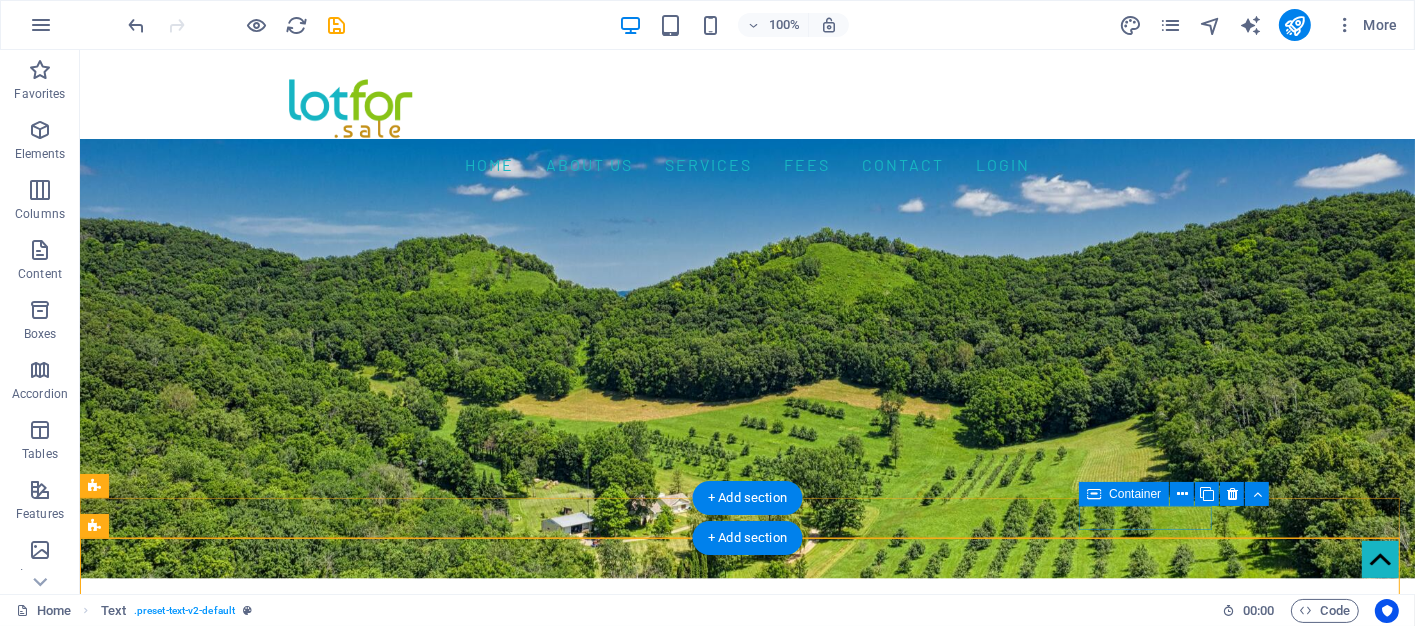 click on "Property Finder" at bounding box center [747, 1073] 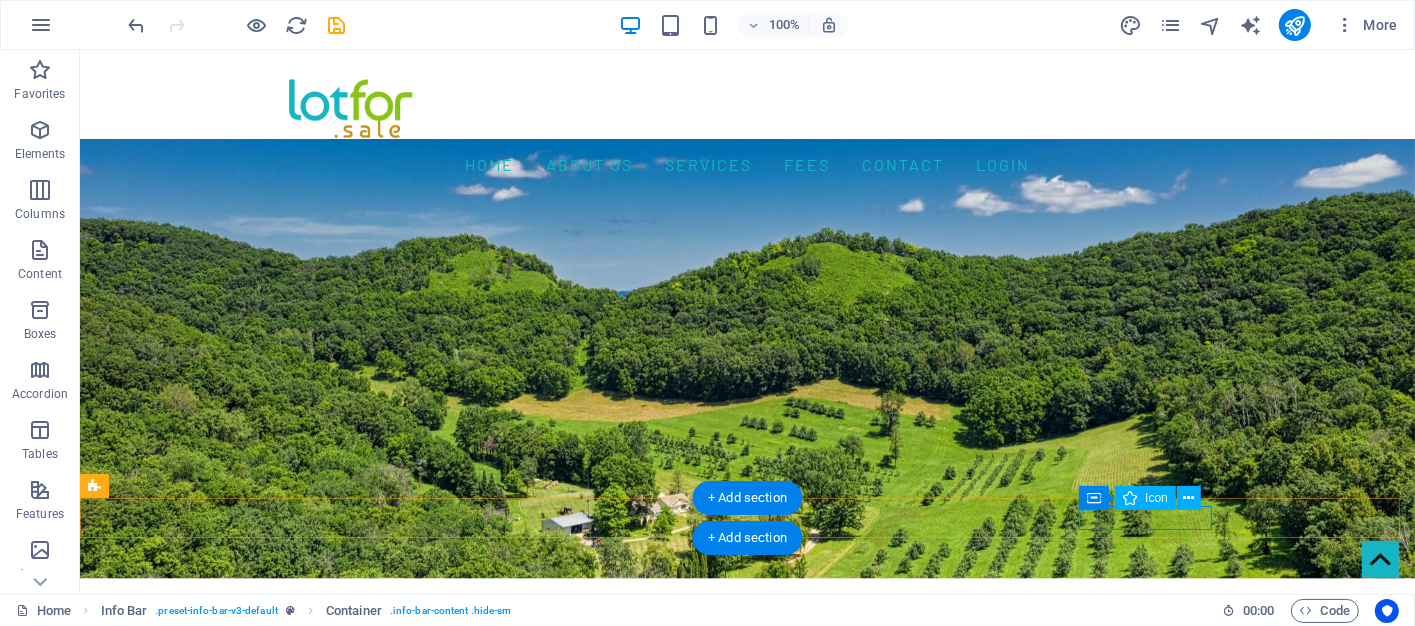 click at bounding box center [747, 1061] 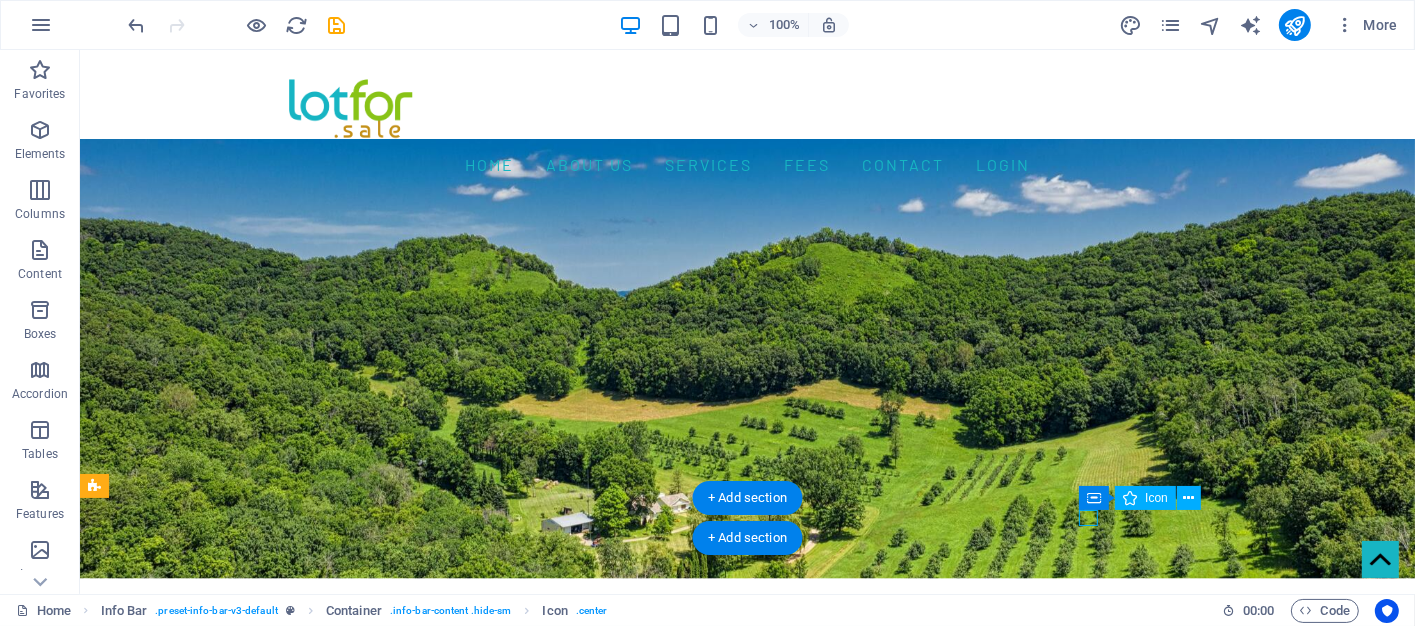 click at bounding box center [747, 1061] 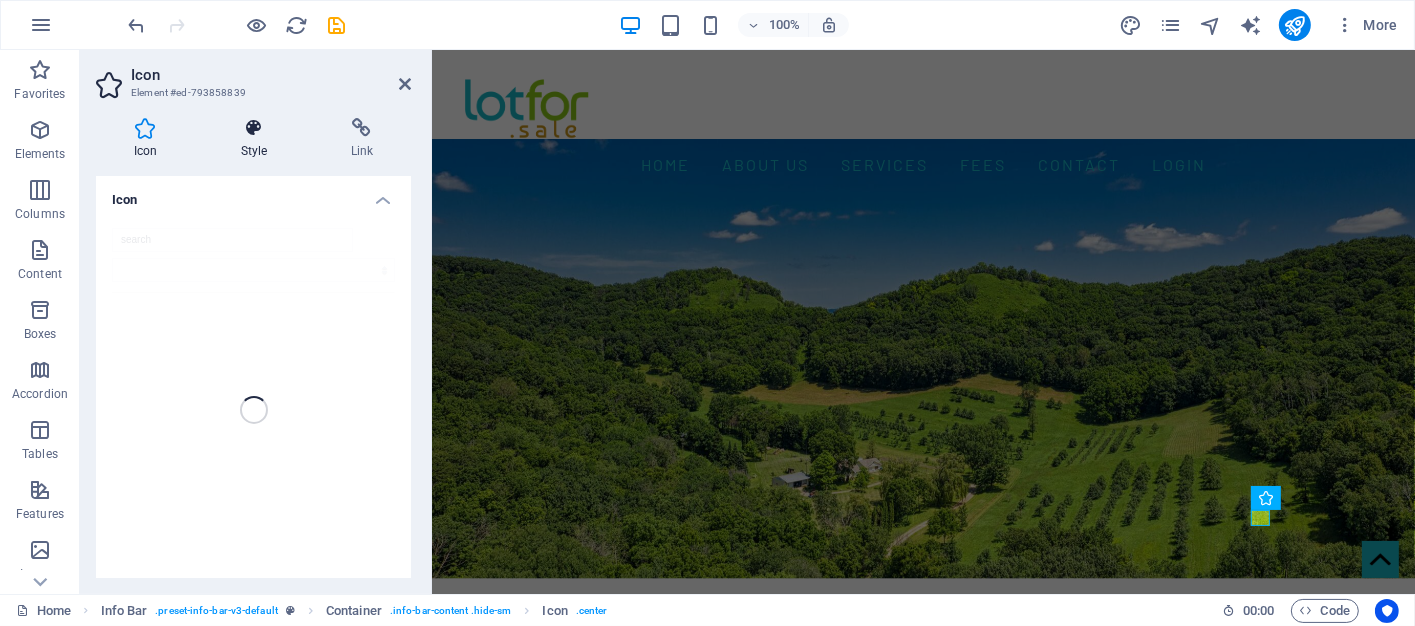 click at bounding box center (254, 128) 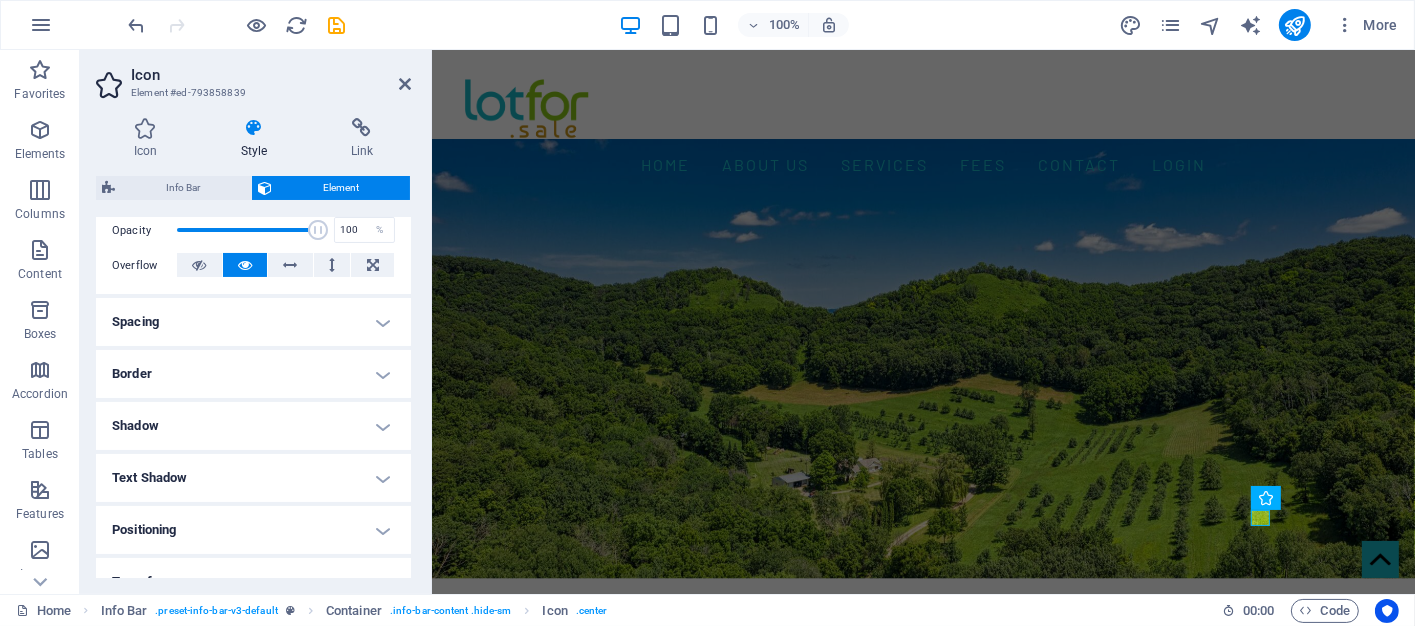 scroll, scrollTop: 484, scrollLeft: 0, axis: vertical 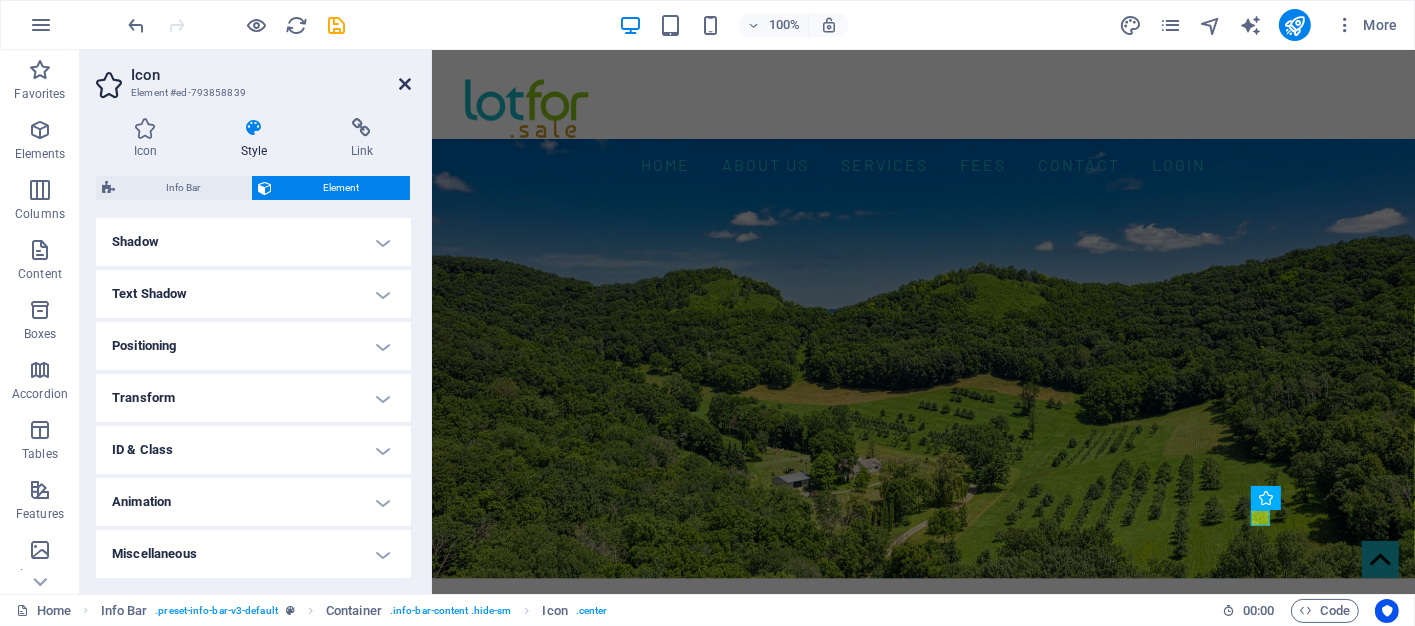 click at bounding box center [405, 84] 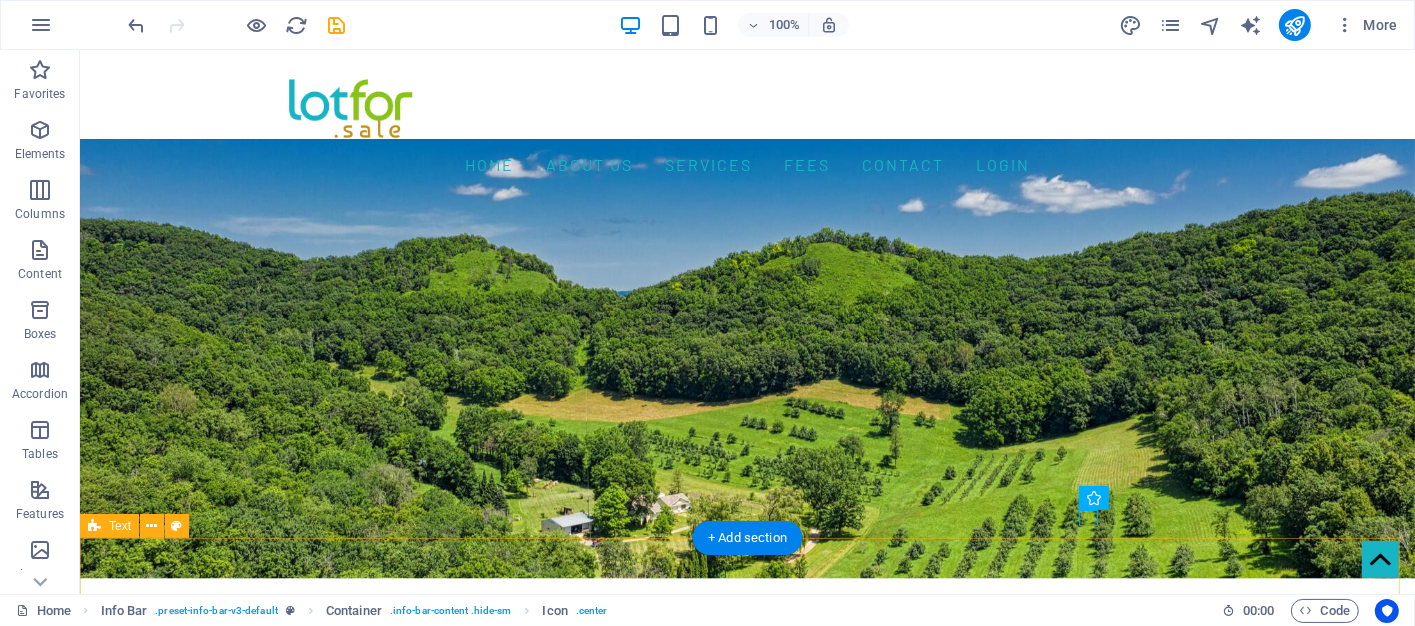 click on "Welcome to LOTFOR — Where Real Property Meets Real People Discover a smarter way to buy and sell property online. At Lotfor, we connect genuine buyers with verified sellers through a seamless, secure, and user-friendly platform designed to simplify the entire process. Whether you're searching for your dream home or listing a property for sale, we provide the tools and trust you need to make confident decisions. Why Choose Us? Verified Listings : We feature trusted and authenticated property sellers Smart Search Tools : Find what you need—fast and effortlessly Direct Communication : Connect with sellers and buyers without intermediaries Secure Transactions : Privacy and protection from listing to closing Join our growing community of property owners, investors, and agents who believe that buying and selling property should be transparent, intuitive, and stress-free. 📍Start your journey with Lotfor —where trust builds value. PROPERTY FINDER" at bounding box center [746, 1466] 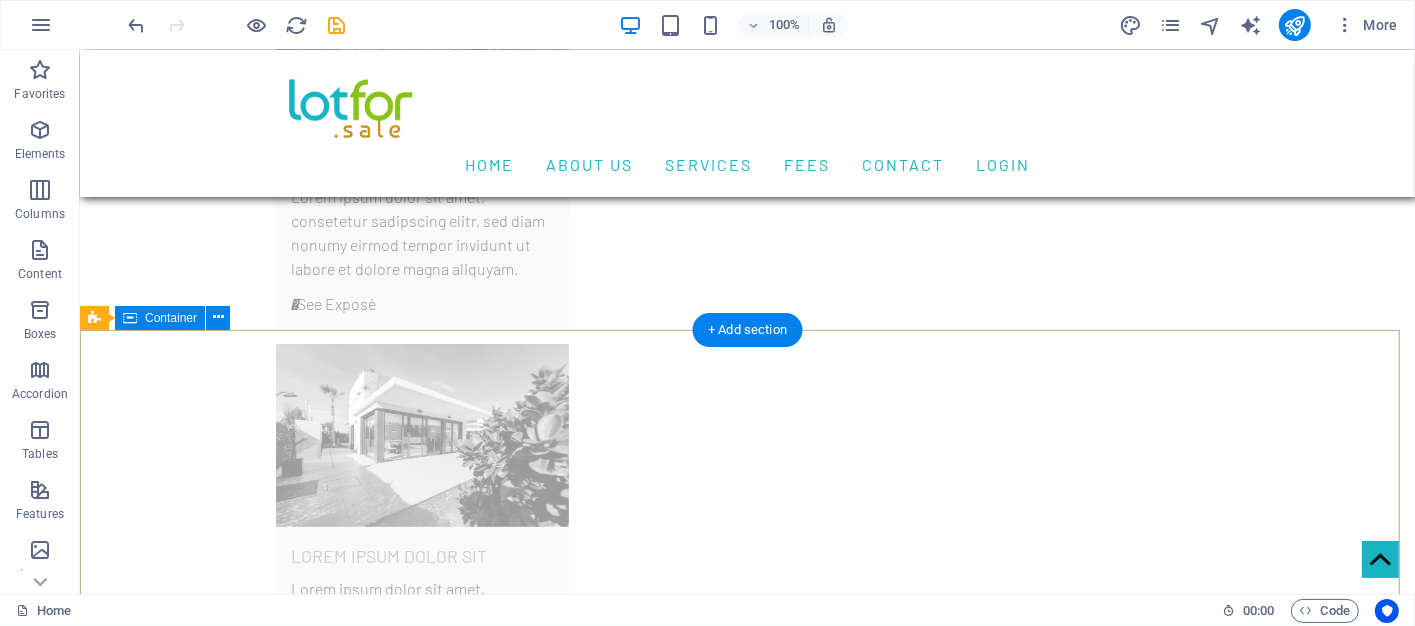 scroll, scrollTop: 8267, scrollLeft: 0, axis: vertical 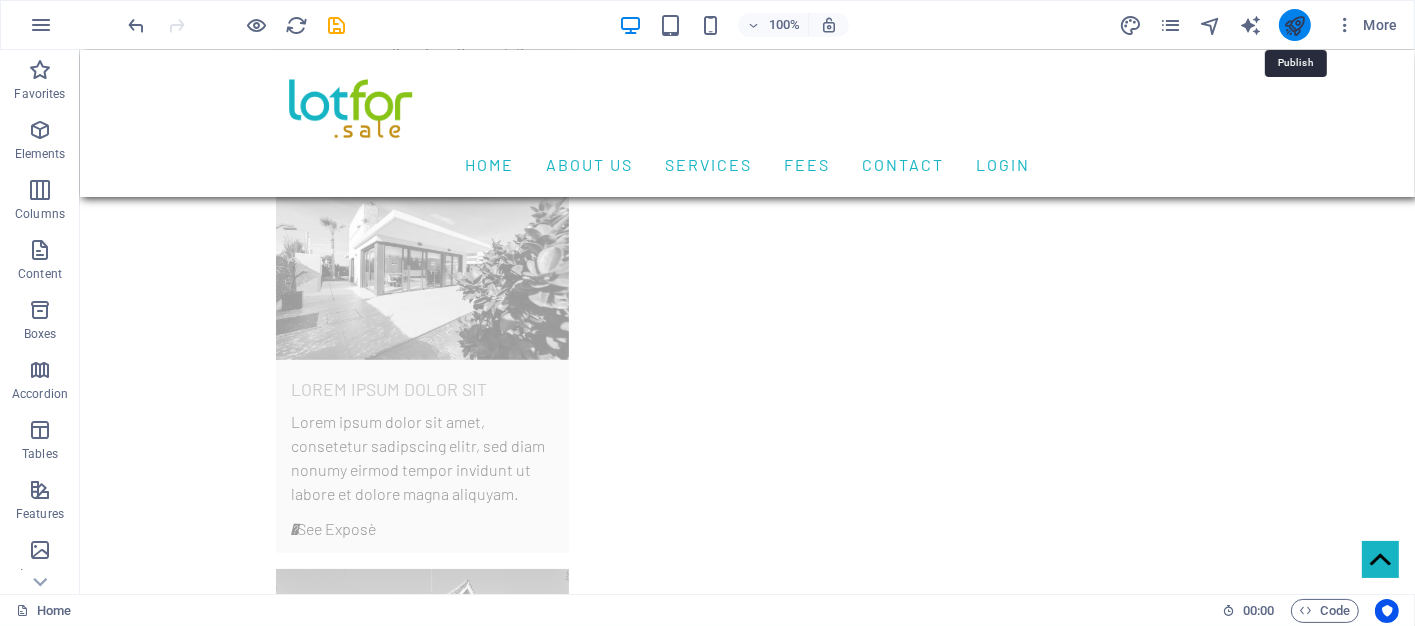 click at bounding box center [1294, 25] 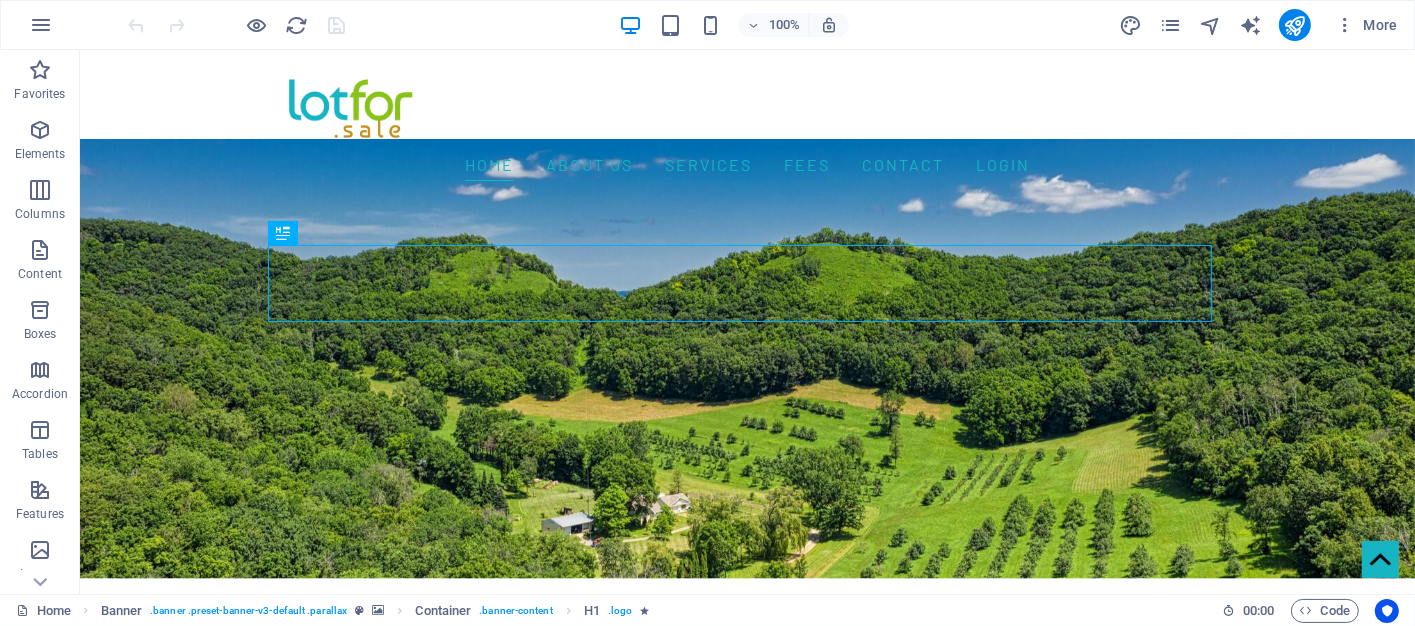 scroll, scrollTop: 0, scrollLeft: 0, axis: both 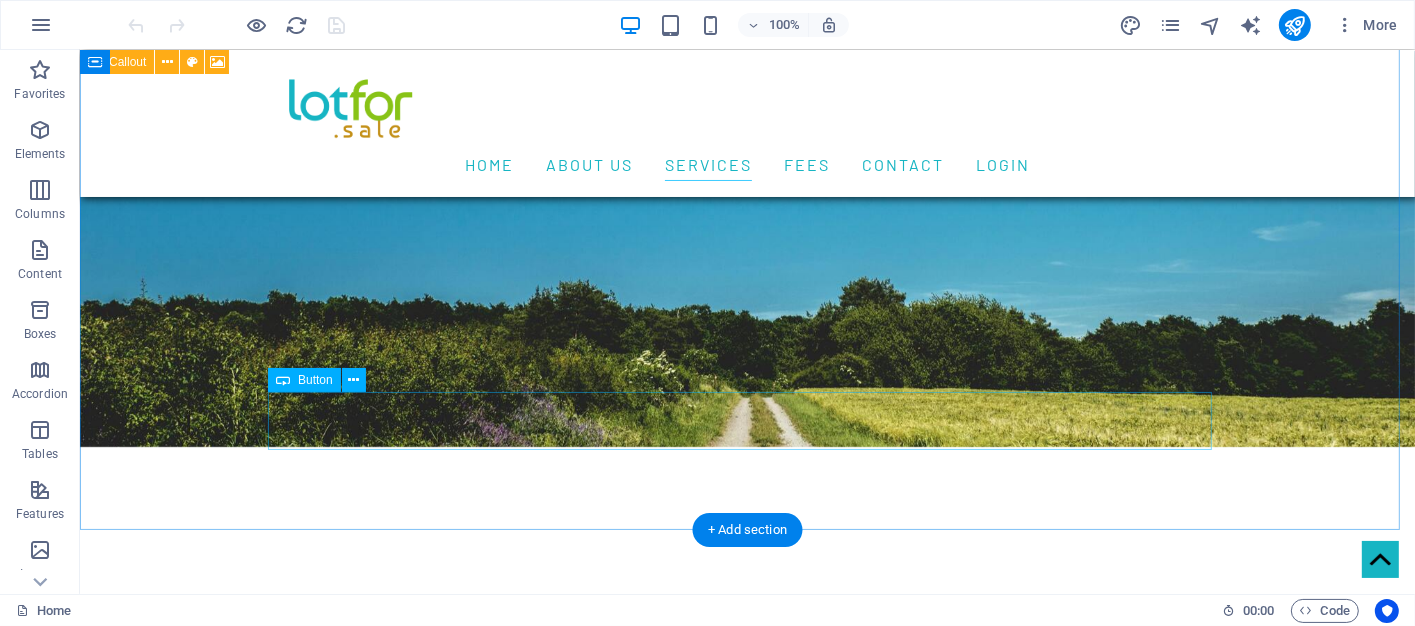 click on "LIST YOUR PROPERTY" at bounding box center (747, 2946) 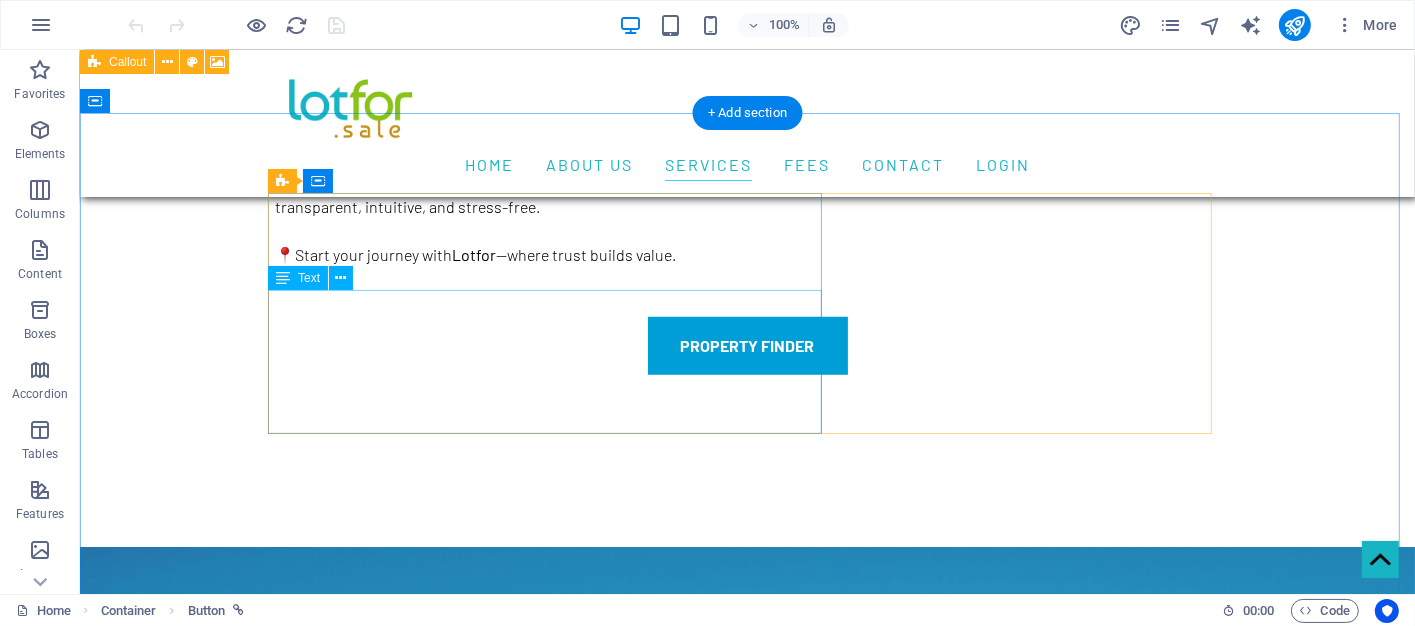 scroll, scrollTop: 800, scrollLeft: 0, axis: vertical 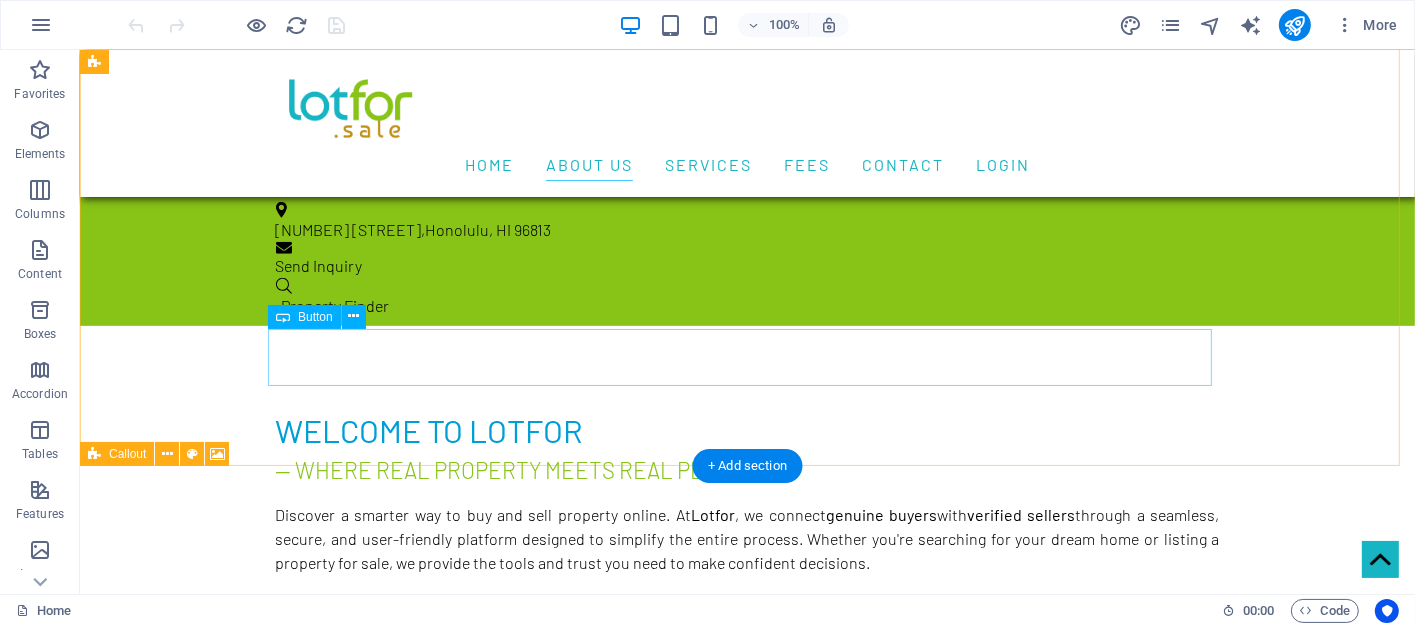 click on "PROPERTY FINDER" at bounding box center (747, 946) 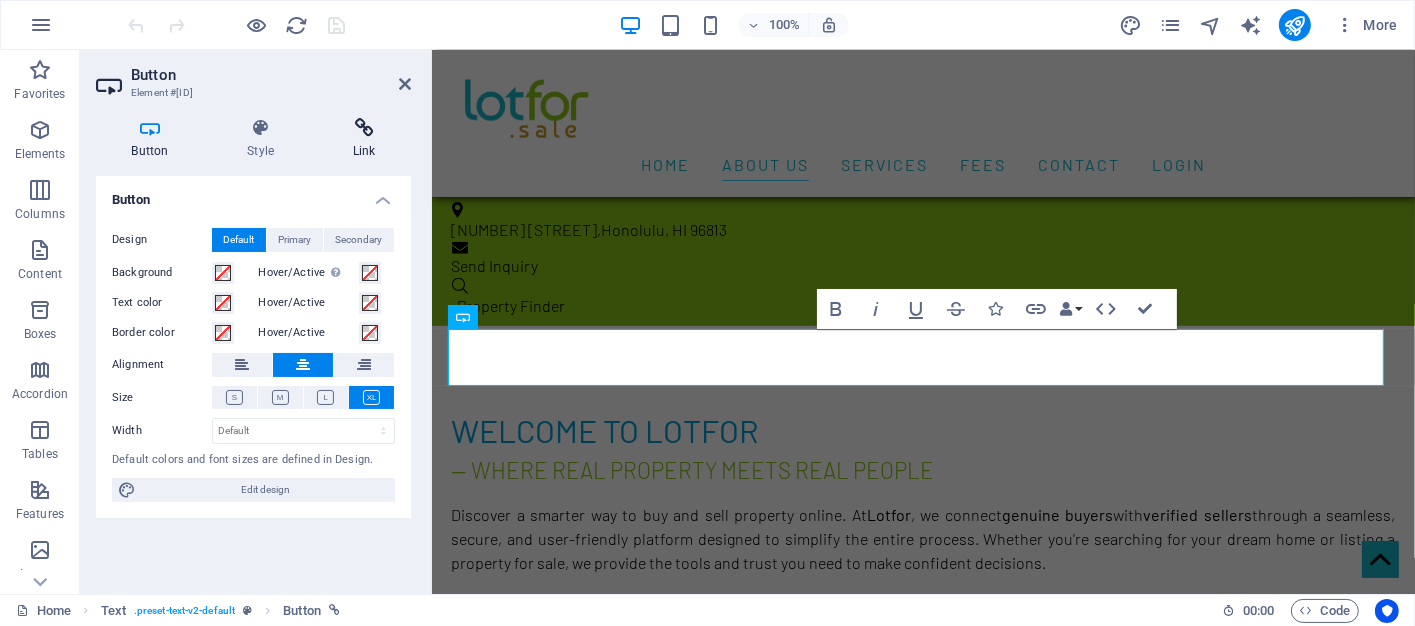click at bounding box center (364, 128) 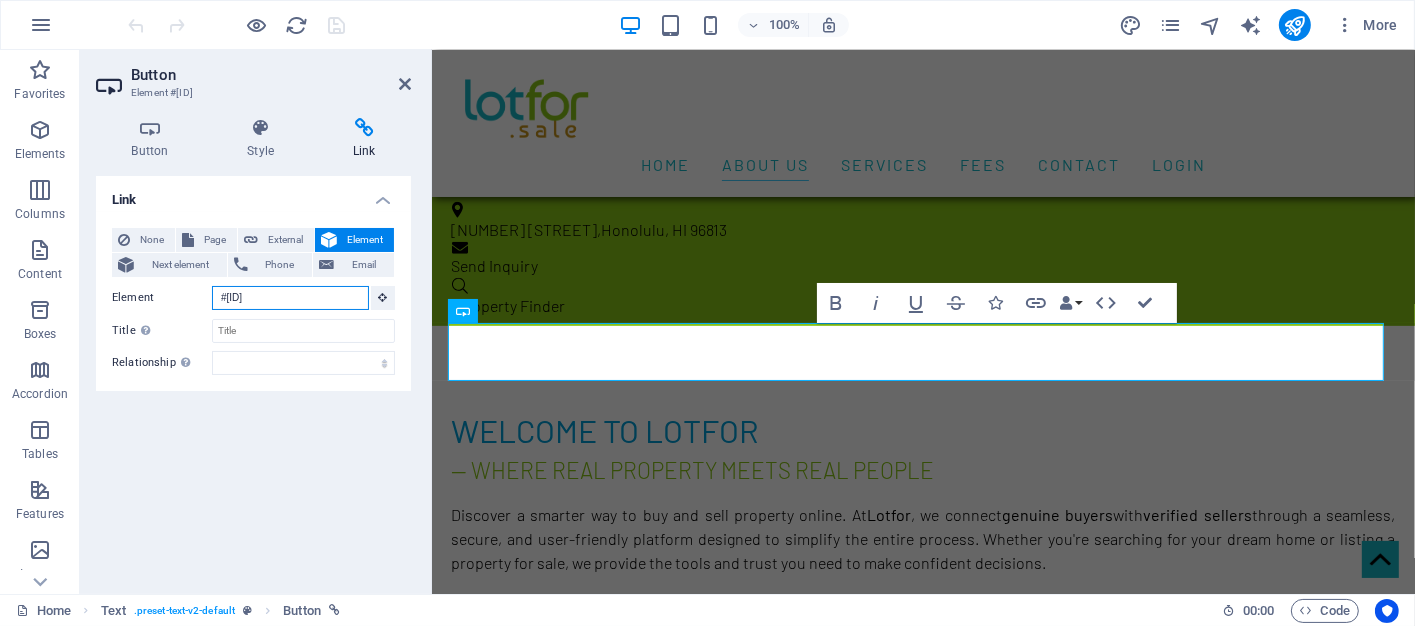 scroll, scrollTop: 836, scrollLeft: 0, axis: vertical 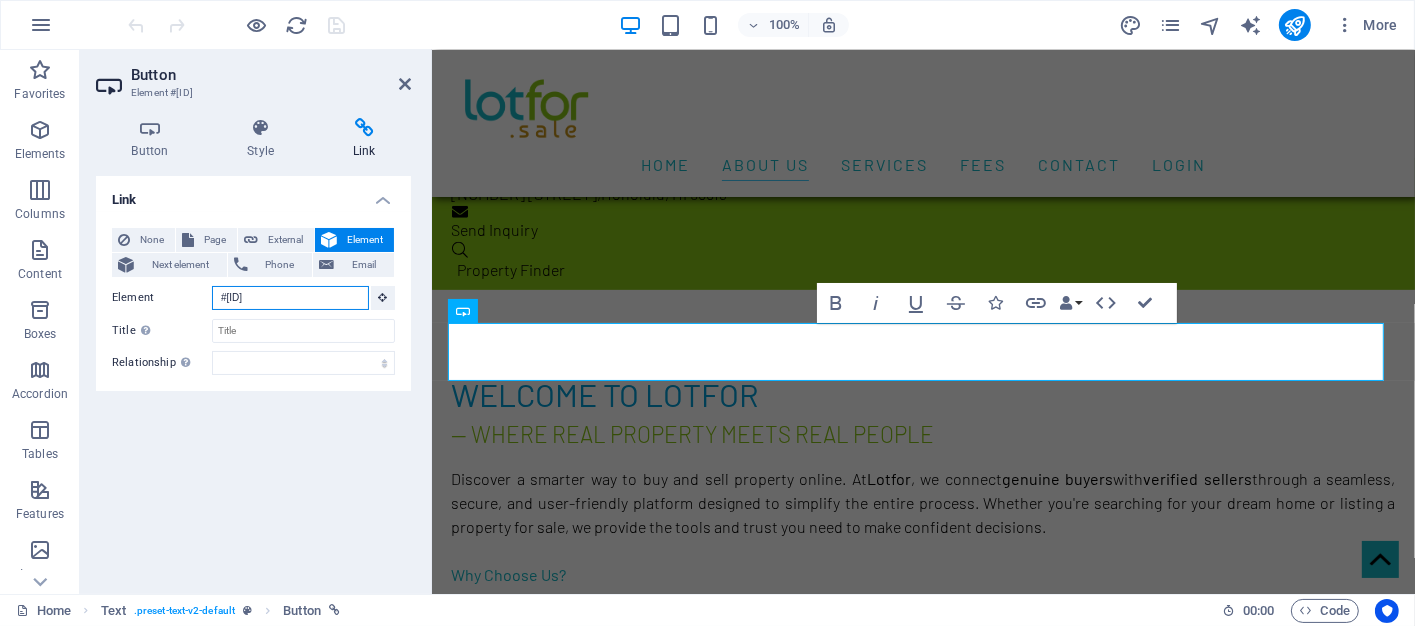 click on "#ed-829685551" at bounding box center (290, 298) 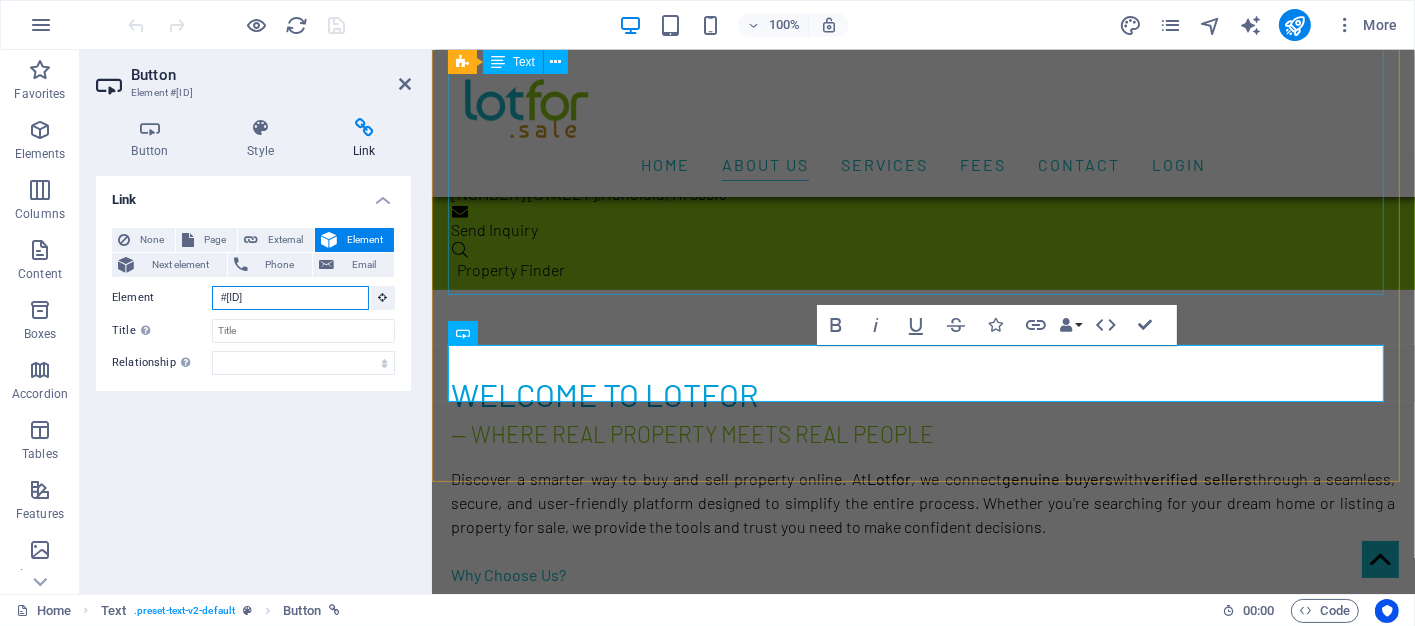 scroll, scrollTop: 684, scrollLeft: 0, axis: vertical 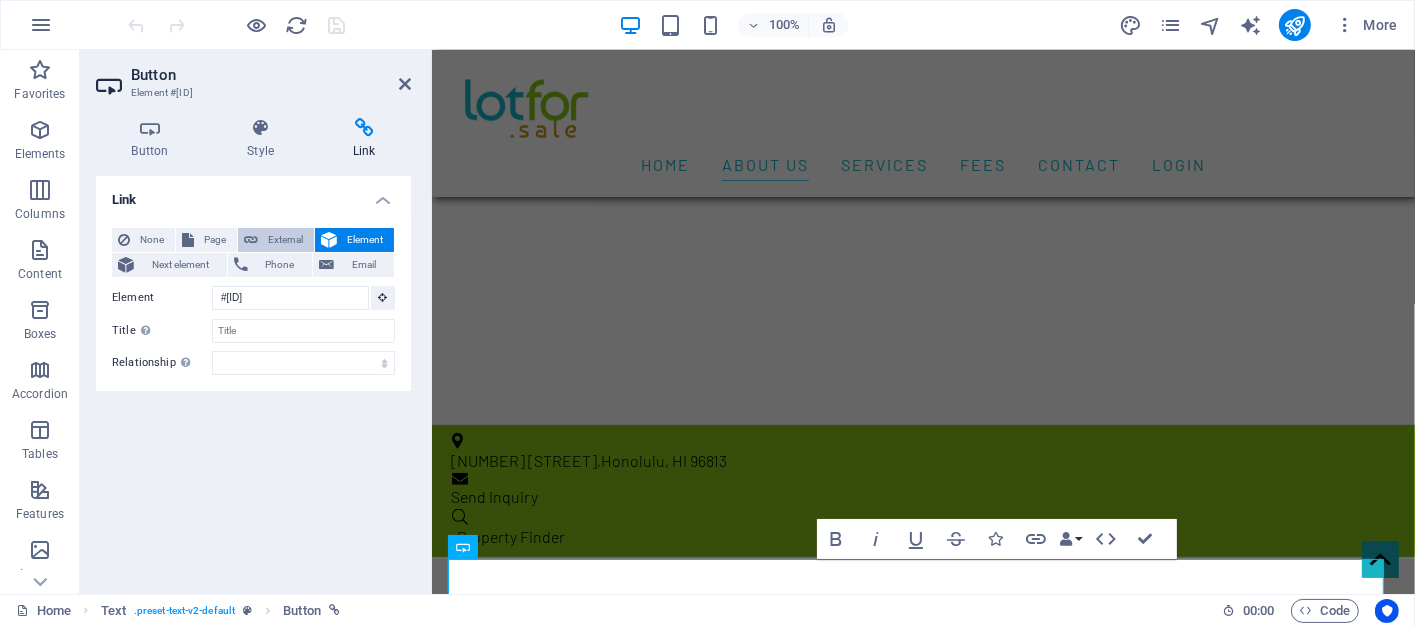 click on "External" at bounding box center [286, 240] 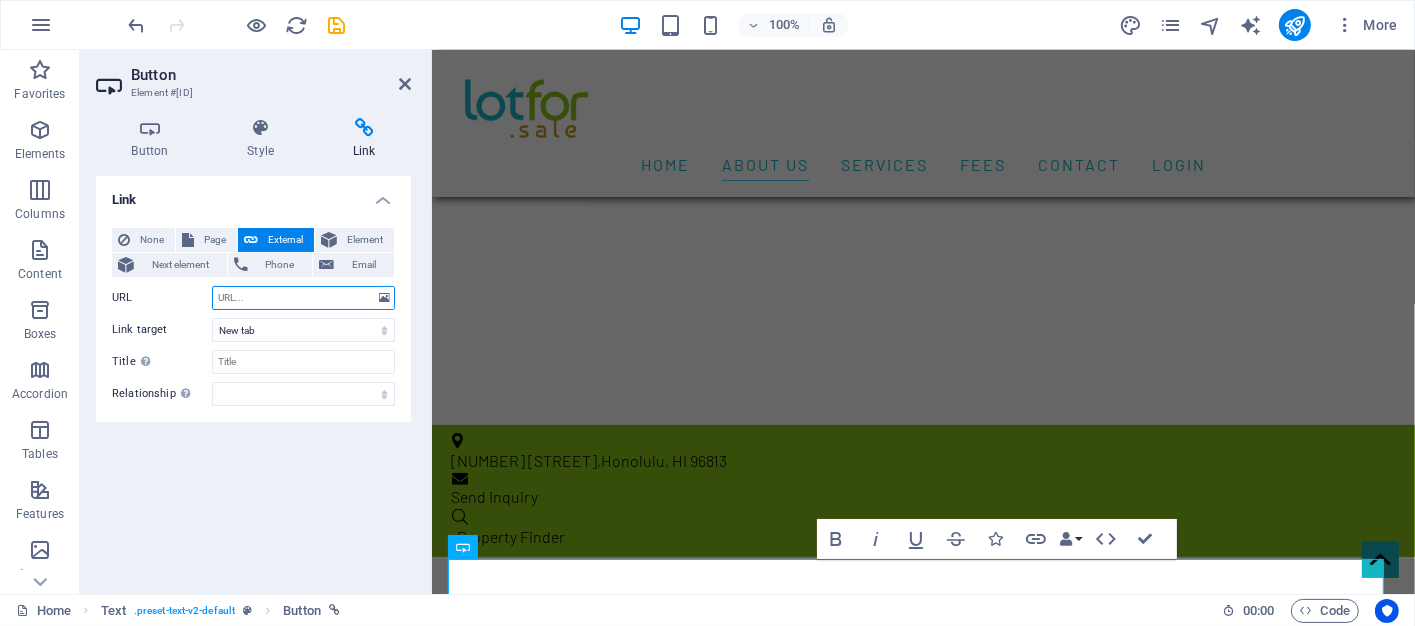 click on "URL" at bounding box center [303, 298] 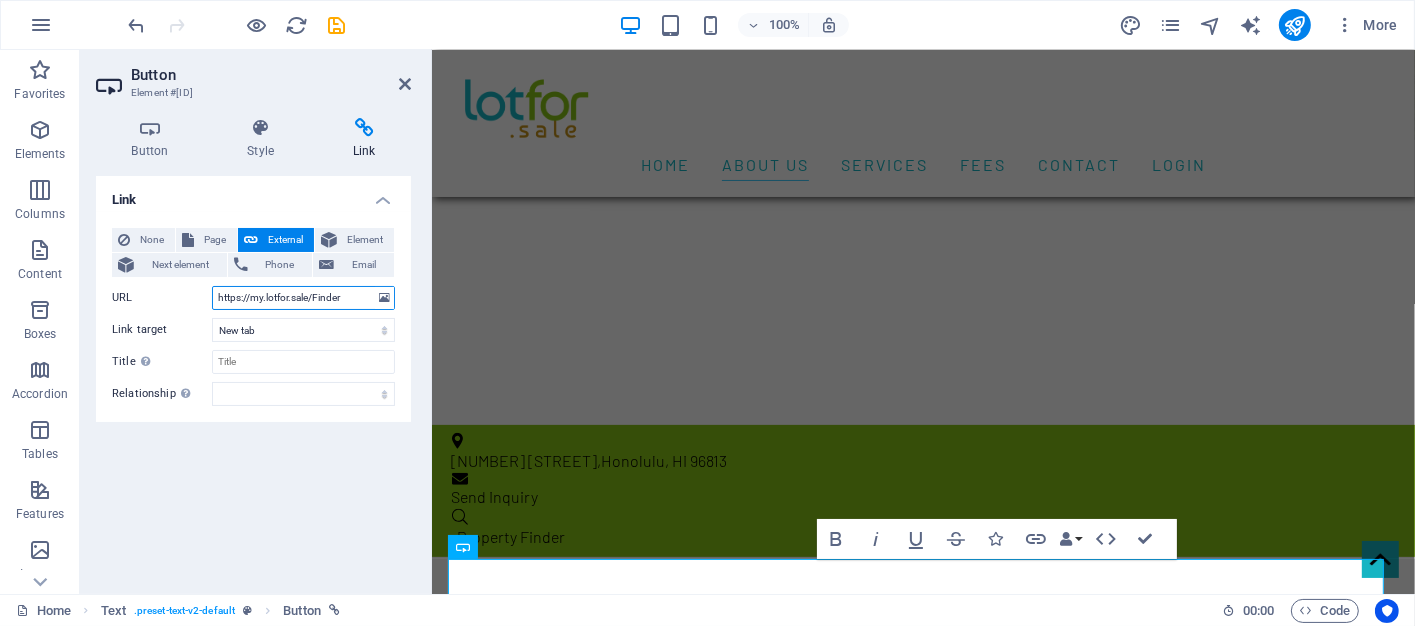 type on "https://my.lotfor.sale/Finder" 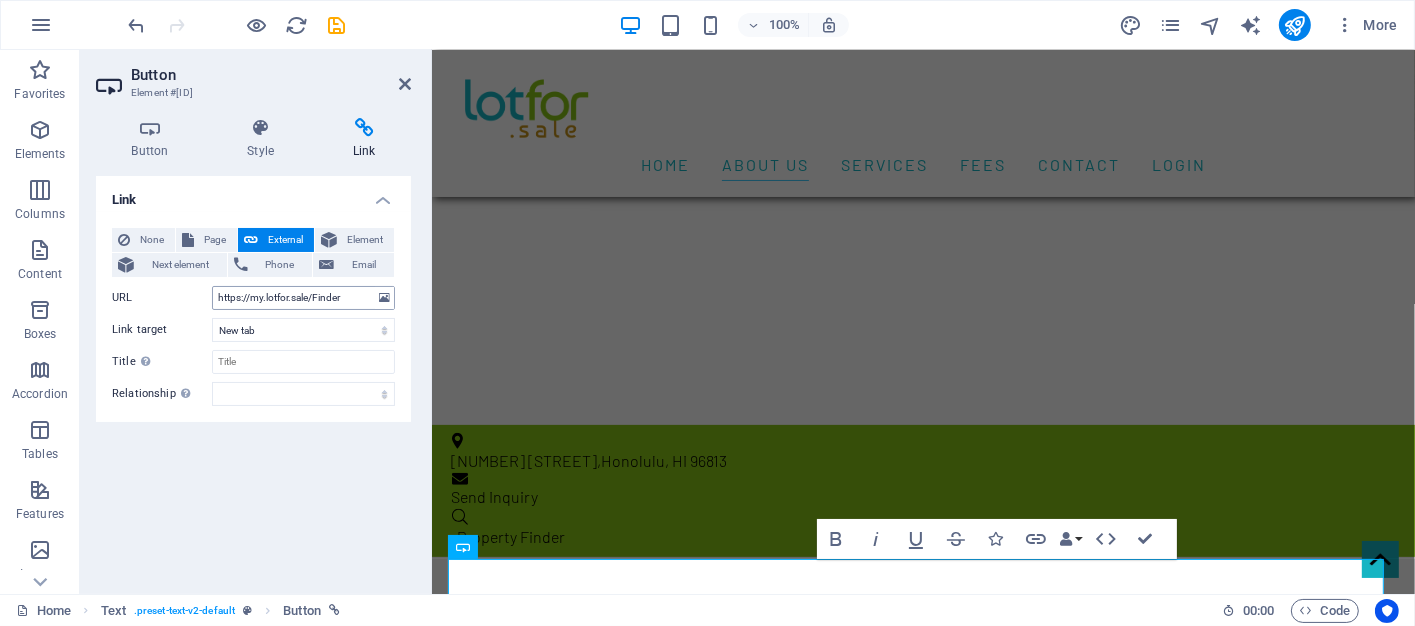 type 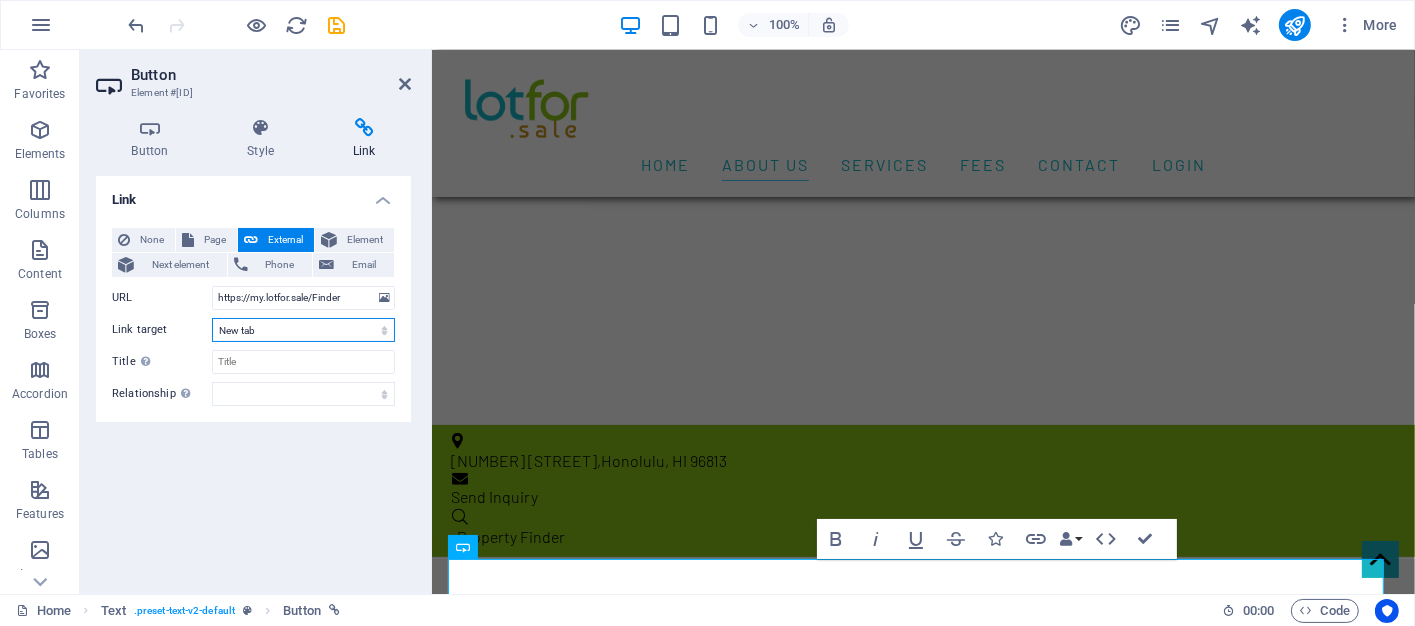 click on "New tab Same tab Overlay" at bounding box center [303, 330] 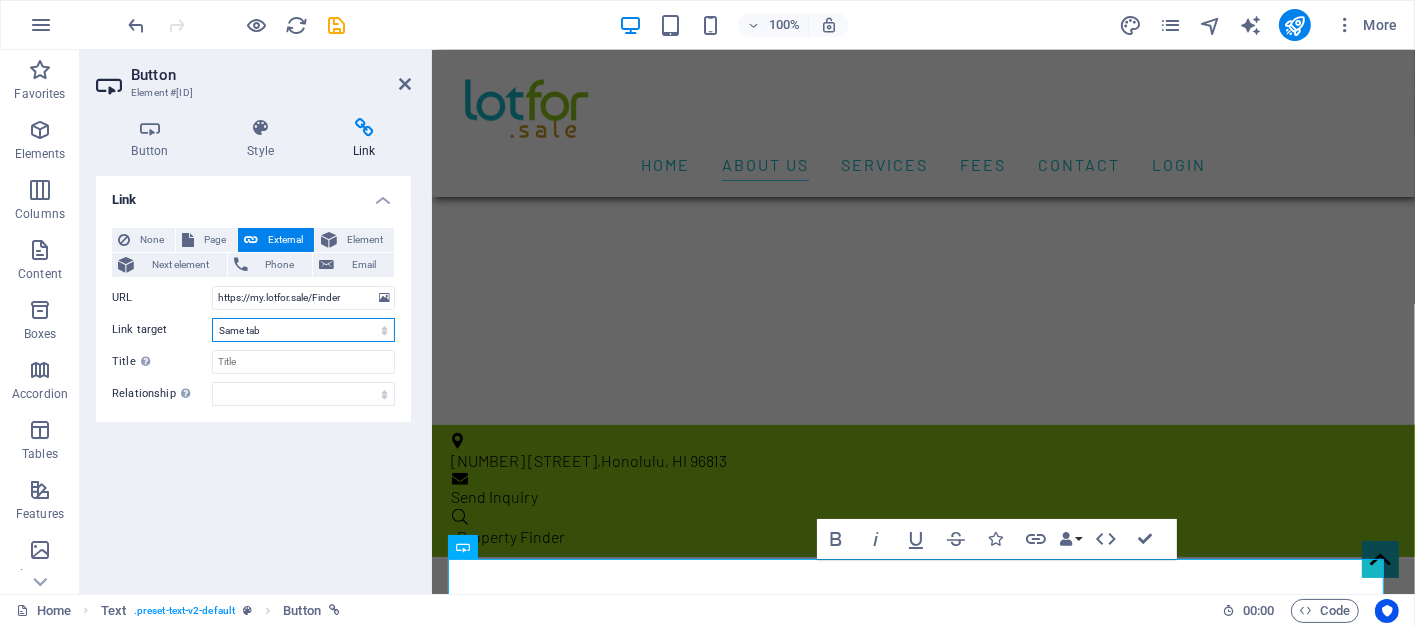 click on "New tab Same tab Overlay" at bounding box center [303, 330] 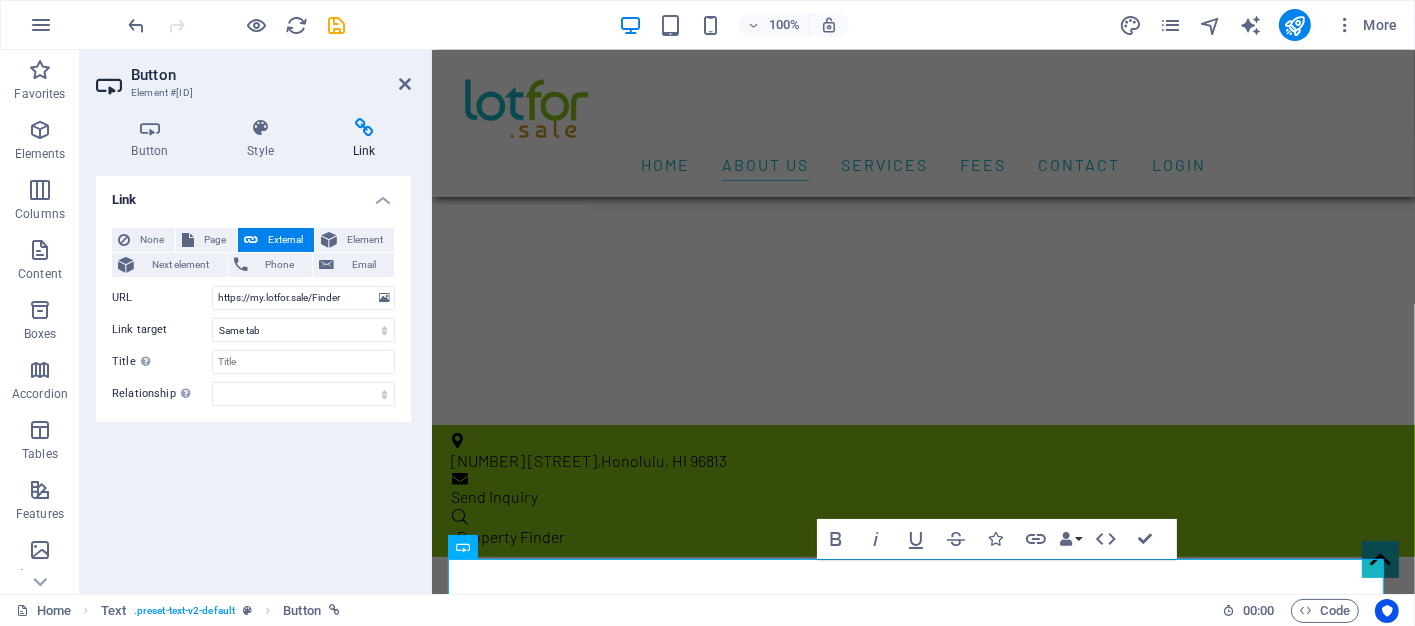 click on "Link None Page External Element Next element Phone Email Page Home Subpage Legal Notice Privacy Element #ed-829685551
URL https://my.lotfor.sale/Finder Phone Email Link target New tab Same tab Overlay Title Additional link description, should not be the same as the link text. The title is most often shown as a tooltip text when the mouse moves over the element. Leave empty if uncertain. Relationship Sets the  relationship of this link to the link target . For example, the value "nofollow" instructs search engines not to follow the link. Can be left empty. alternate author bookmark external help license next nofollow noreferrer noopener prev search tag" at bounding box center (253, 377) 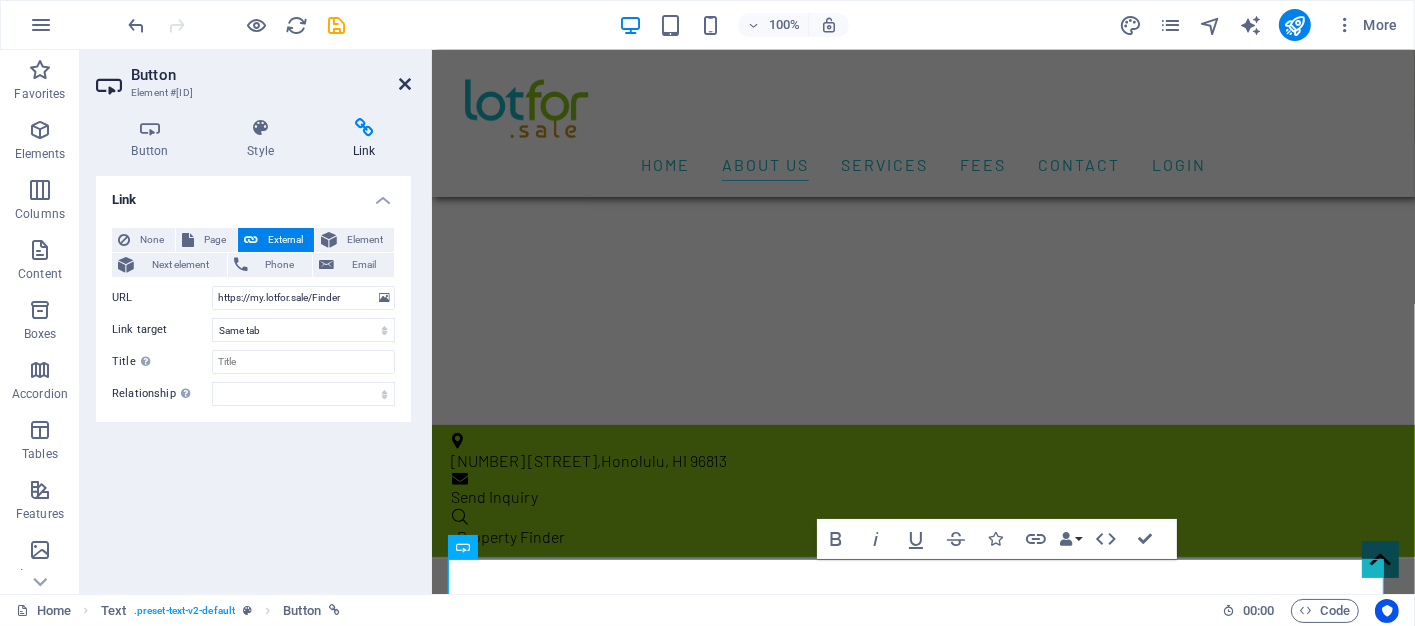 click at bounding box center [405, 84] 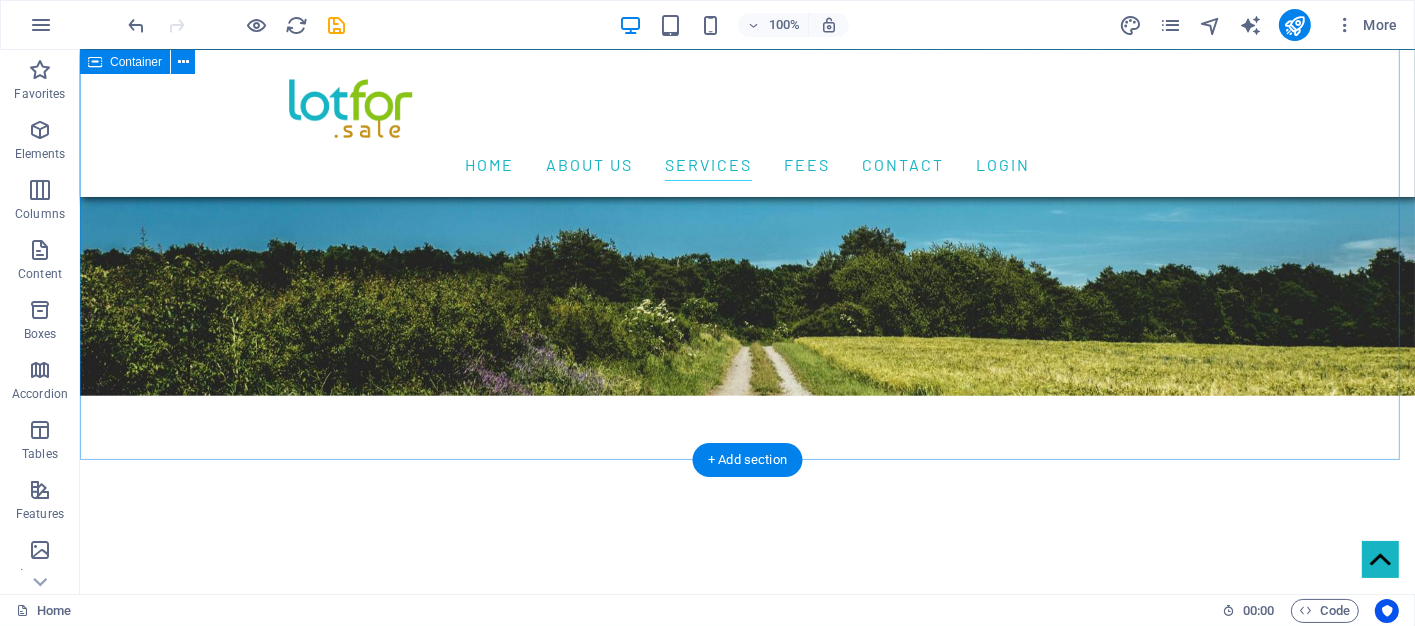 scroll, scrollTop: 1969, scrollLeft: 0, axis: vertical 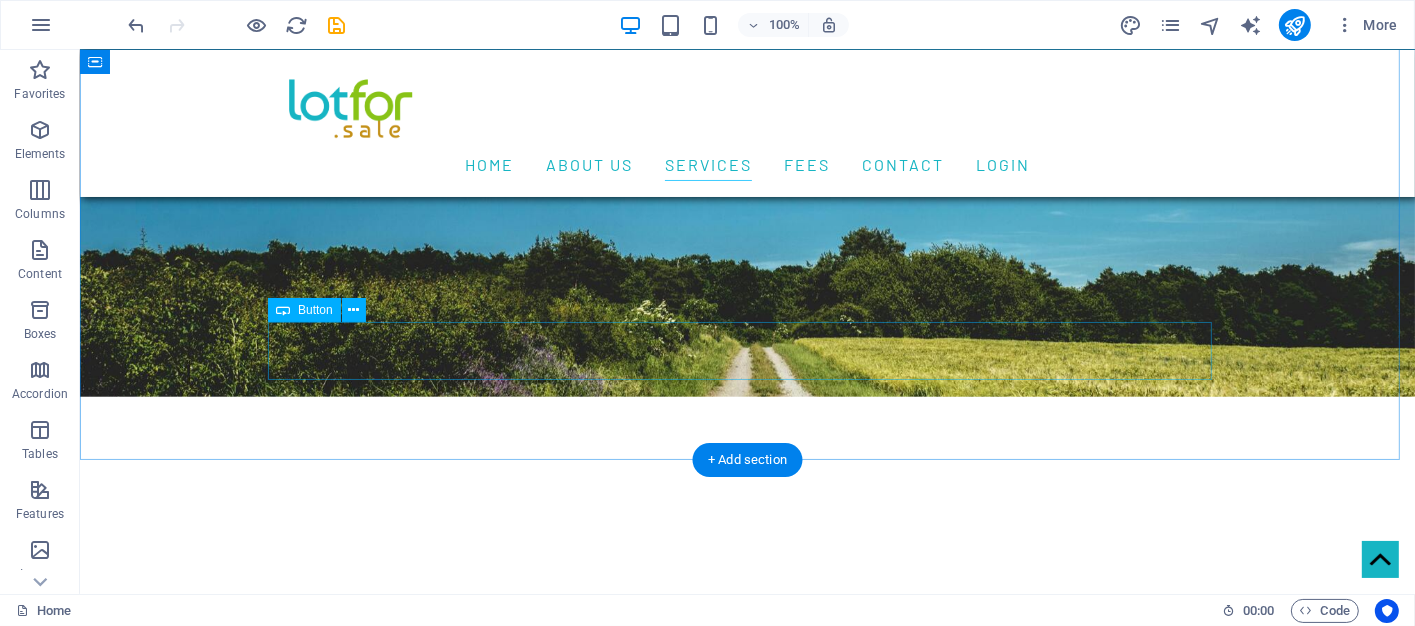click on "LIST YOUR PROPERTY" at bounding box center (747, 2877) 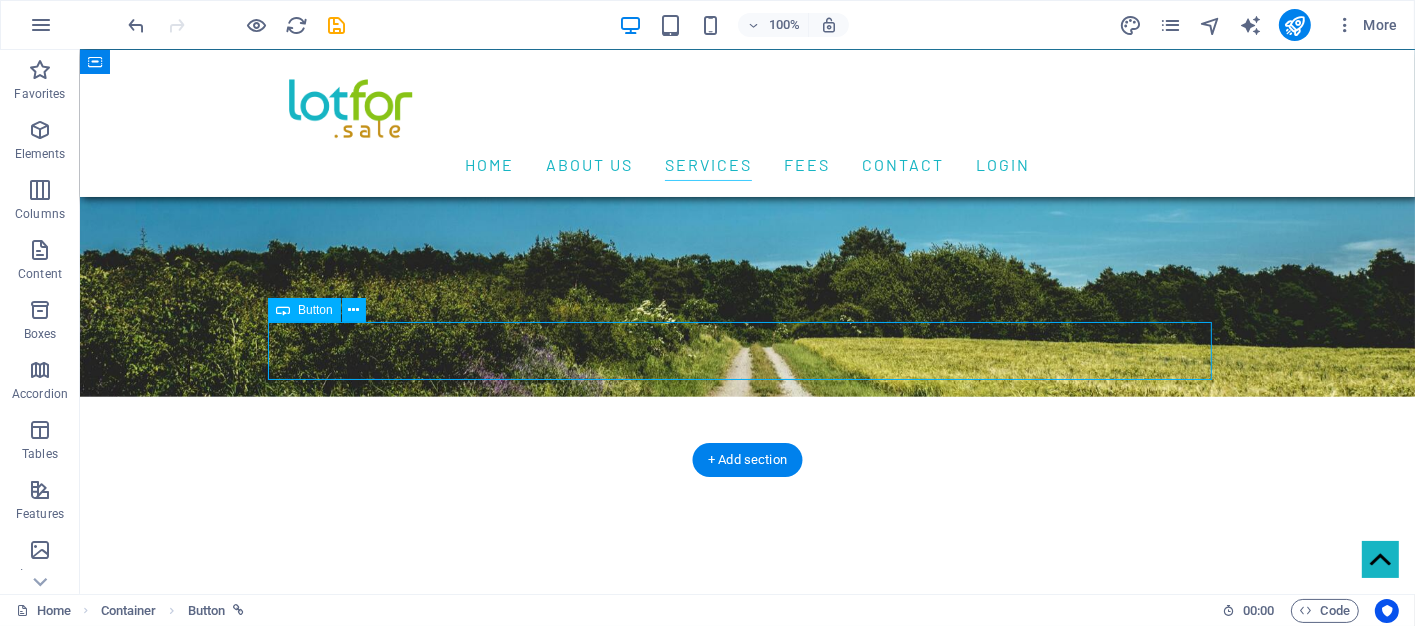 click on "LIST YOUR PROPERTY" at bounding box center (747, 2877) 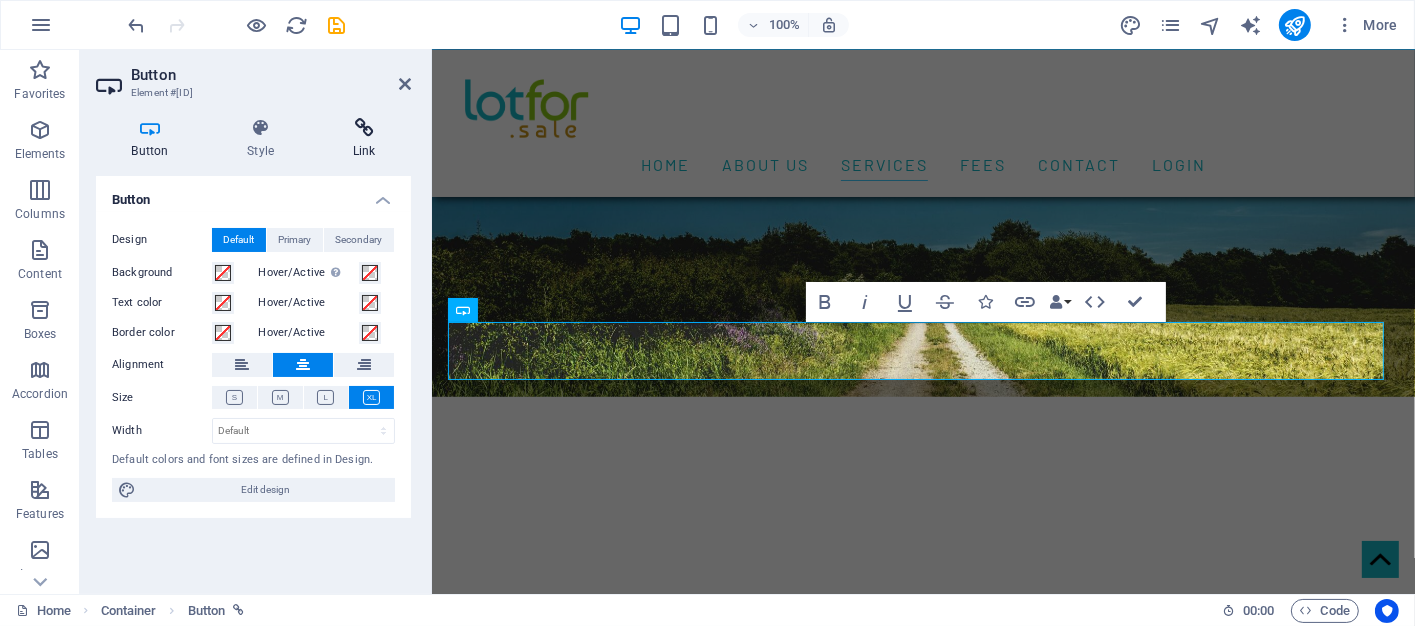click at bounding box center [364, 128] 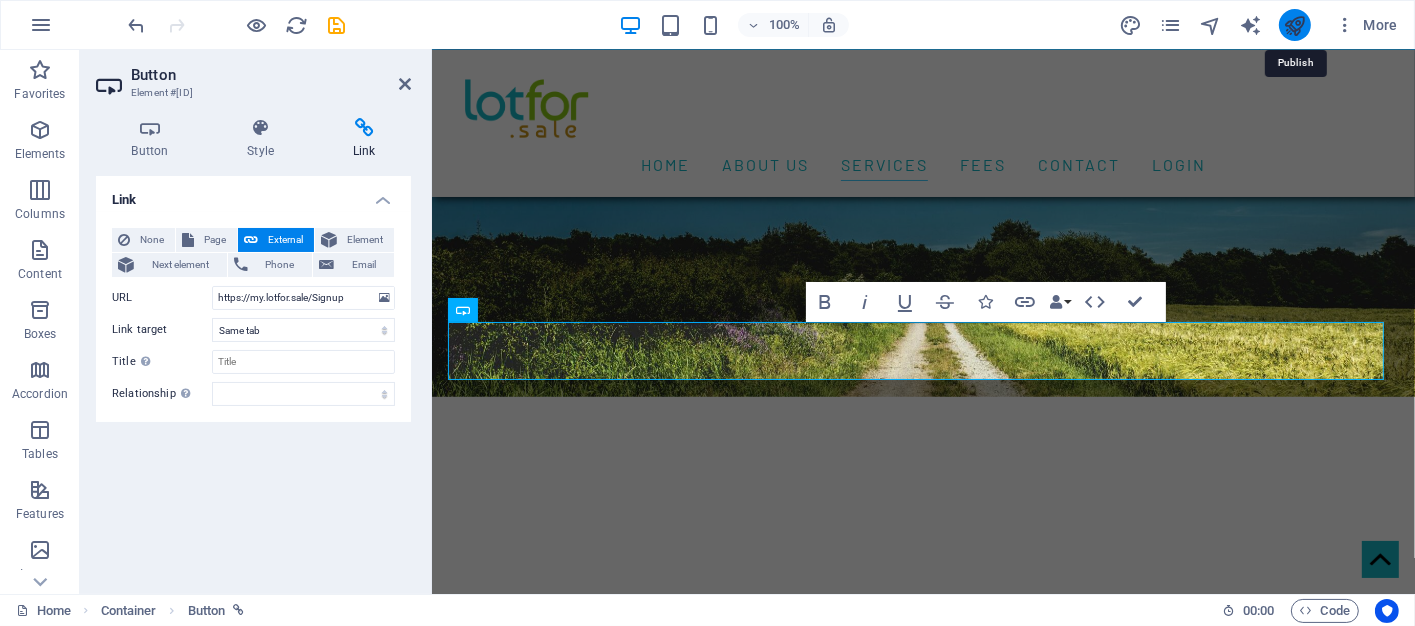 click at bounding box center (1294, 25) 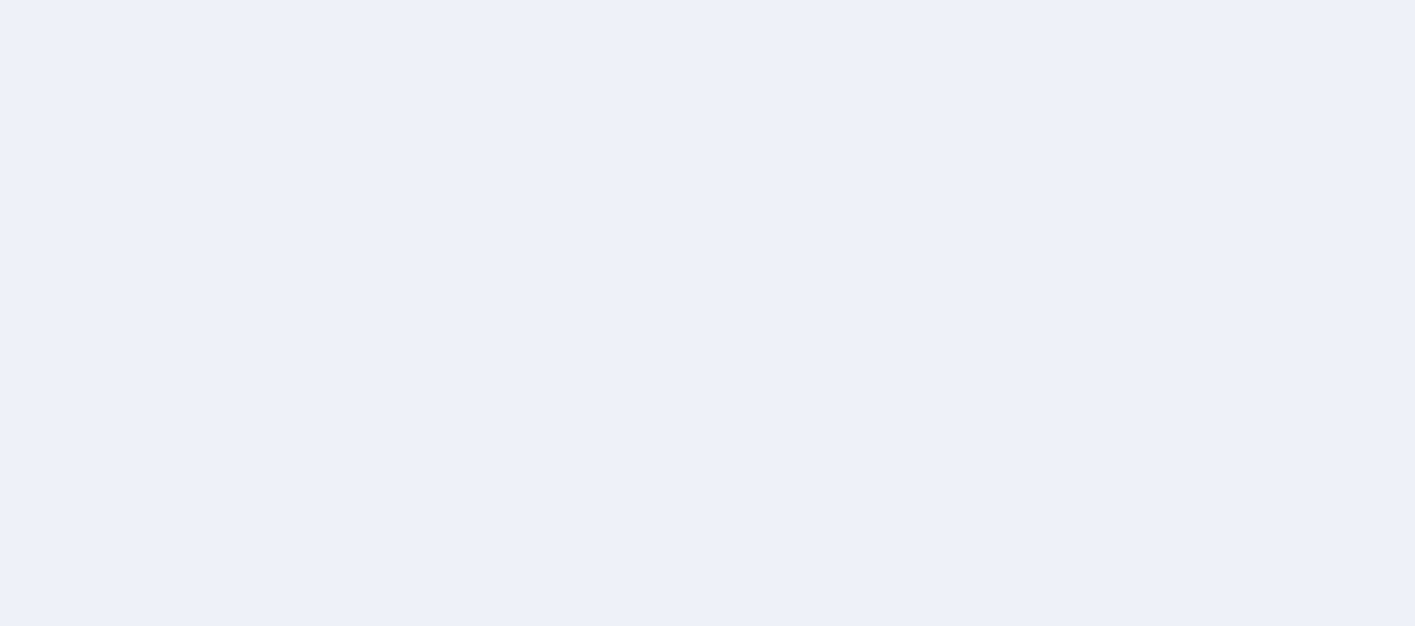 scroll, scrollTop: 0, scrollLeft: 0, axis: both 